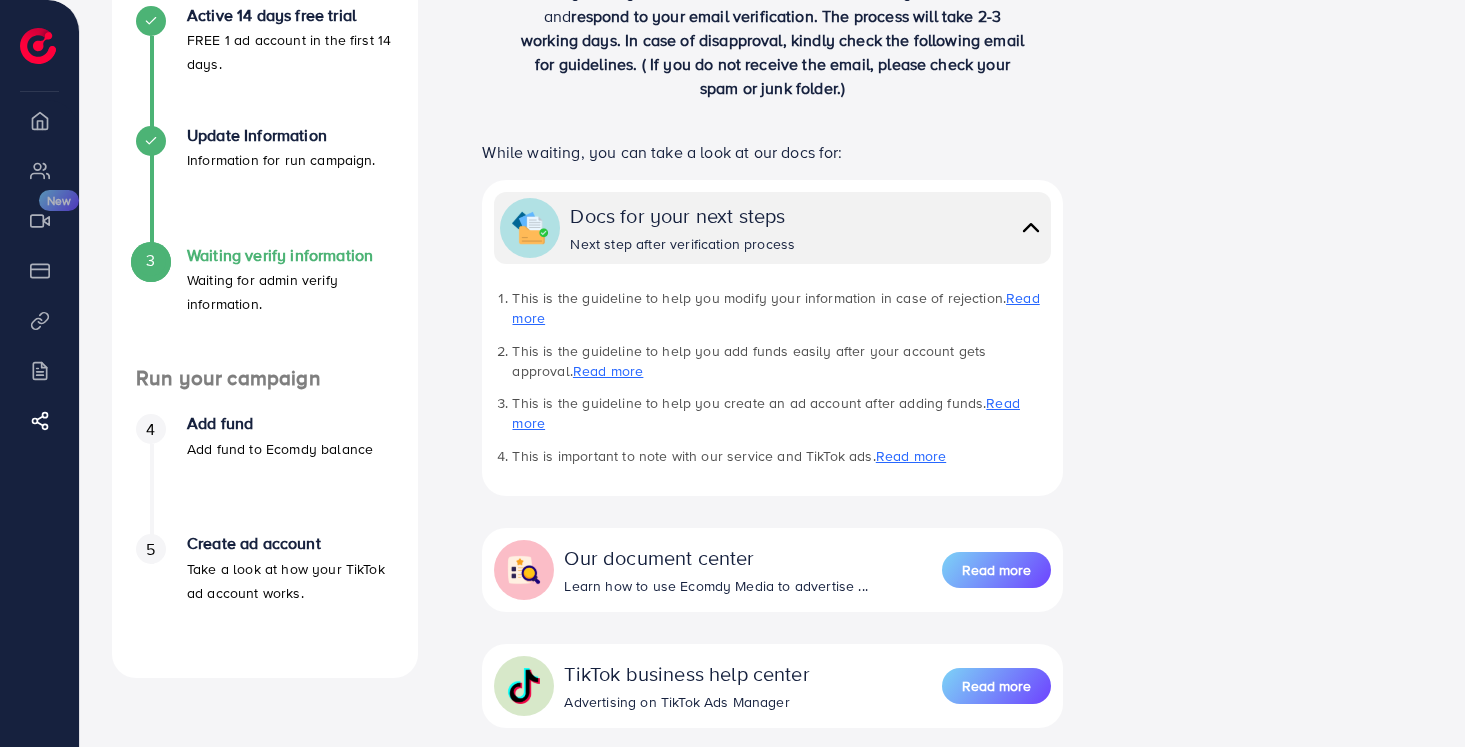 scroll, scrollTop: 382, scrollLeft: 0, axis: vertical 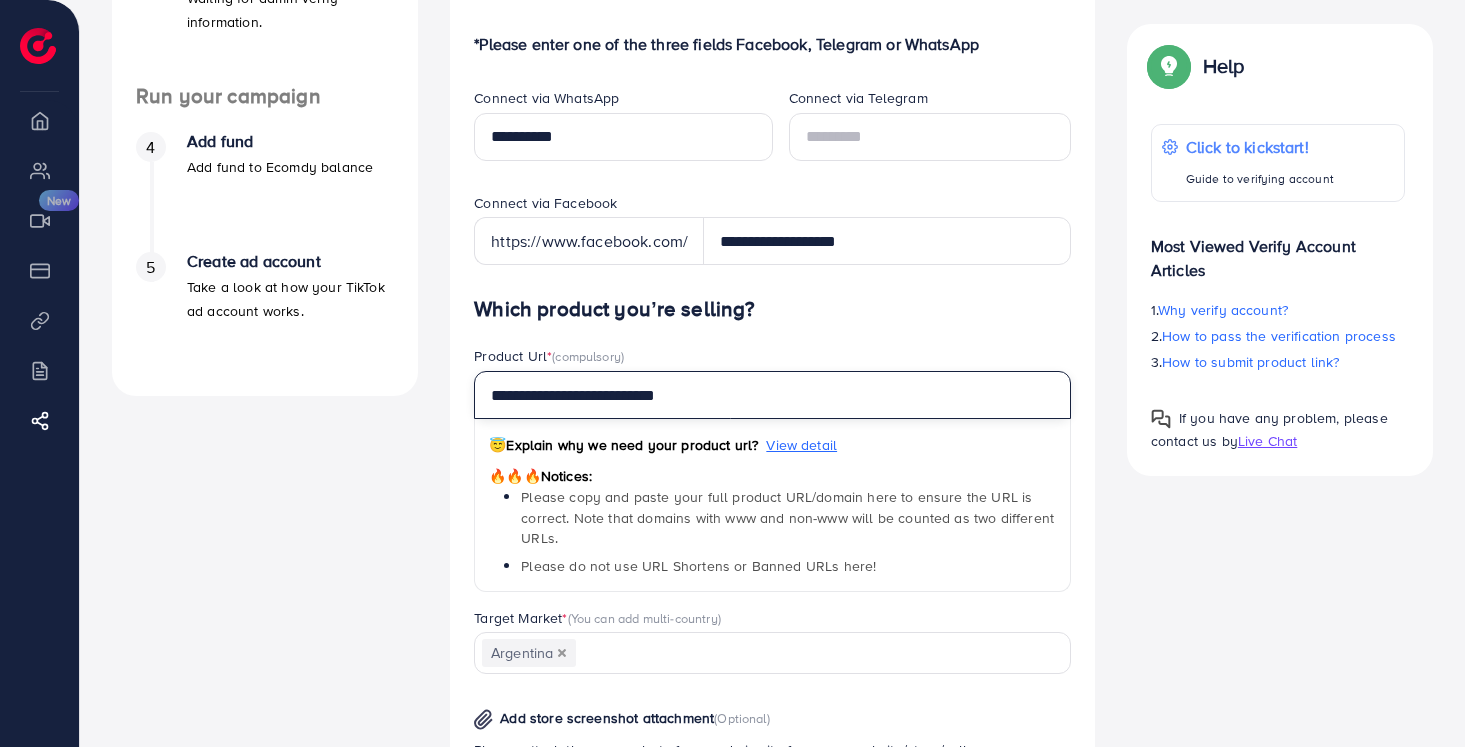 click on "**********" at bounding box center (772, 395) 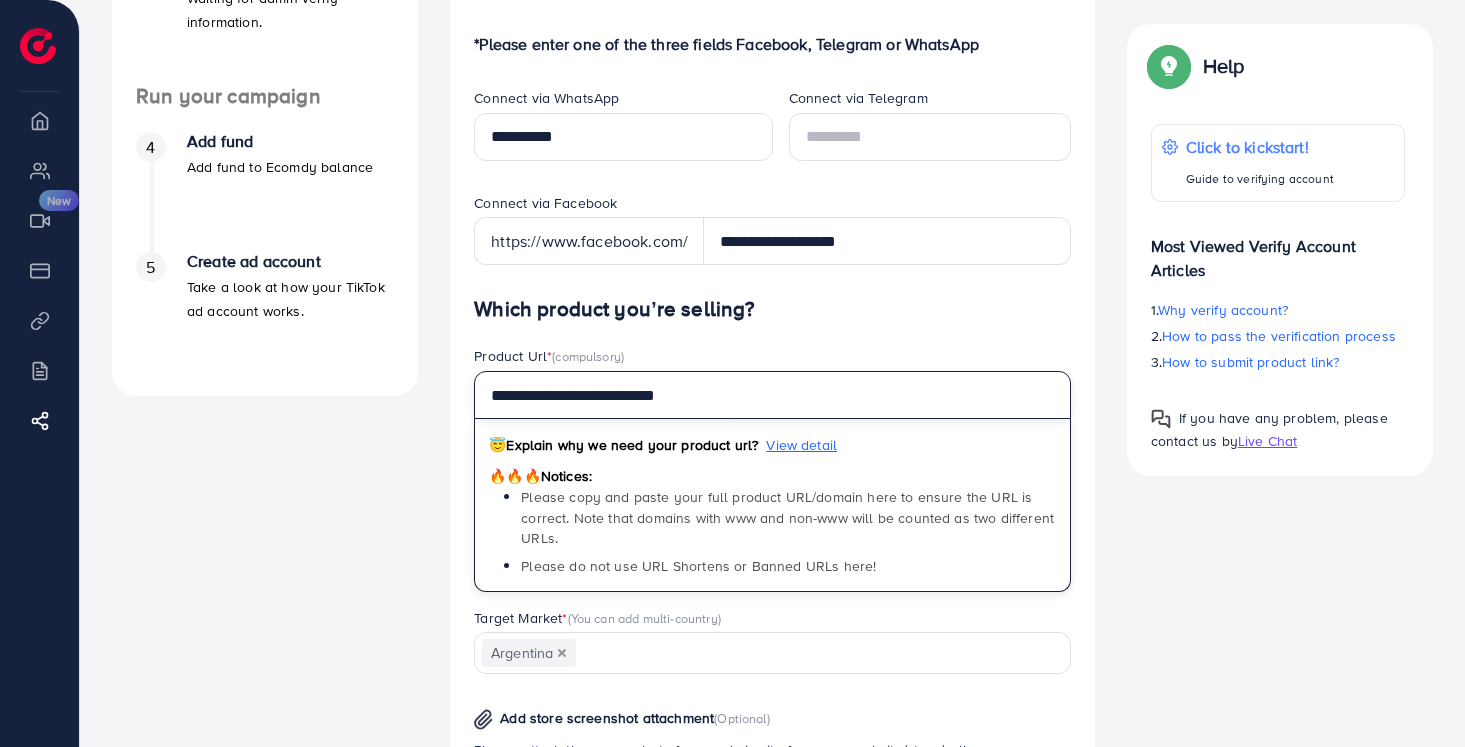 click on "**********" at bounding box center [772, 395] 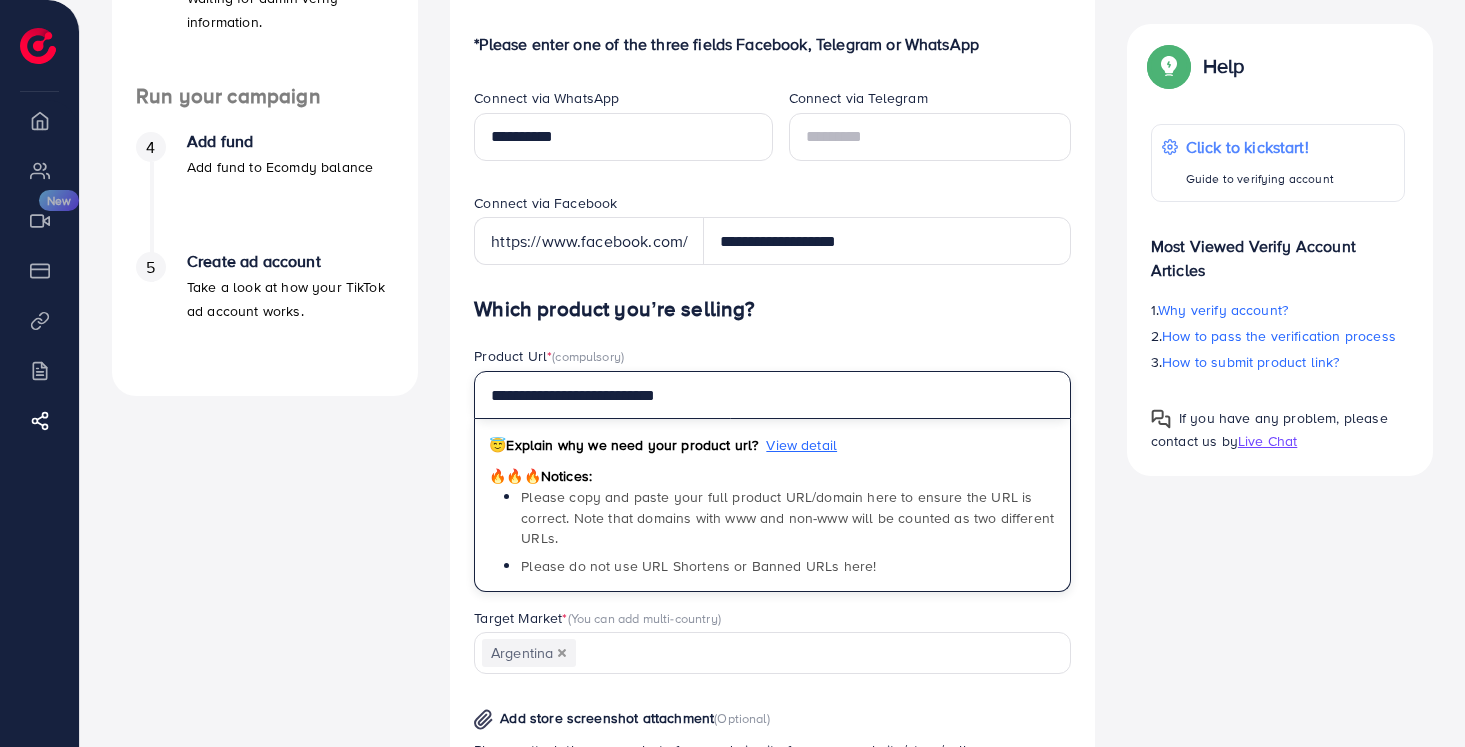 paste on "**********" 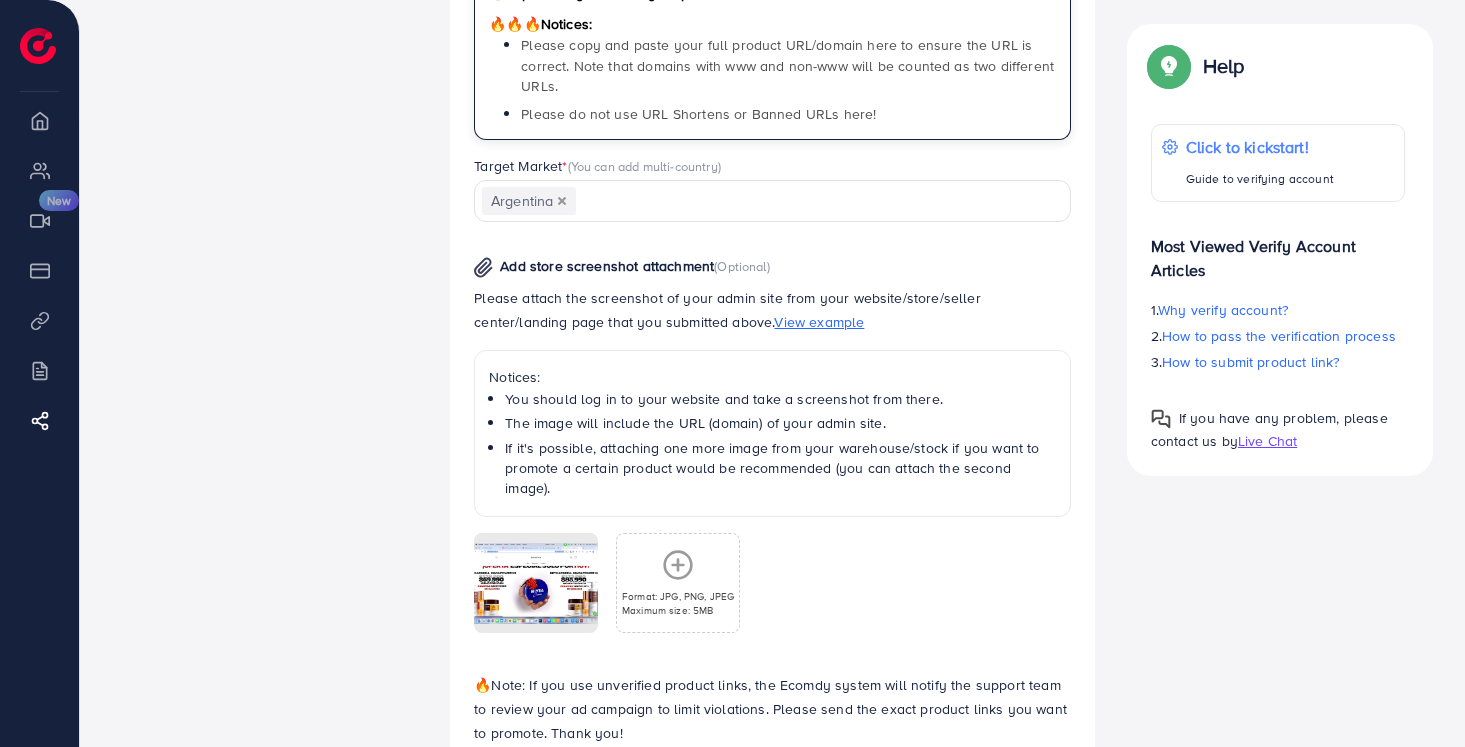 scroll, scrollTop: 1091, scrollLeft: 0, axis: vertical 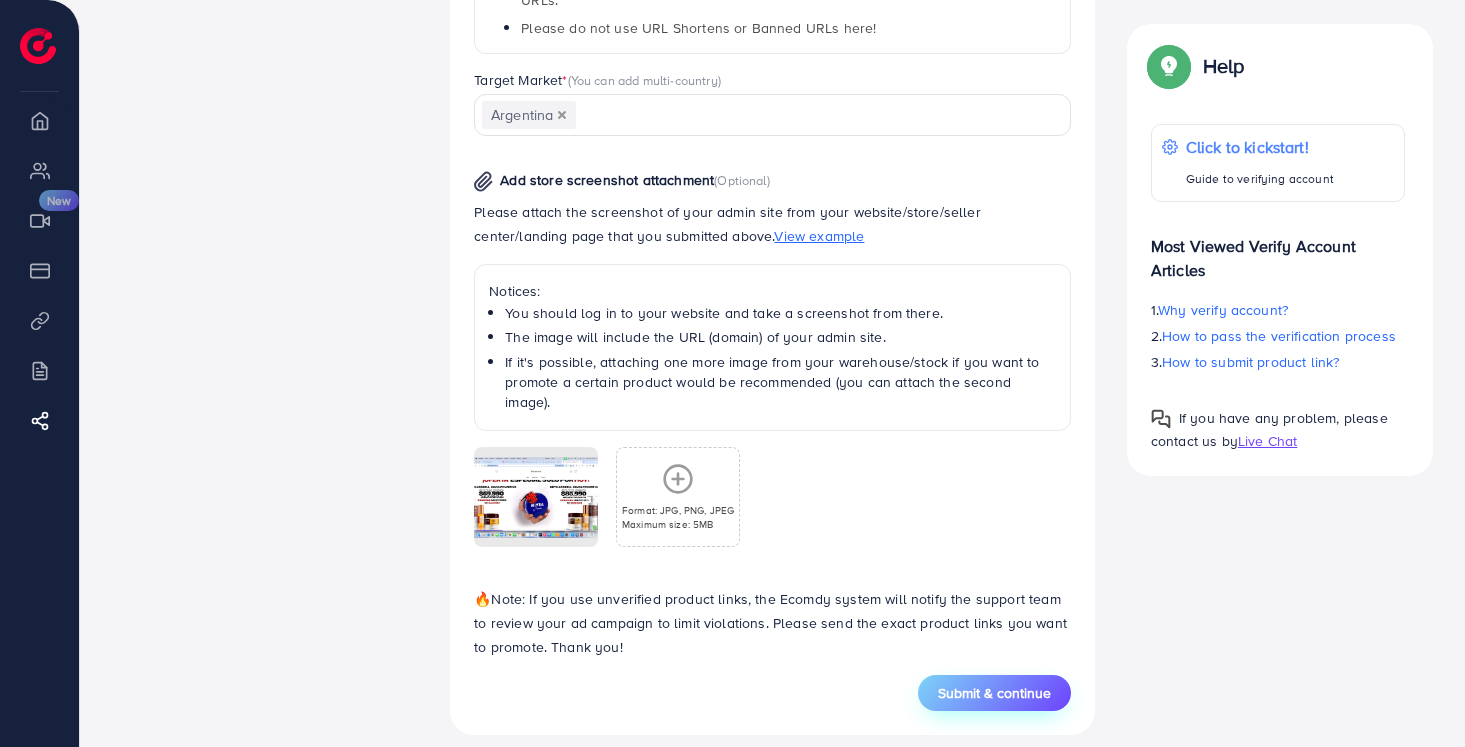 click on "Submit & continue" at bounding box center (994, 693) 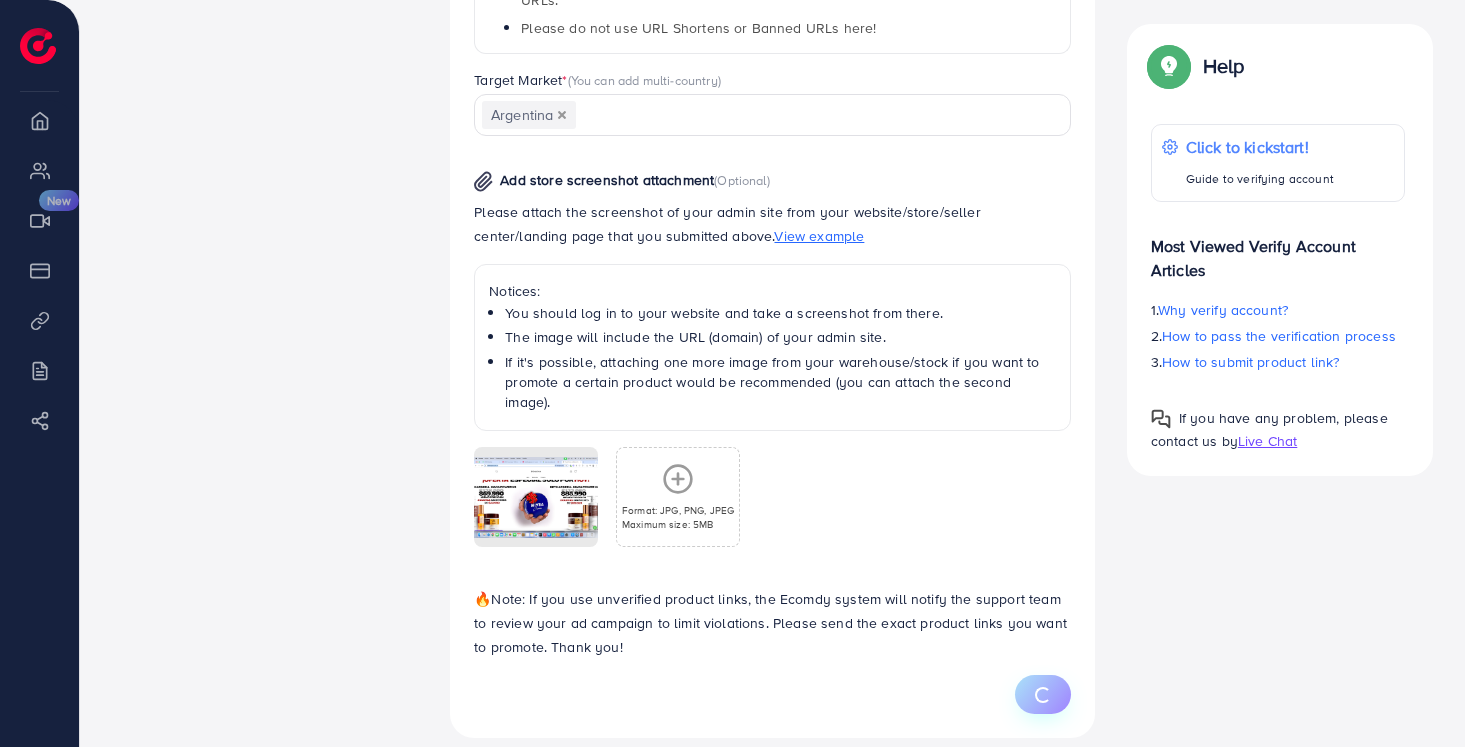 type on "**********" 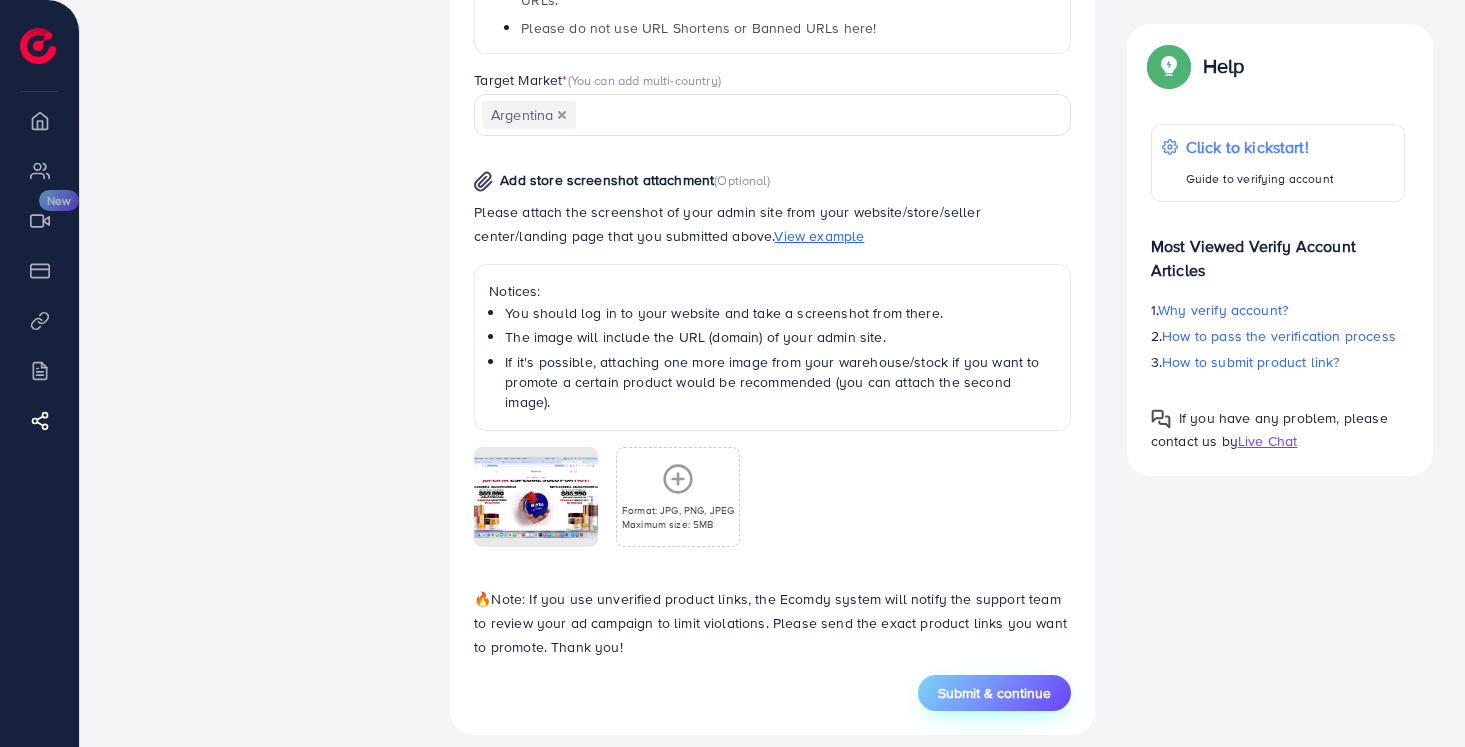 scroll, scrollTop: 0, scrollLeft: 0, axis: both 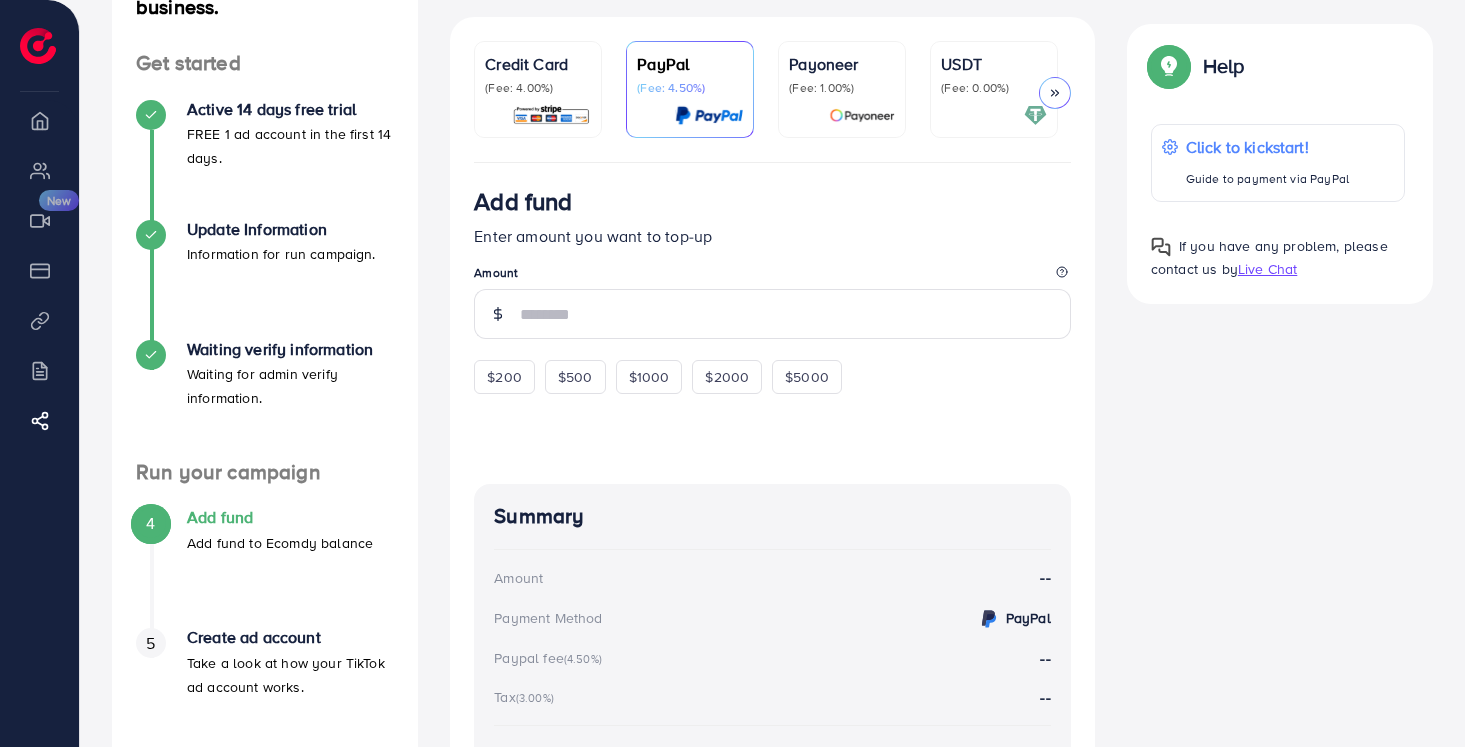 click on "(Fee: 0.00%)" at bounding box center [994, 88] 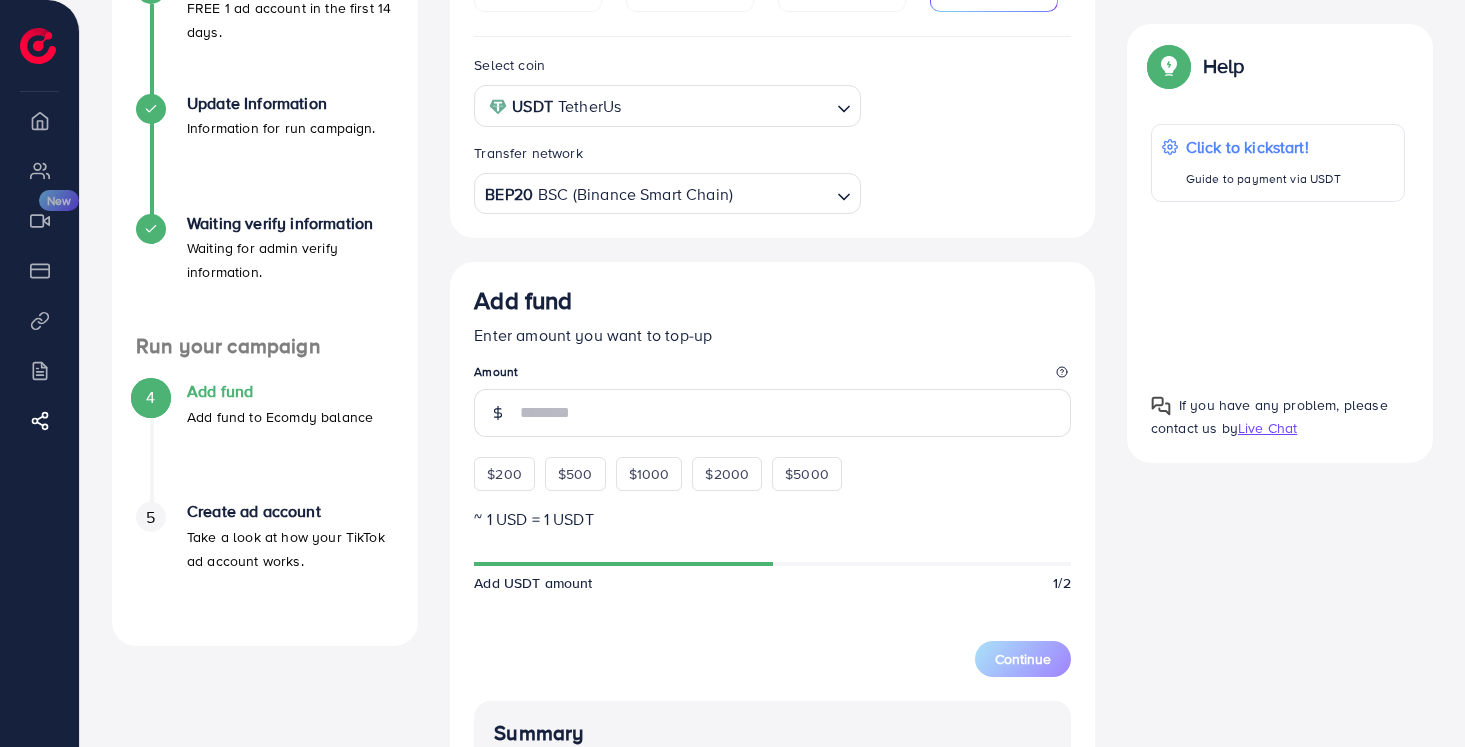 scroll, scrollTop: 315, scrollLeft: 0, axis: vertical 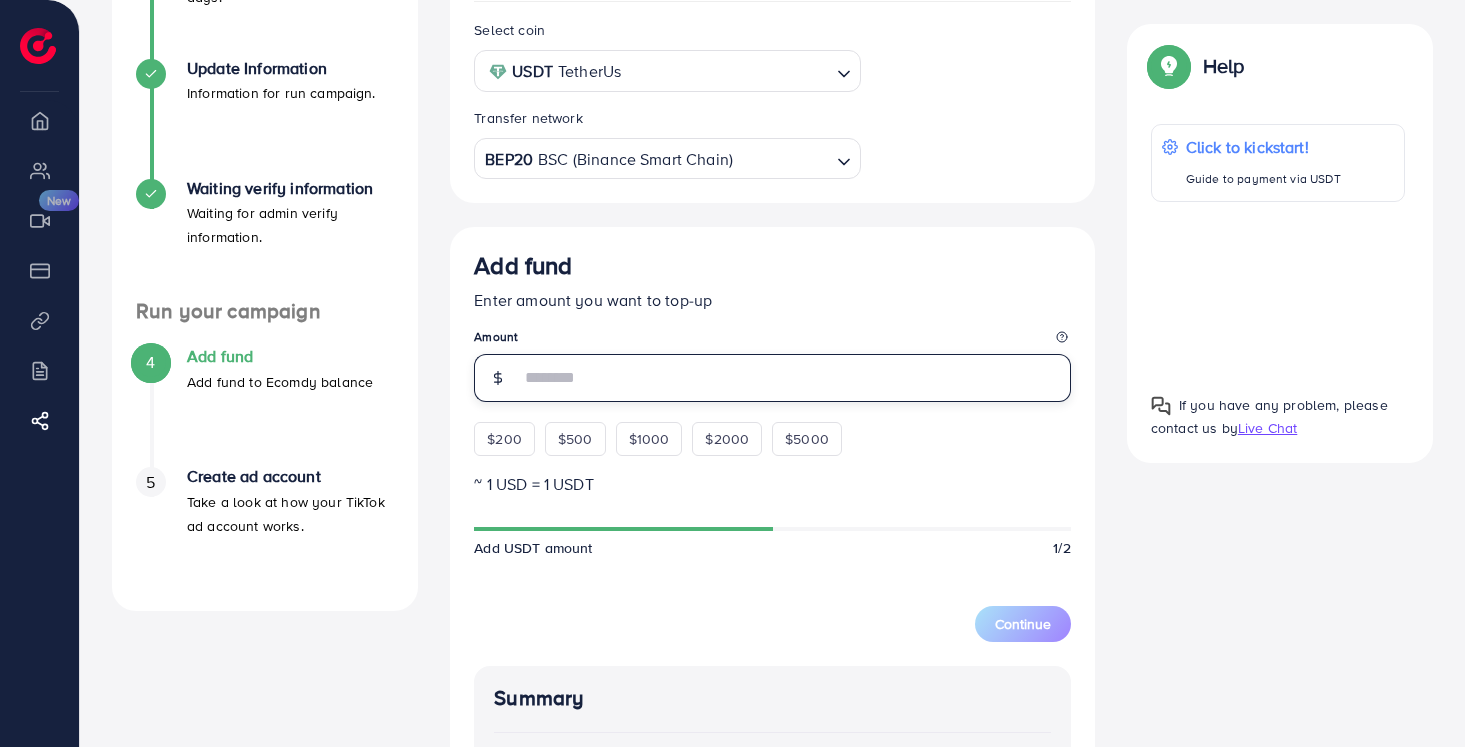click at bounding box center (795, 378) 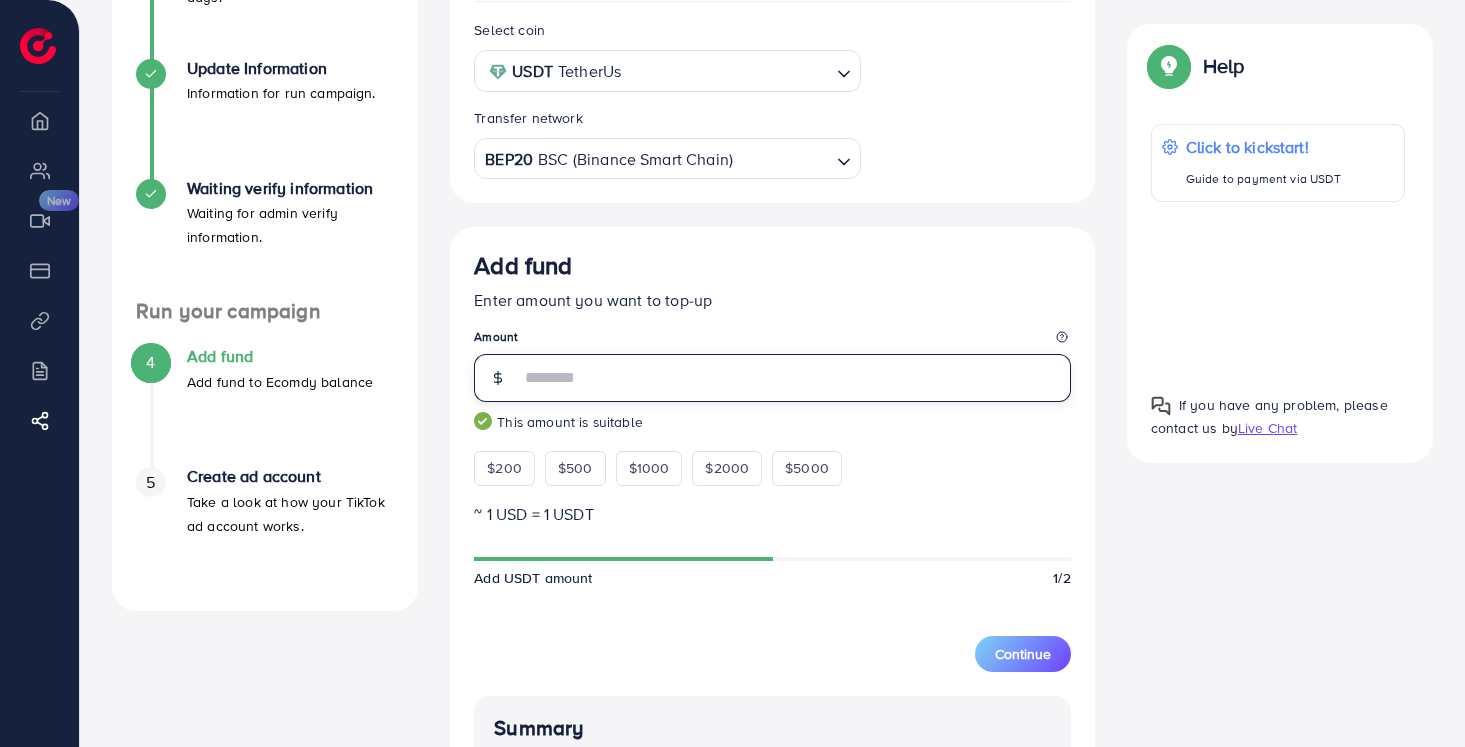 type on "*" 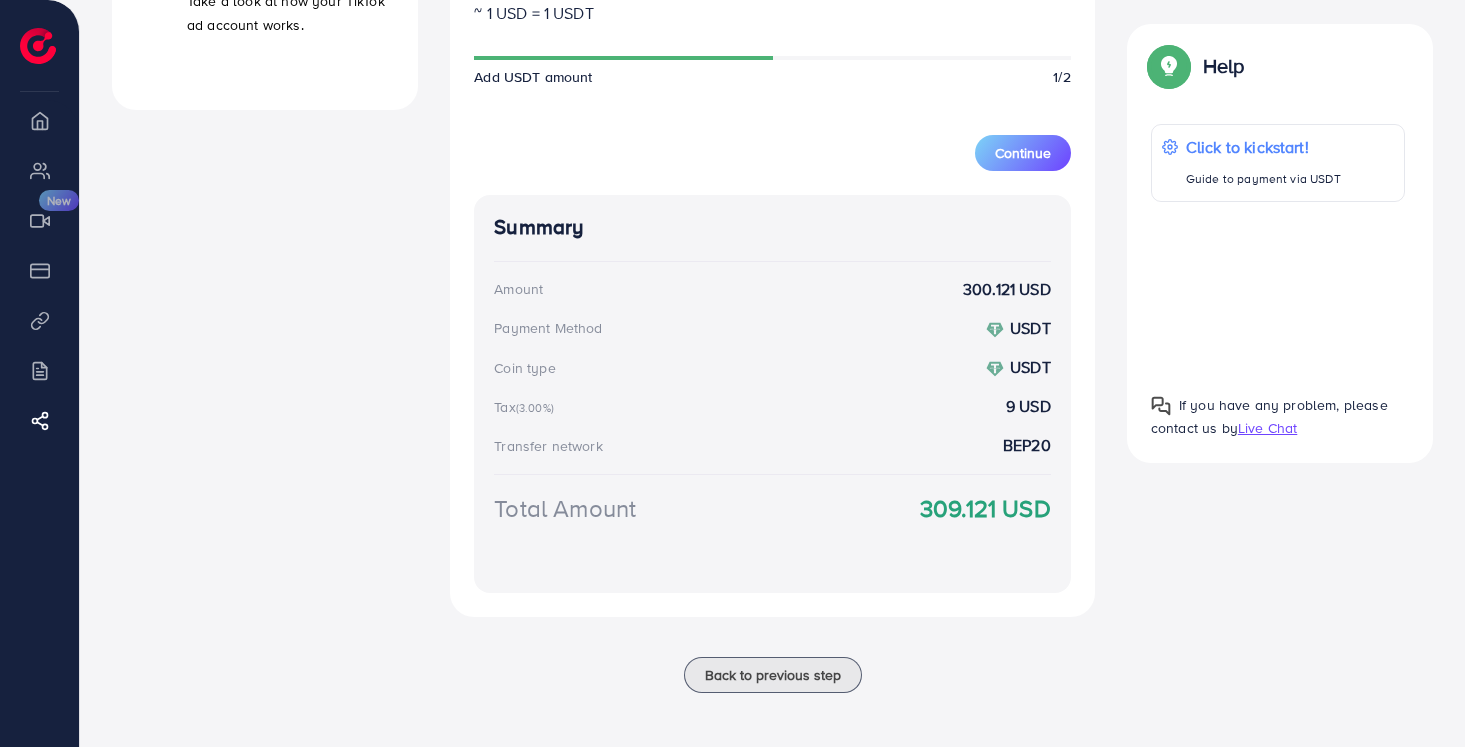scroll, scrollTop: 842, scrollLeft: 0, axis: vertical 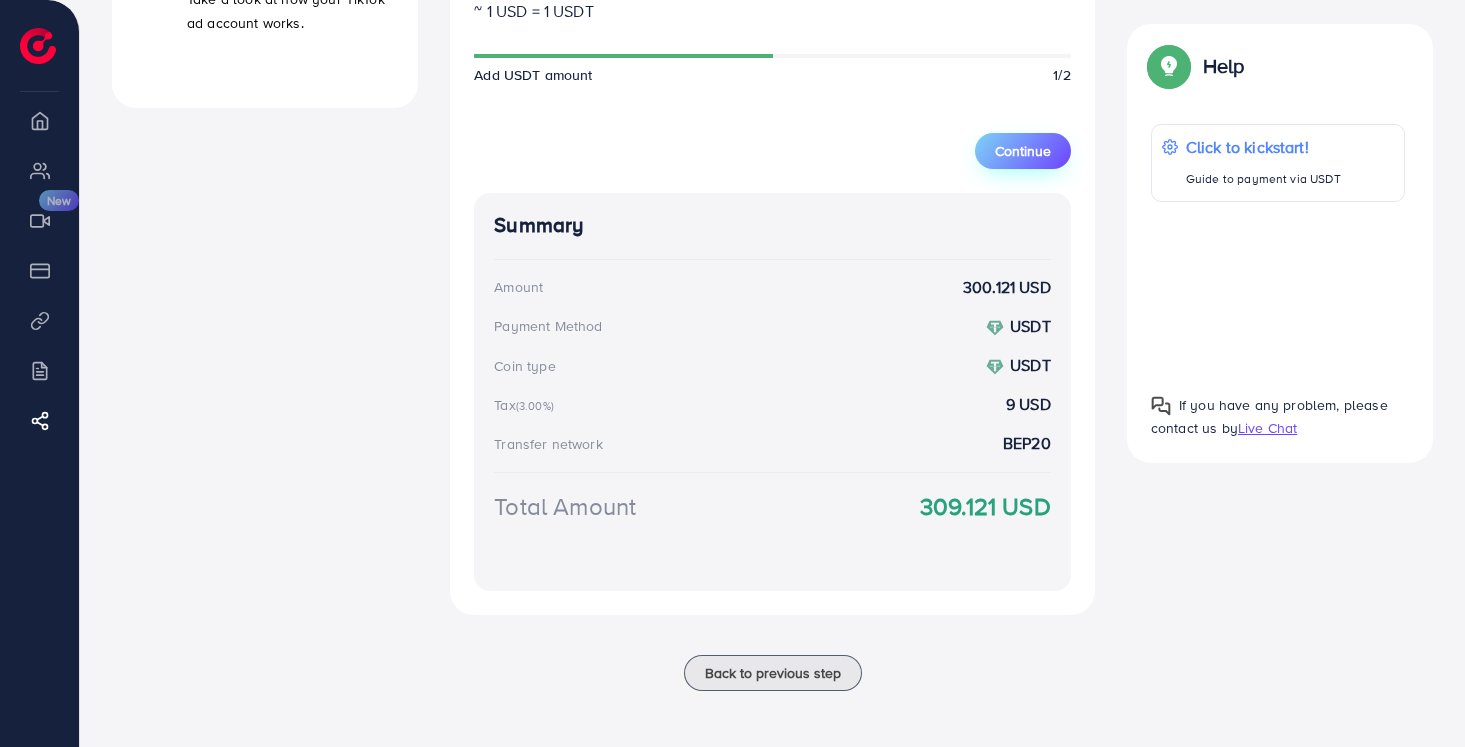 type on "***" 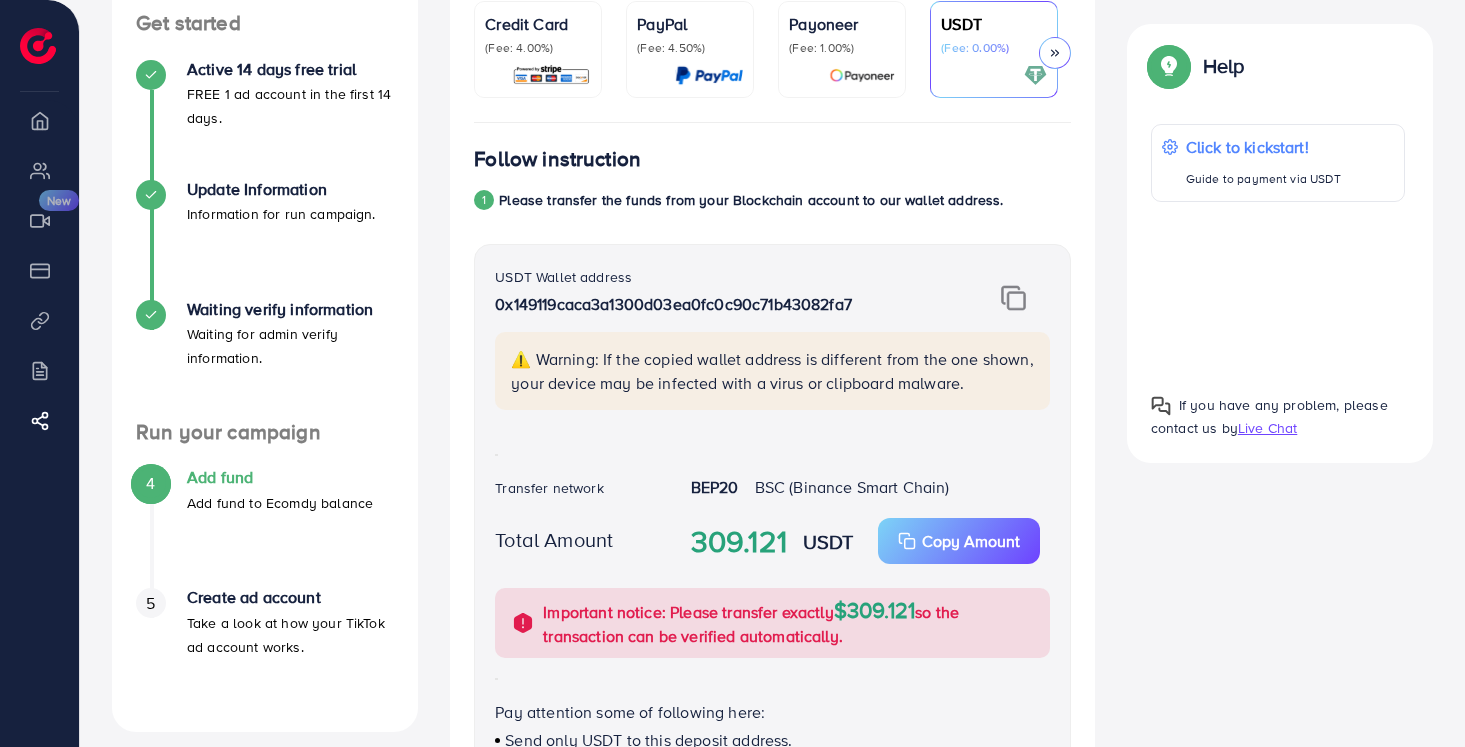 scroll, scrollTop: 229, scrollLeft: 0, axis: vertical 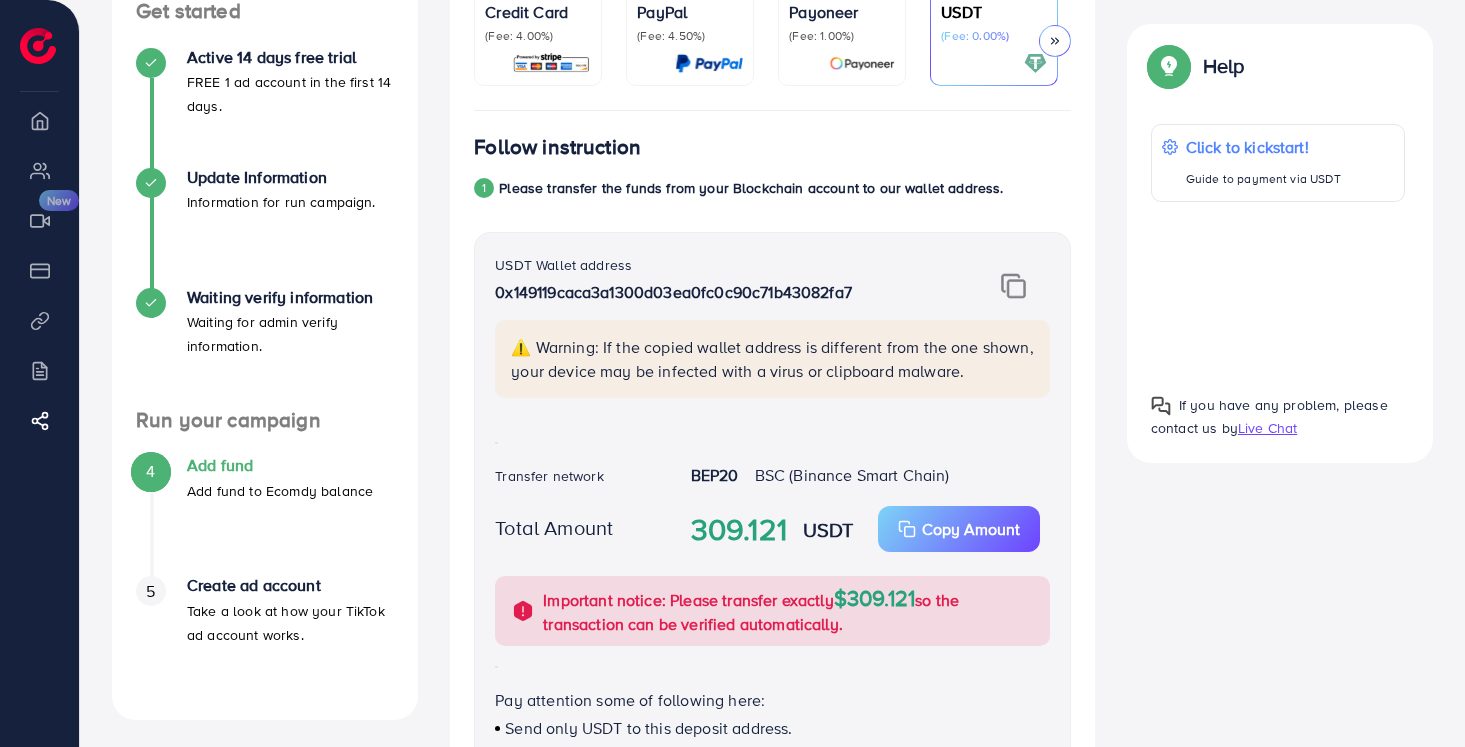 click at bounding box center (1013, 286) 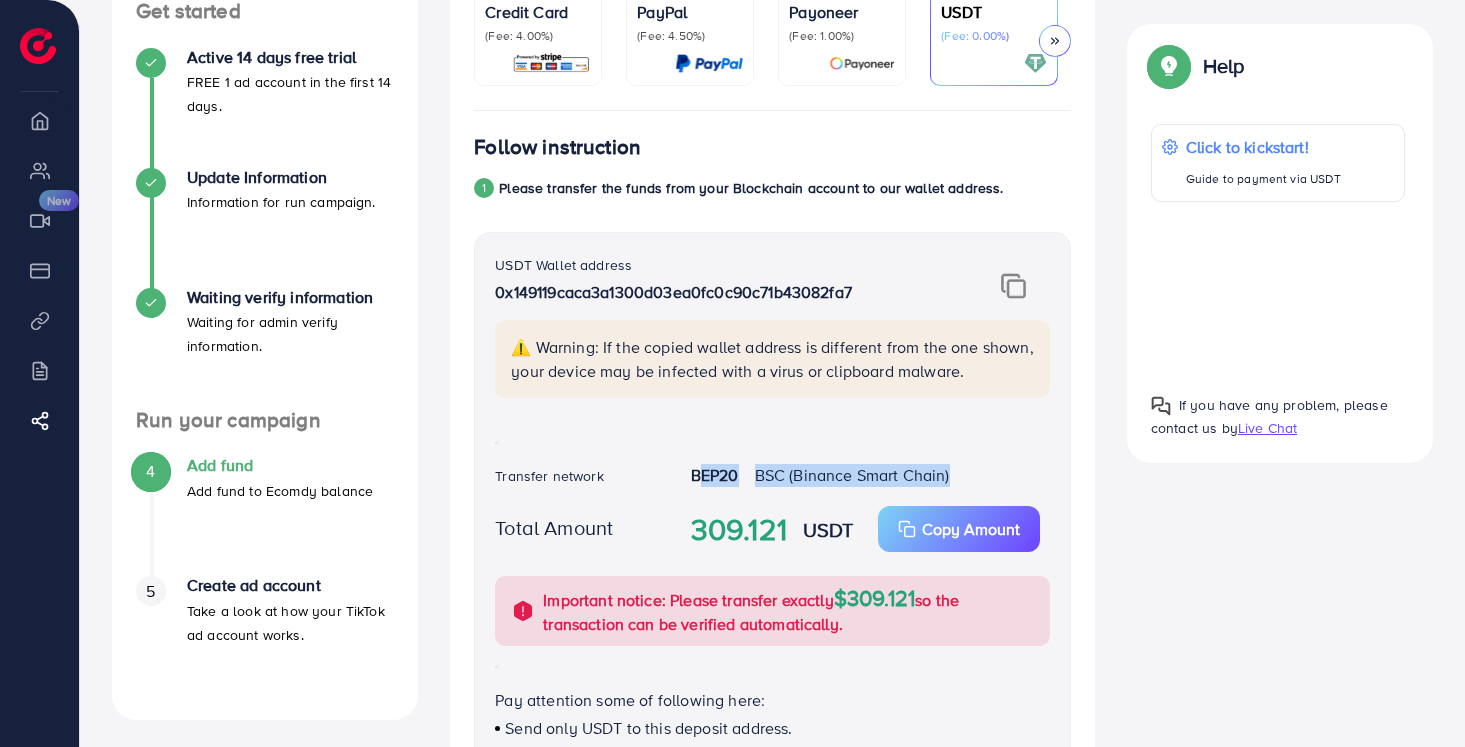 click on "BEP20" at bounding box center [715, 475] 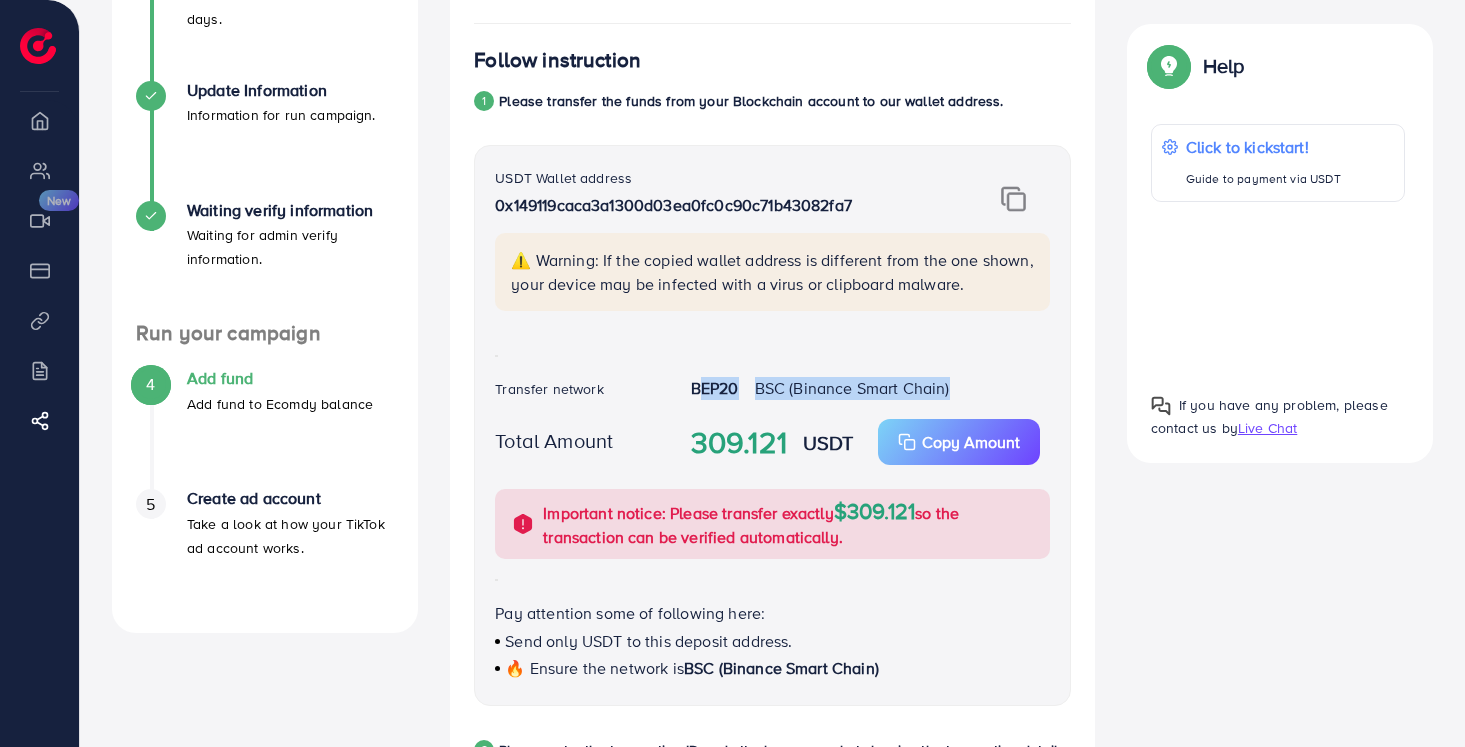 scroll, scrollTop: 321, scrollLeft: 0, axis: vertical 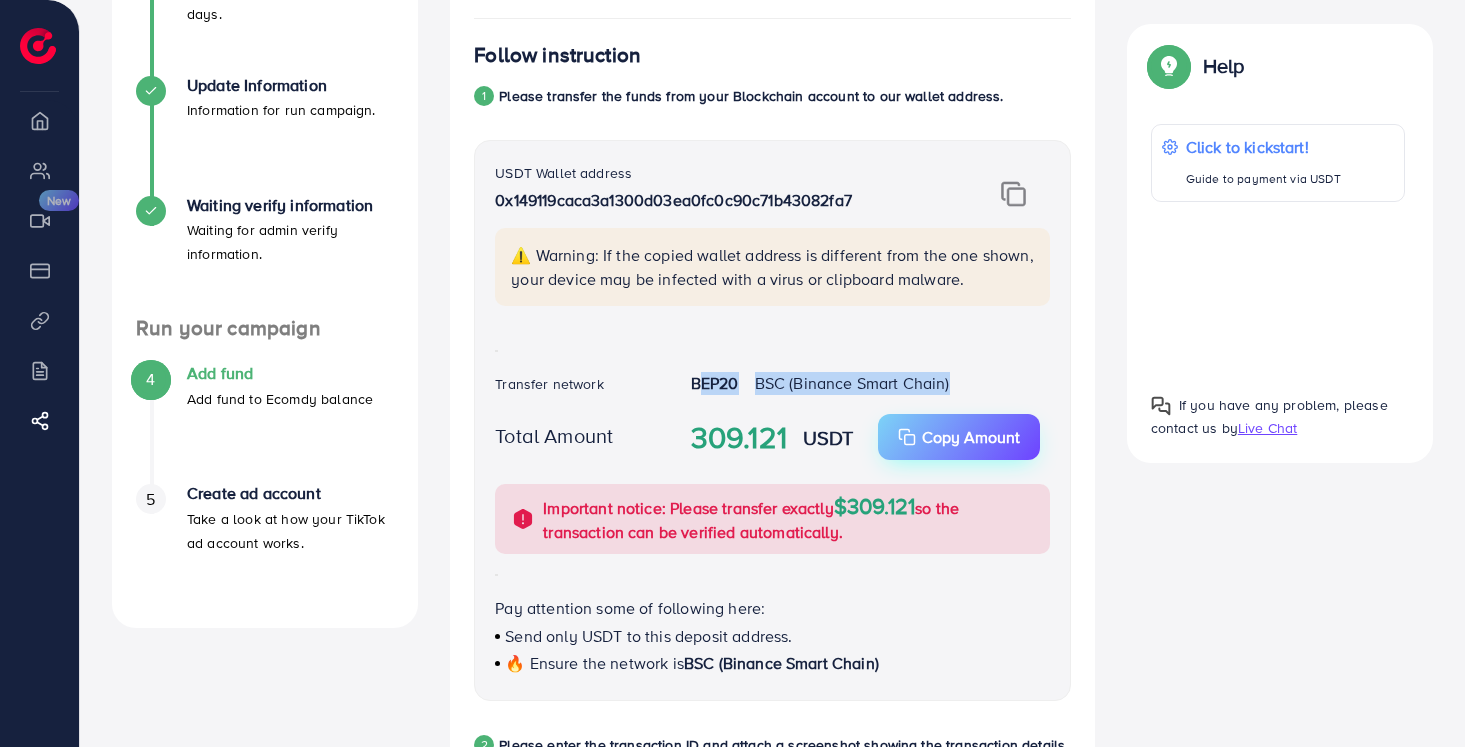 click on "Copy Amount" at bounding box center (971, 437) 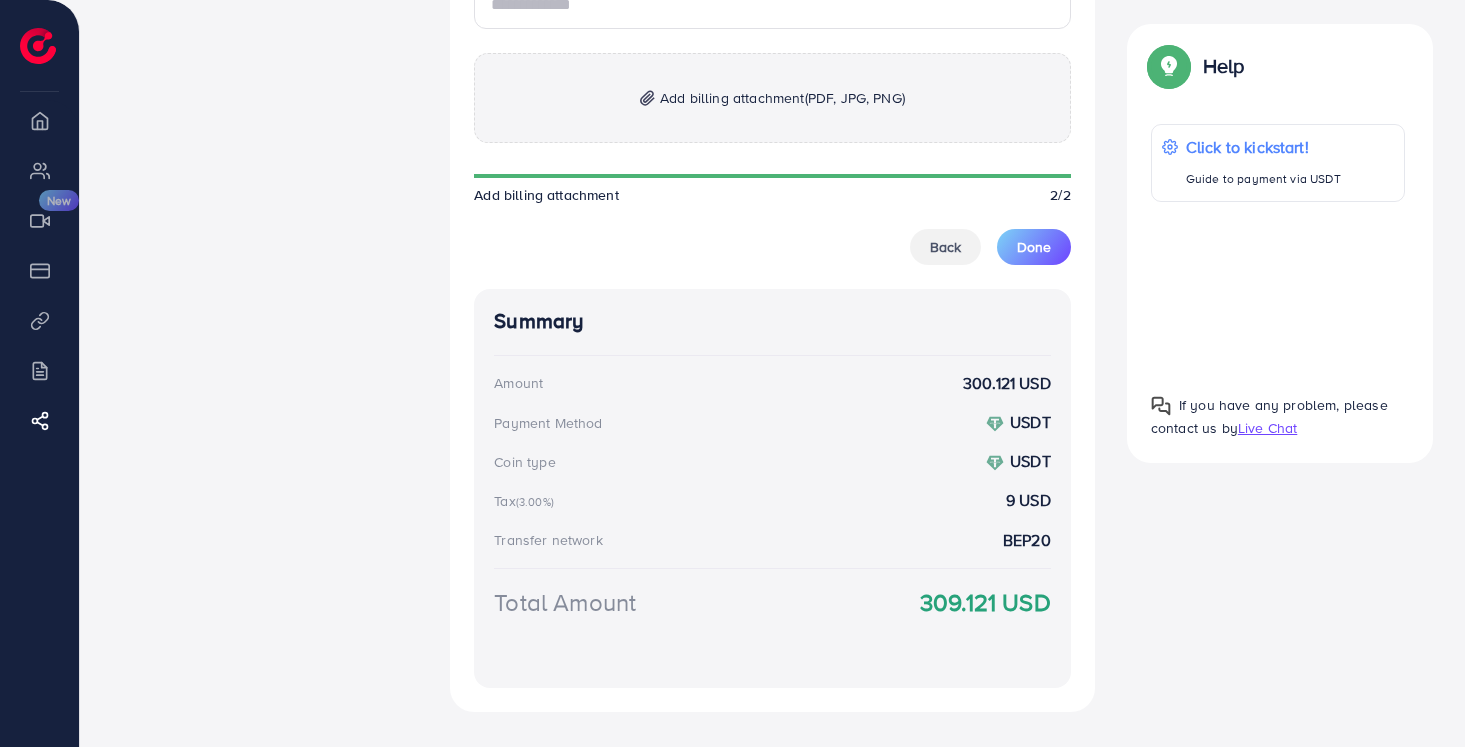 scroll, scrollTop: 1267, scrollLeft: 0, axis: vertical 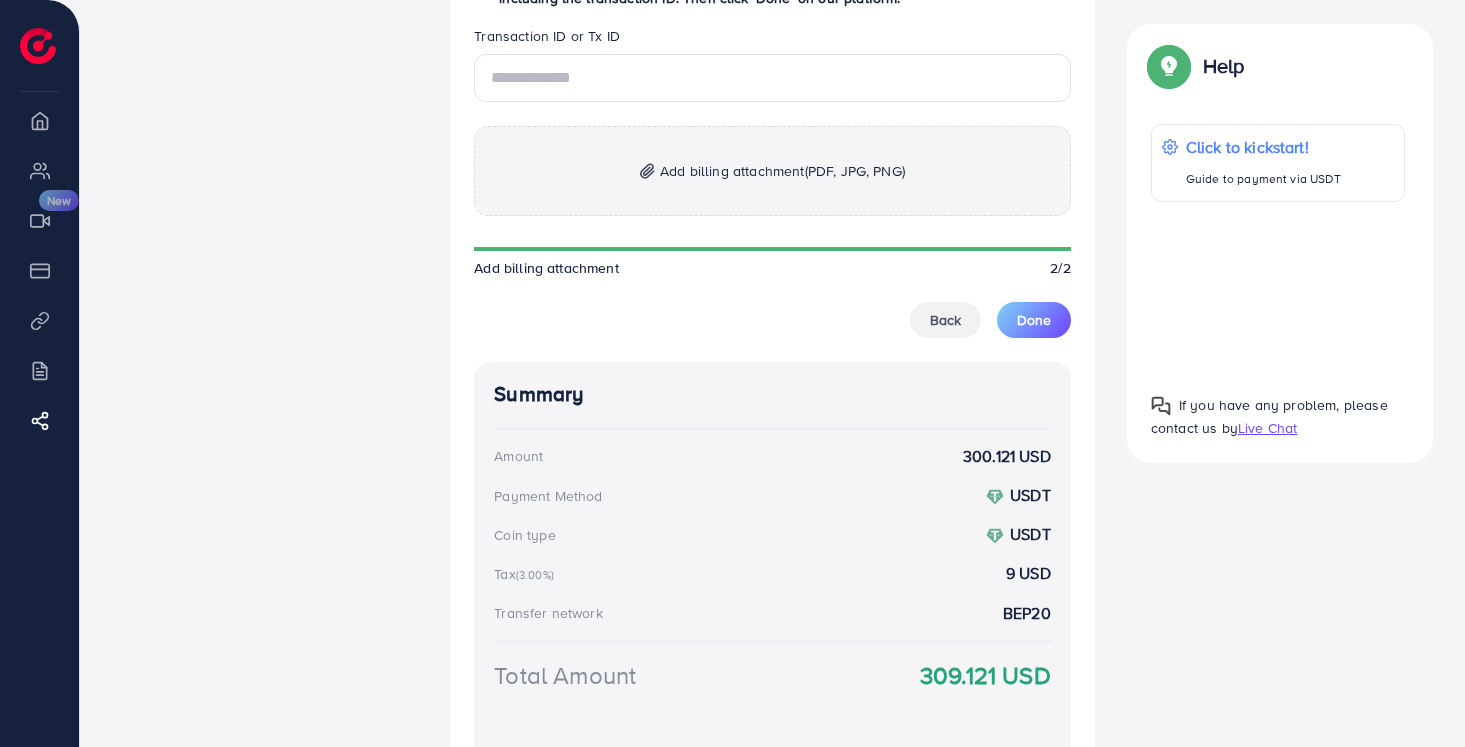 click on "Add billing attachment  (PDF, JPG, PNG)" at bounding box center [772, 171] 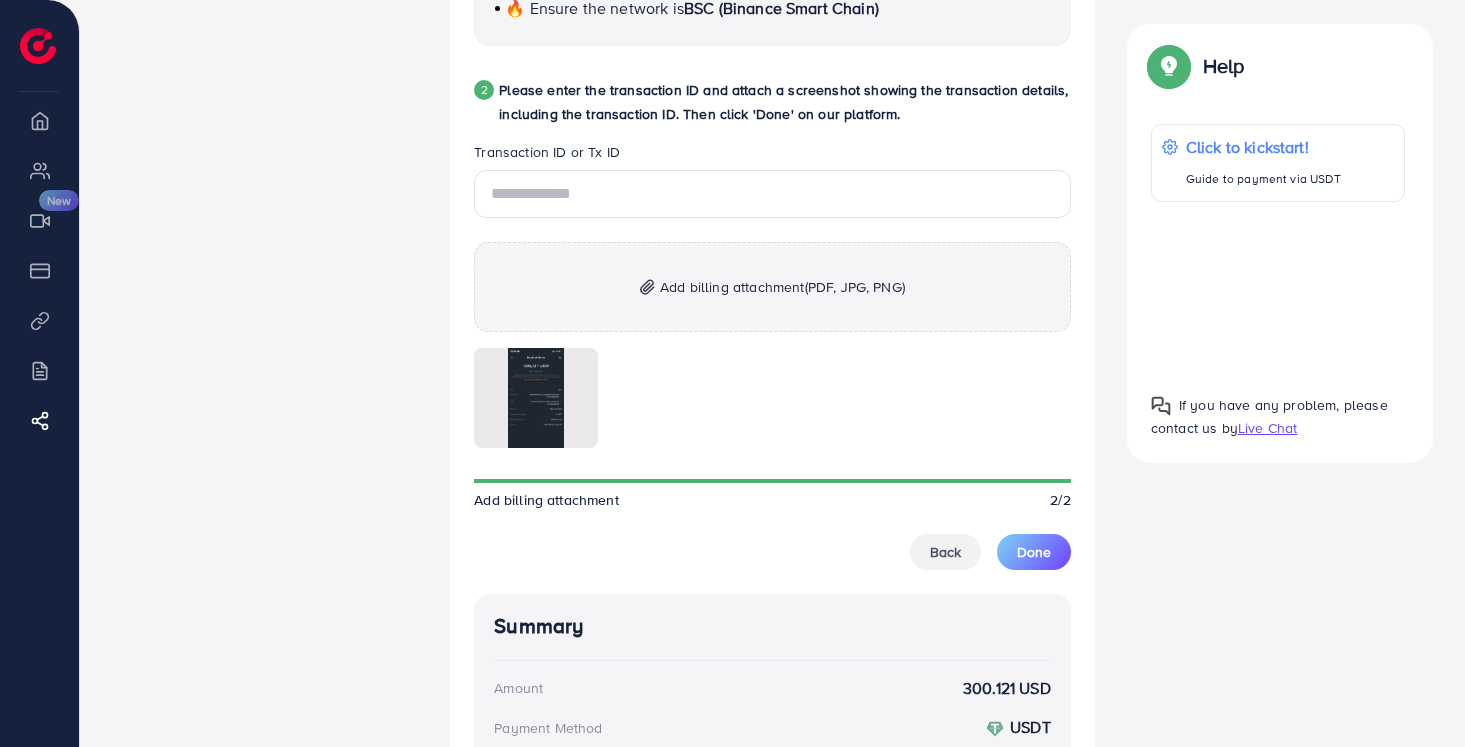 scroll, scrollTop: 950, scrollLeft: 0, axis: vertical 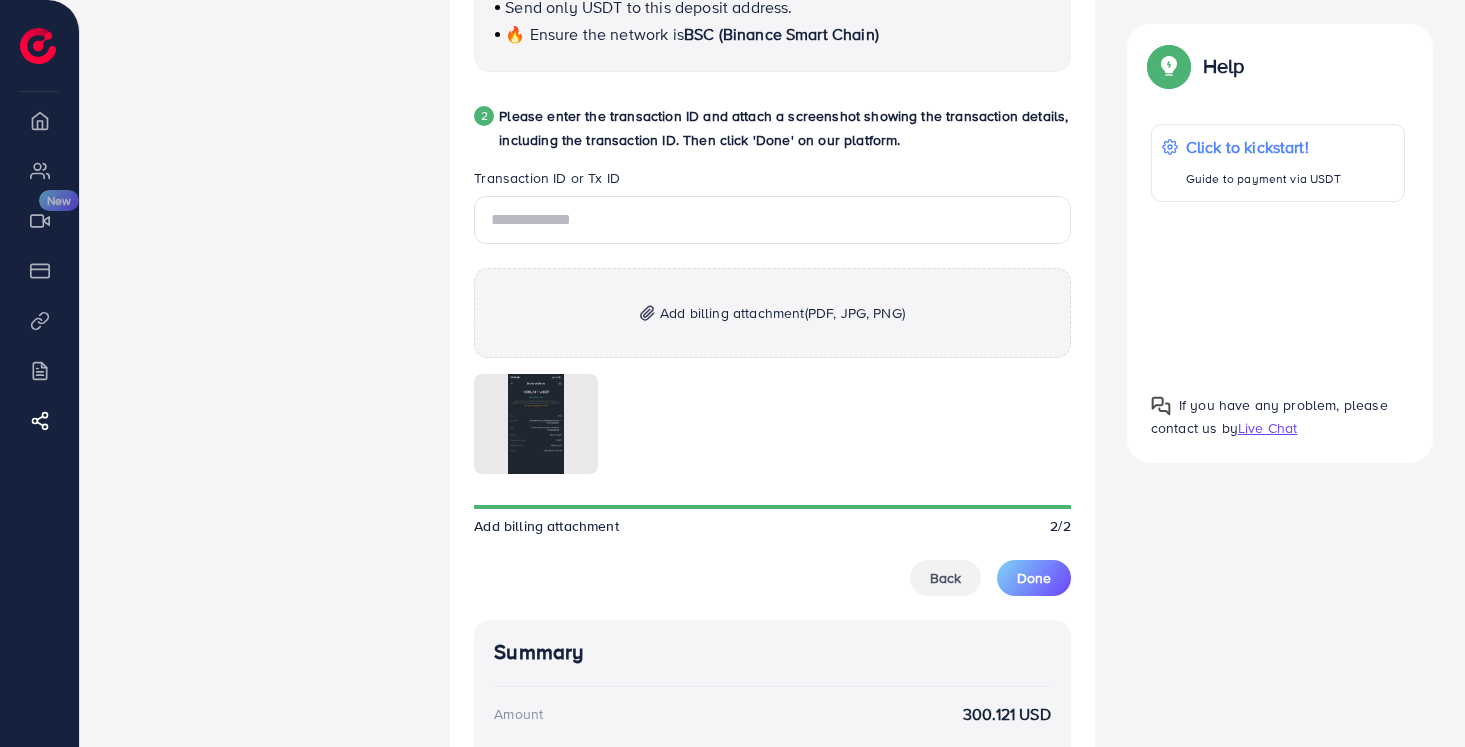 click on "Transaction ID or Tx ID" at bounding box center [772, 182] 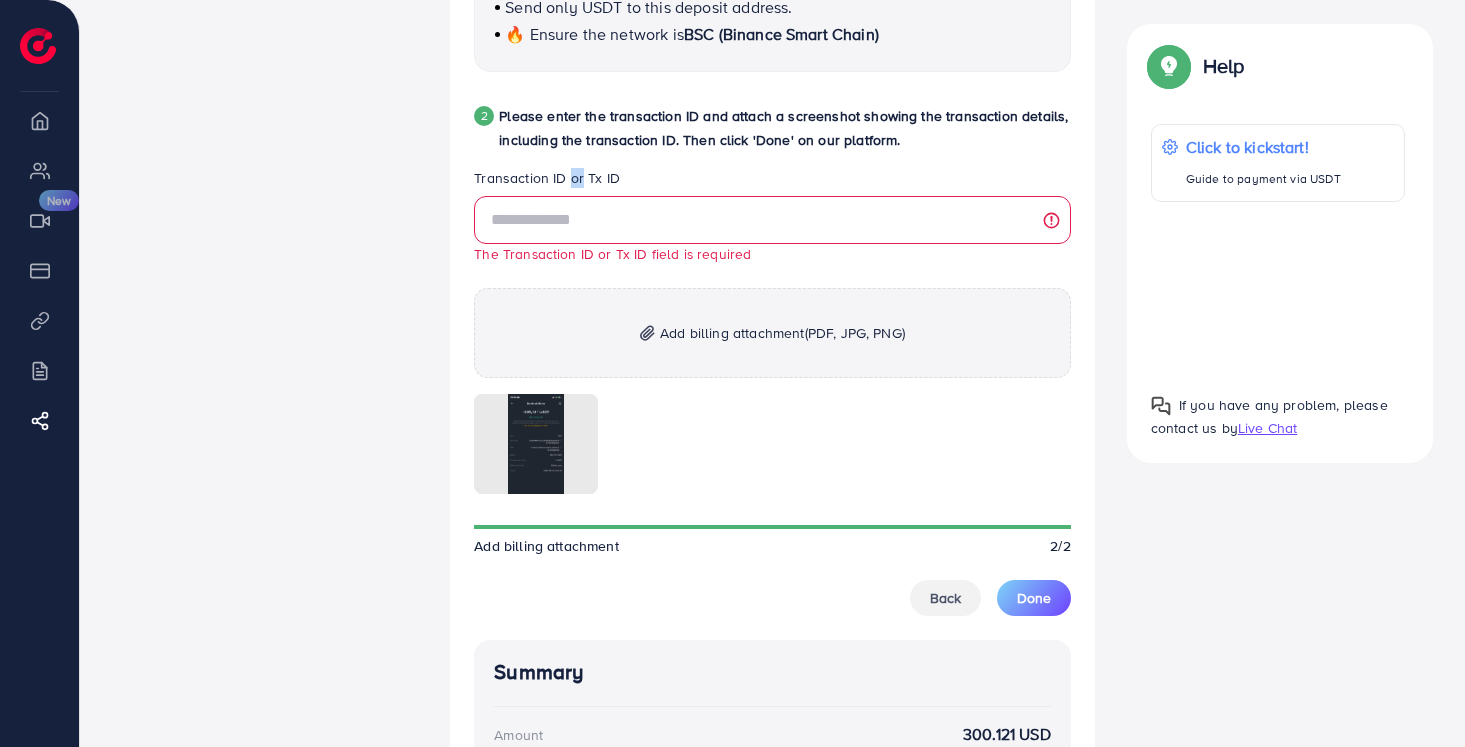 click on "Transaction ID or Tx ID" at bounding box center [772, 182] 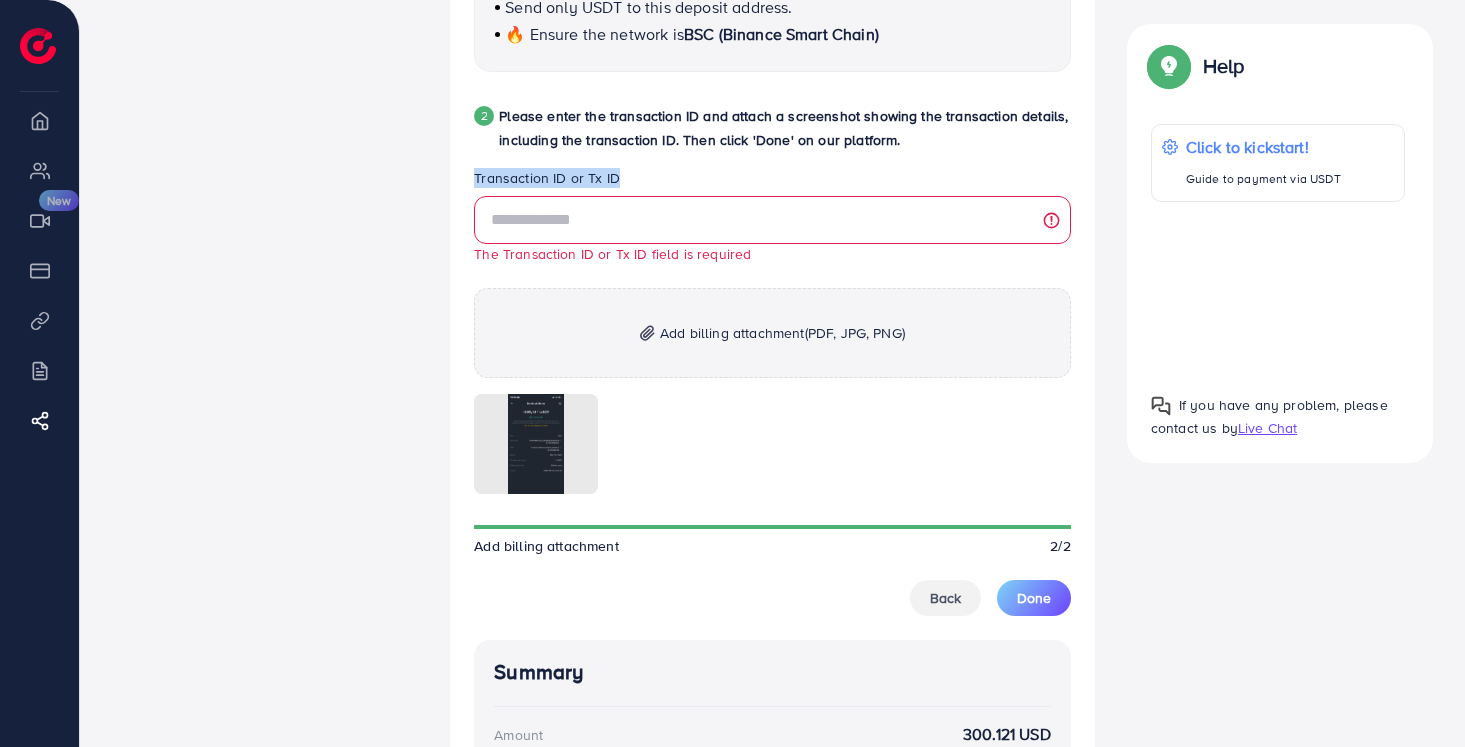 click on "Transaction ID or Tx ID" at bounding box center [772, 182] 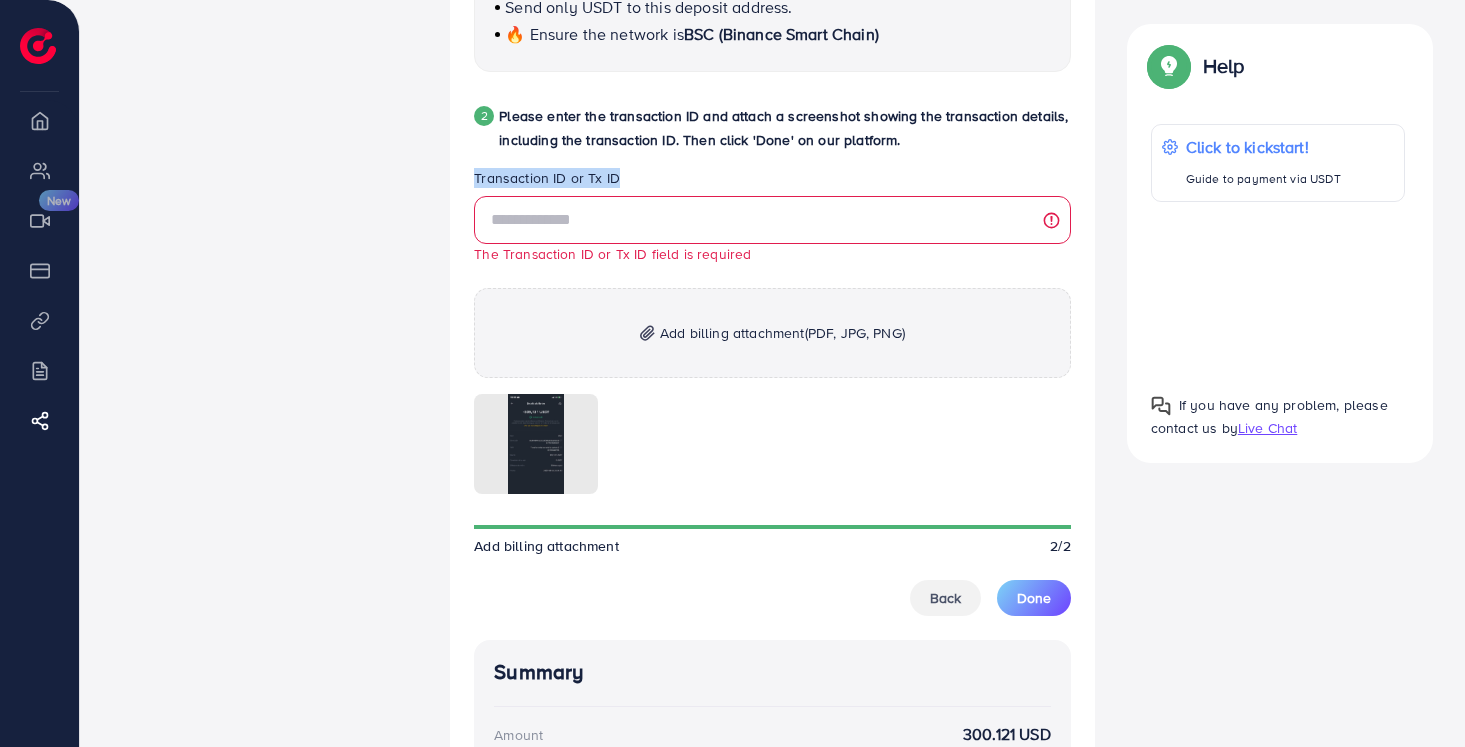 click on "Transaction ID or Tx ID" at bounding box center [772, 182] 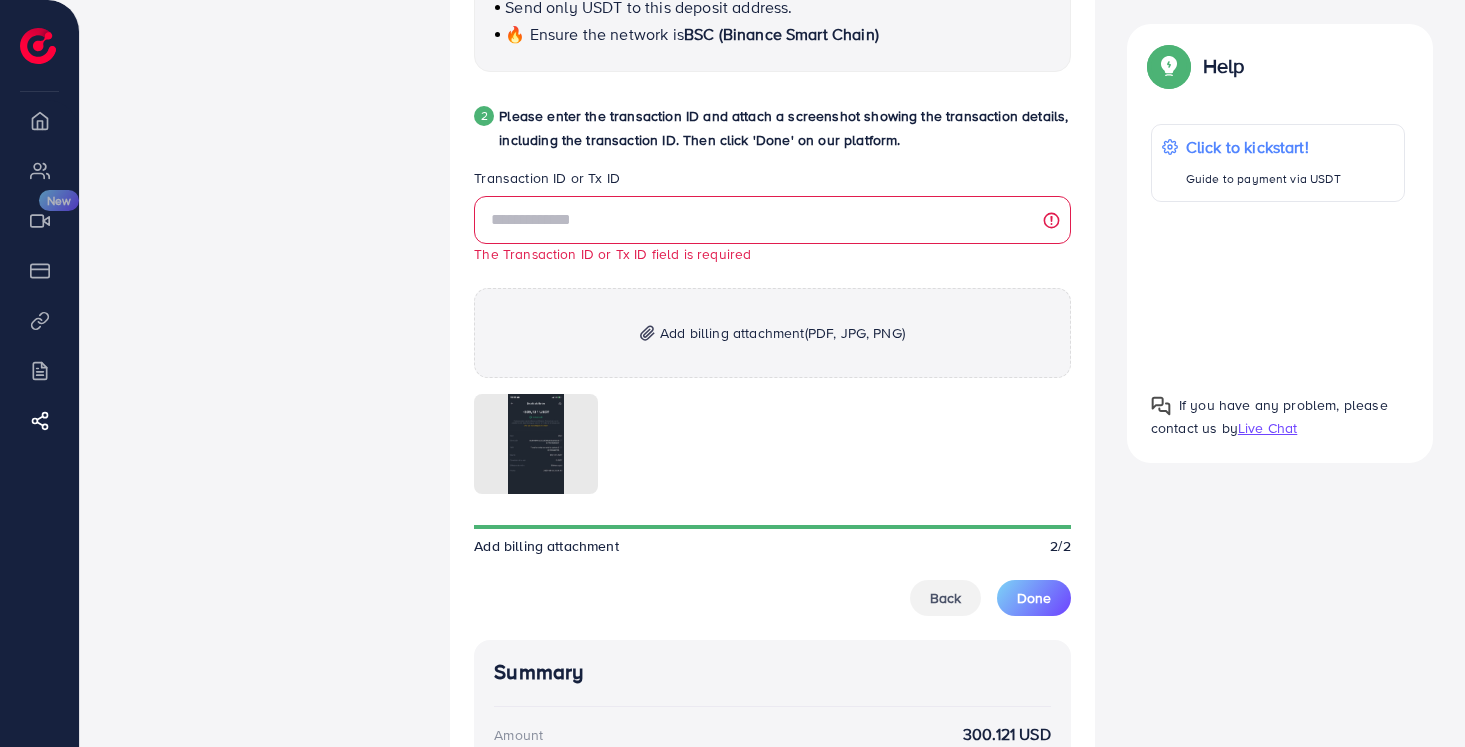 click on "Transaction ID or Tx ID" at bounding box center [772, 182] 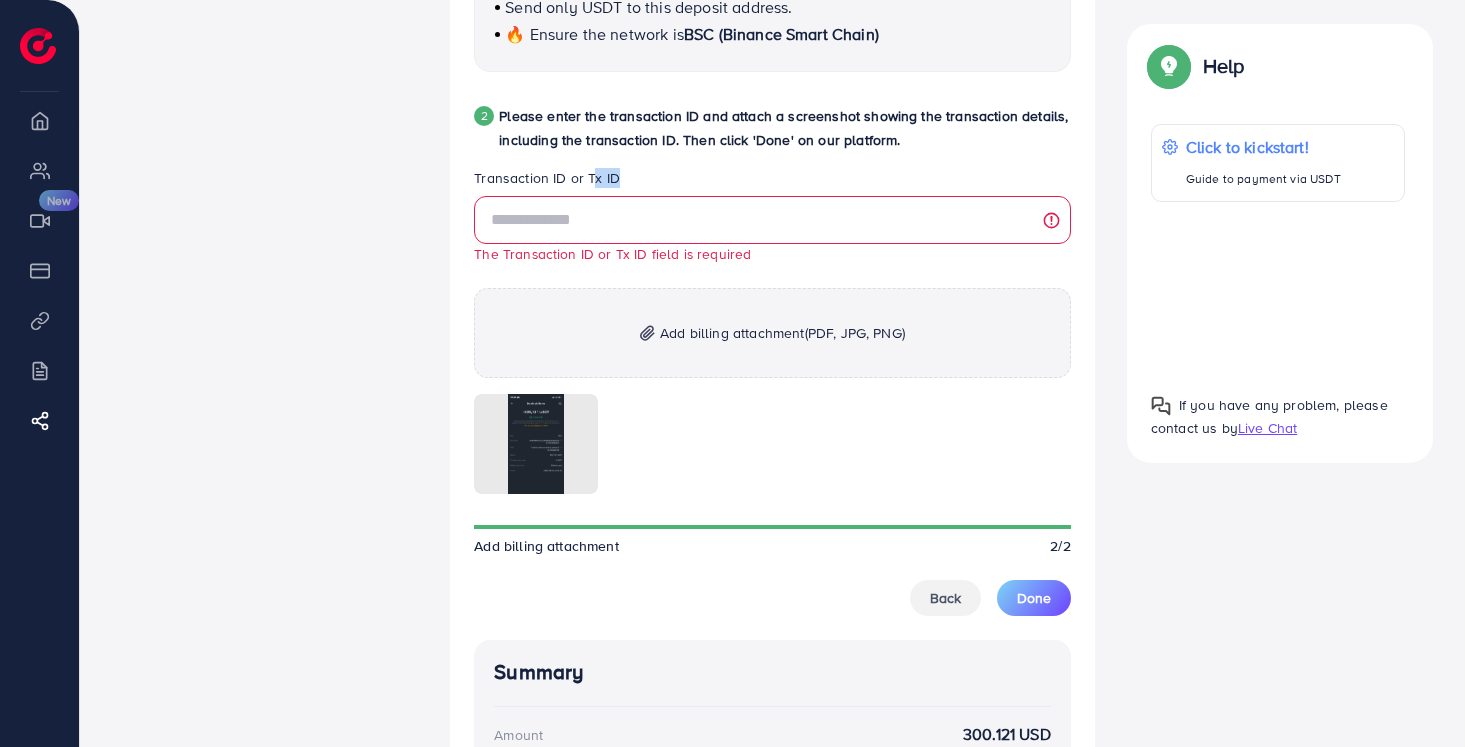 drag, startPoint x: 613, startPoint y: 180, endPoint x: 591, endPoint y: 183, distance: 22.203604 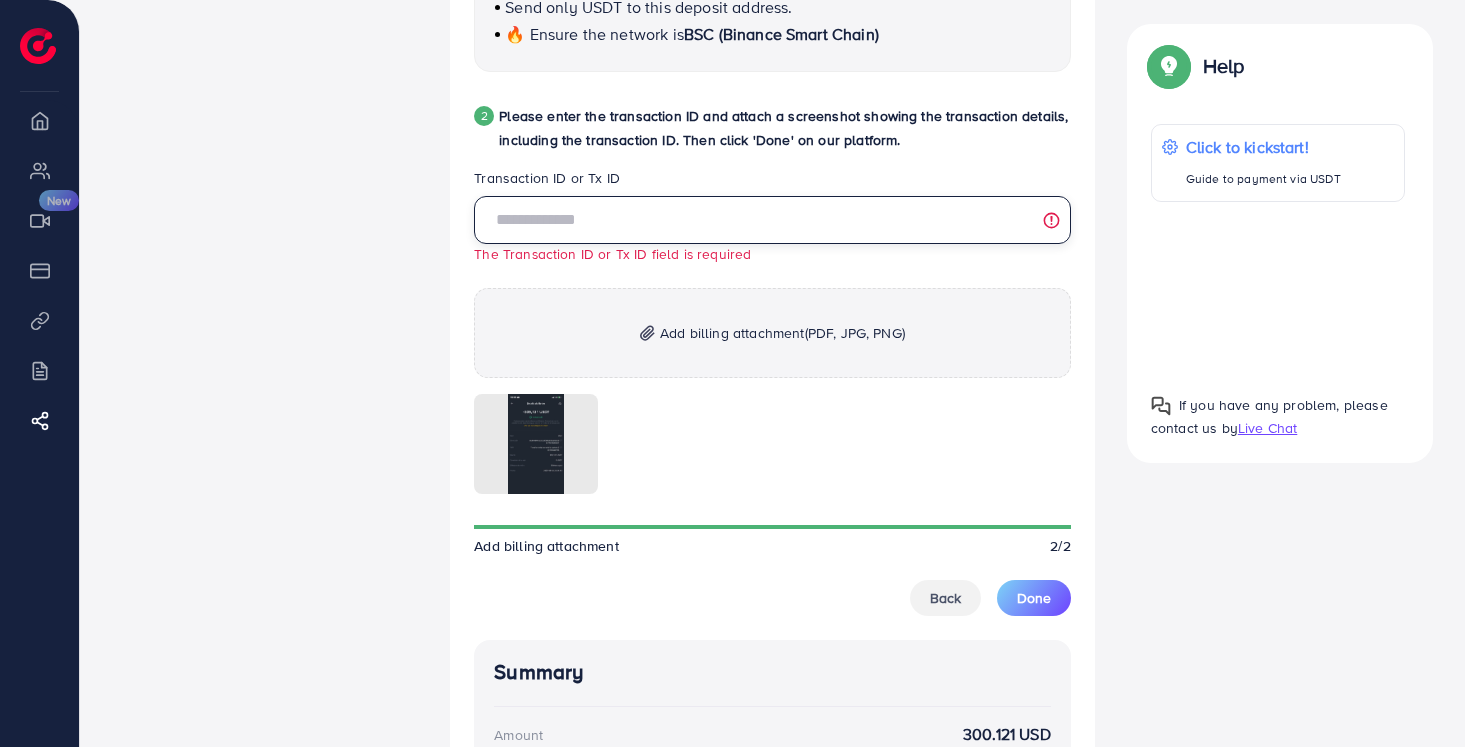 paste on "**********" 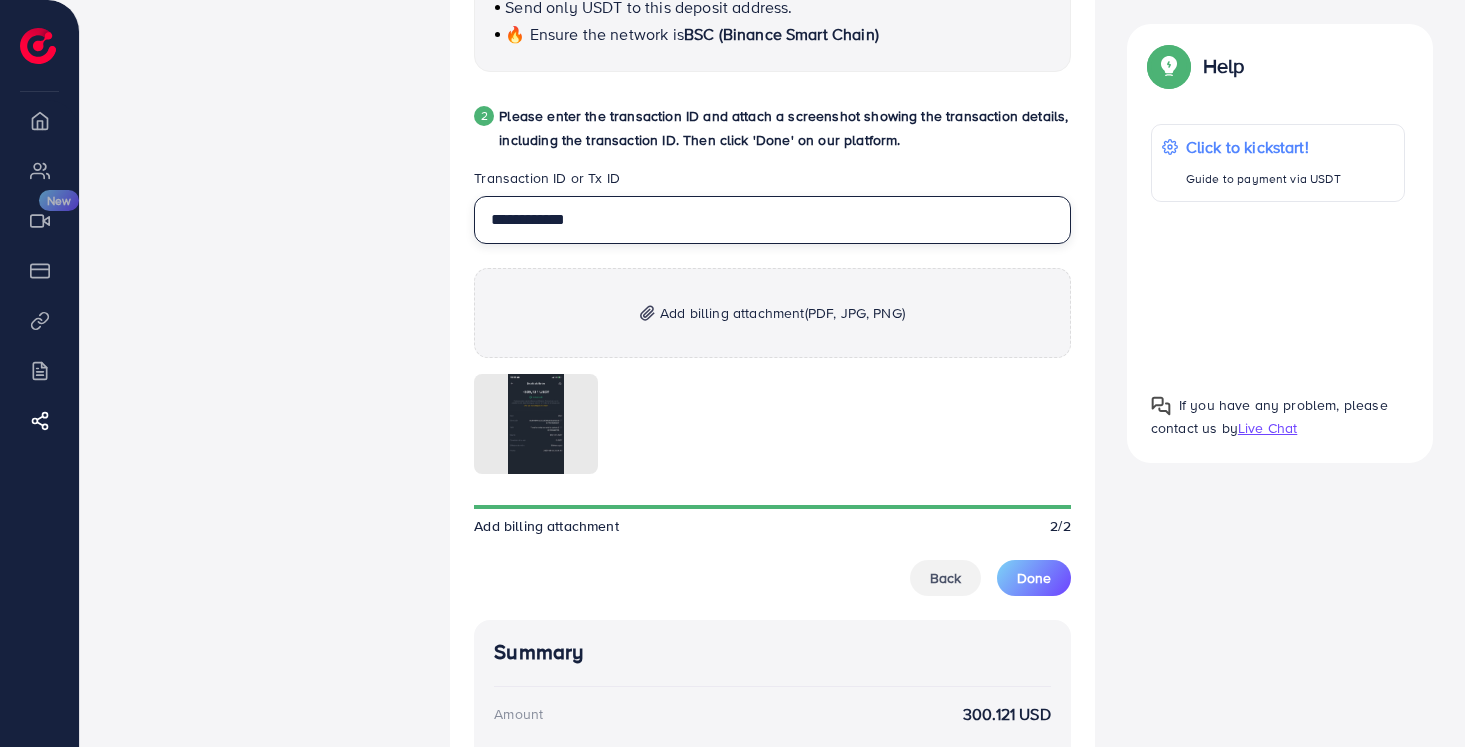 type on "**********" 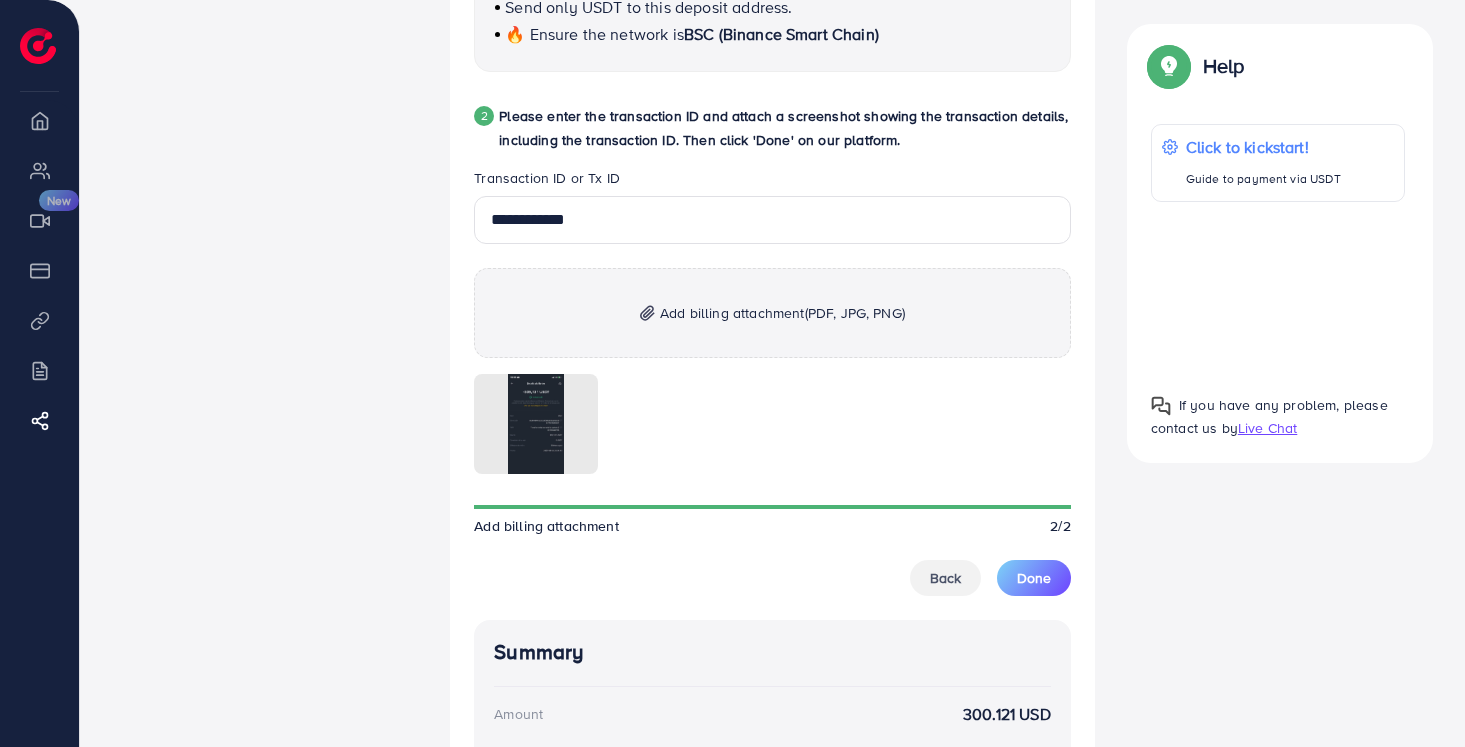 click on "A quick setup guide for your business.   Get started   Active 14 days free trial   FREE 1 ad account in the first 14 days.   Update Information   Information for run campaign.   Waiting verify information   Waiting for admin verify information.   Run your campaign   4   Add fund   Add fund to Ecomdy balance   5   Create ad account   Take a look at how your TikTok ad account works." at bounding box center (265, 158) 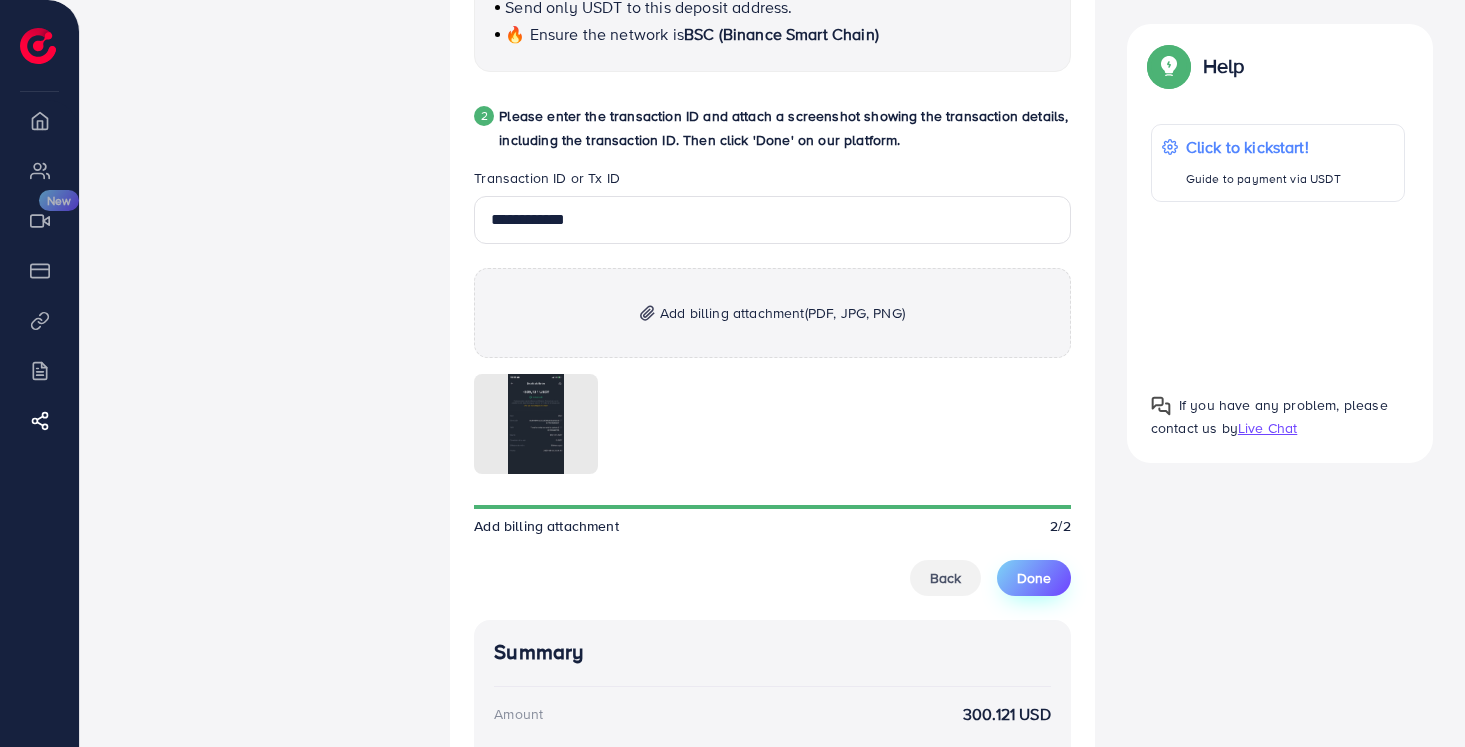click on "Done" at bounding box center [1034, 578] 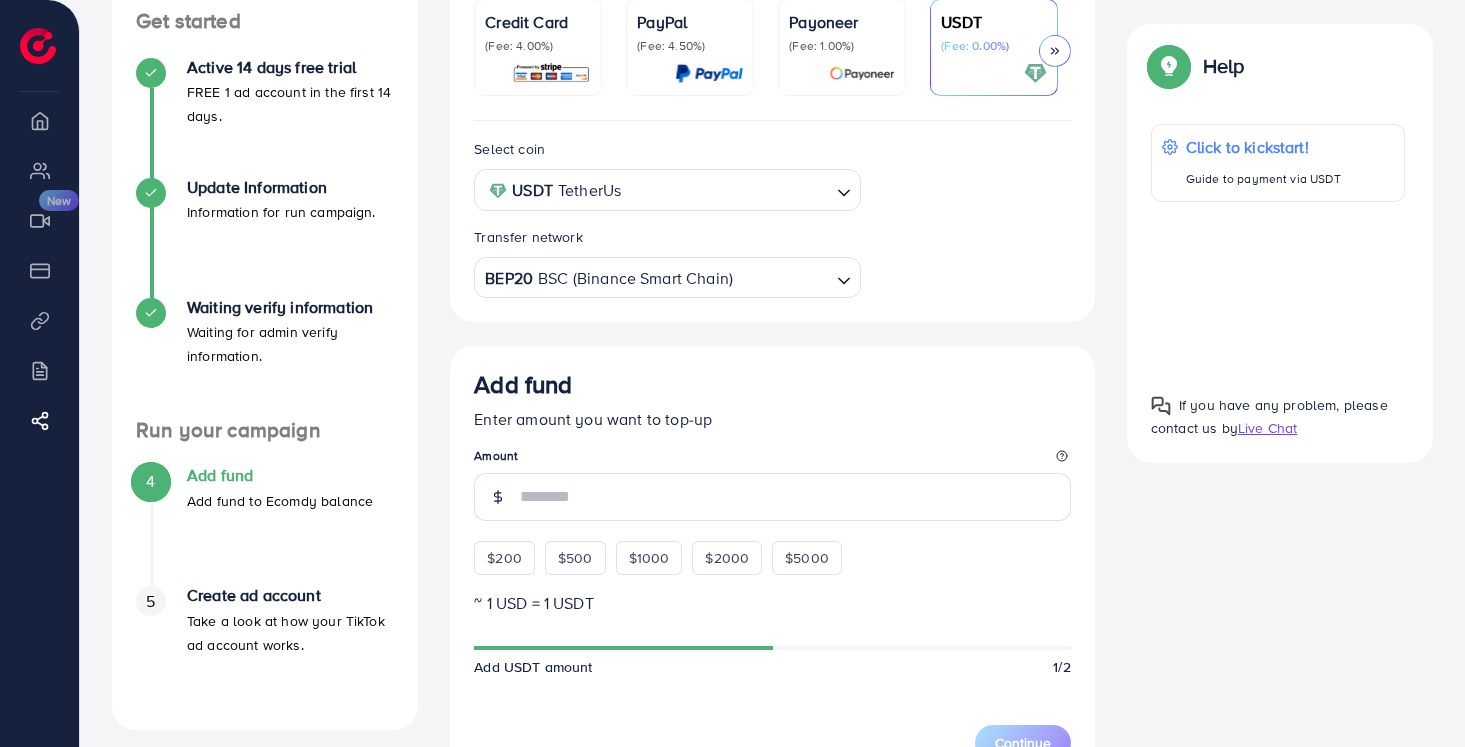 scroll, scrollTop: 218, scrollLeft: 0, axis: vertical 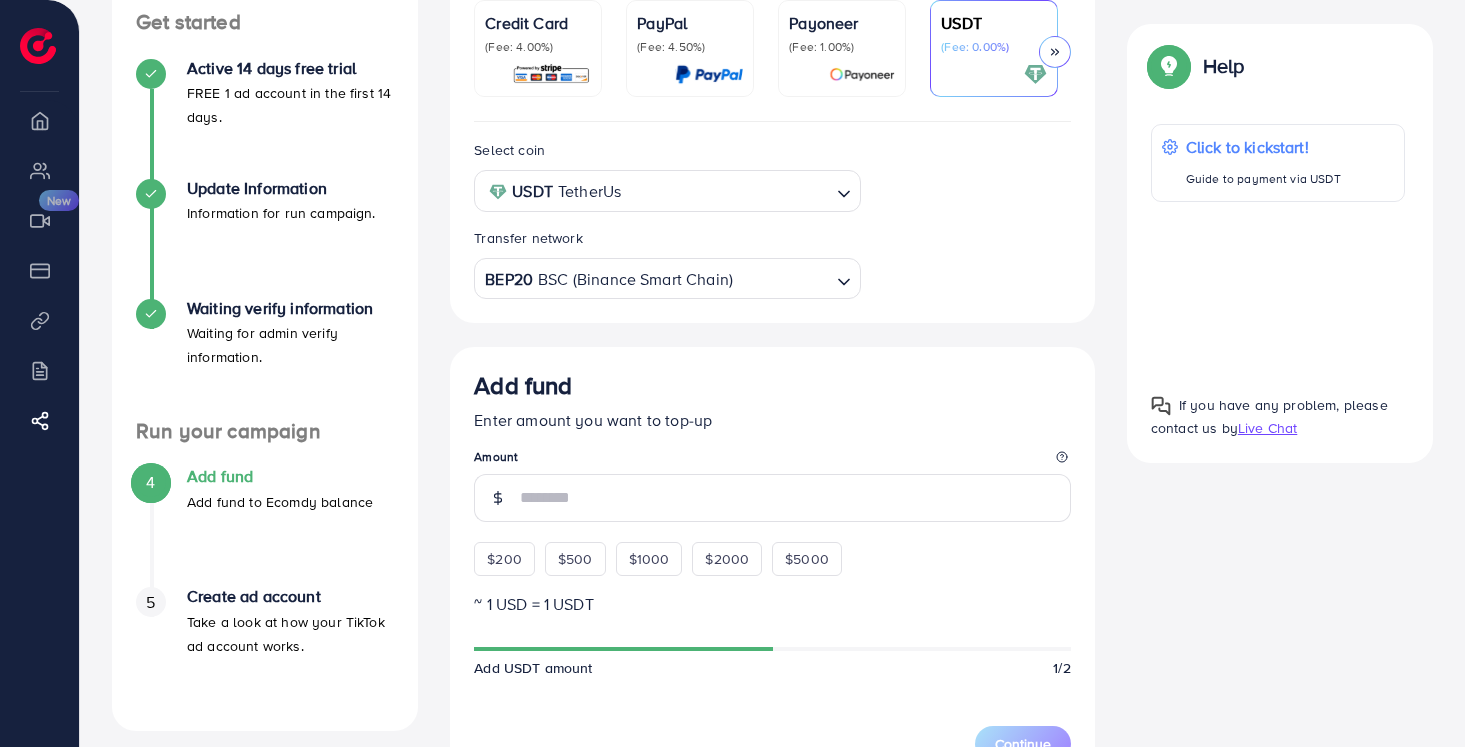 click on "BEP20 BSC (Binance Smart Chain)" at bounding box center [656, 277] 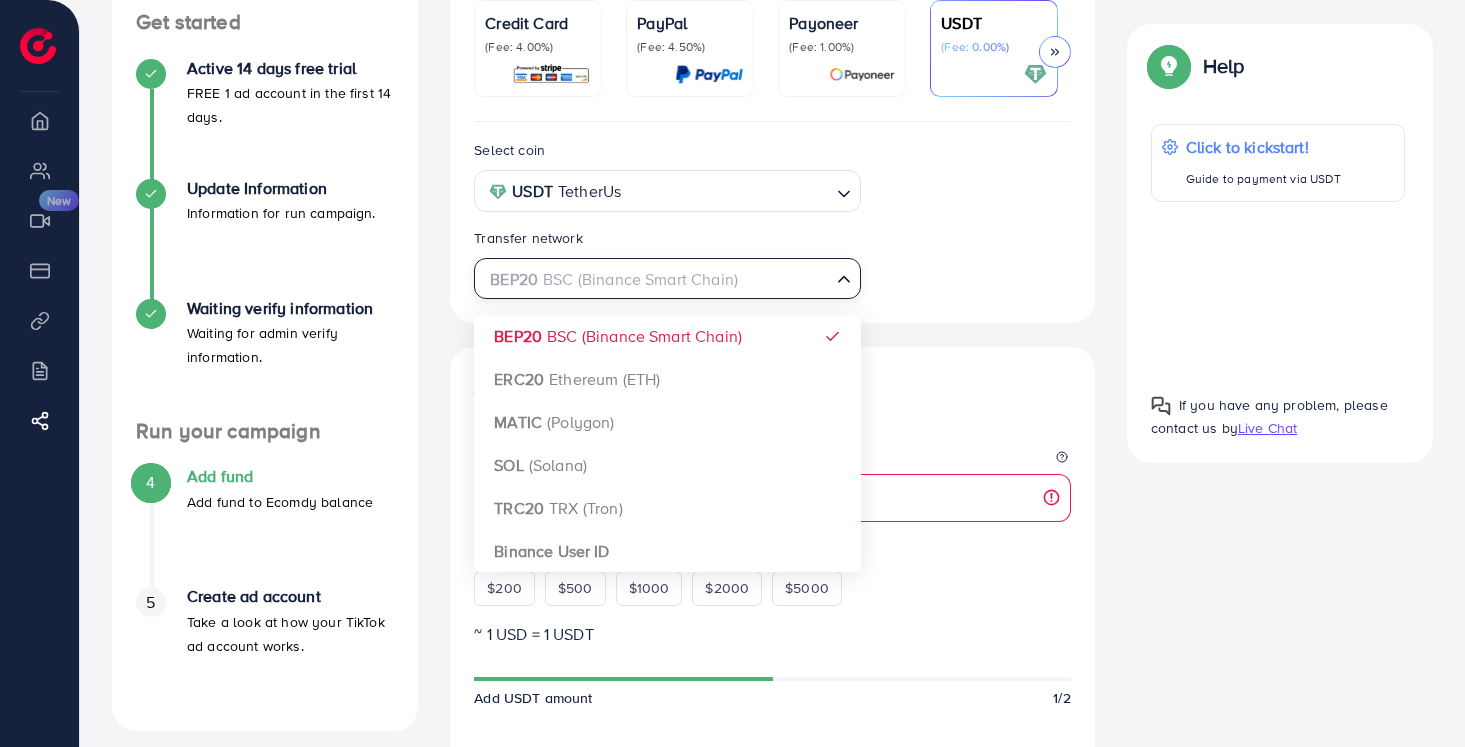click at bounding box center [656, 279] 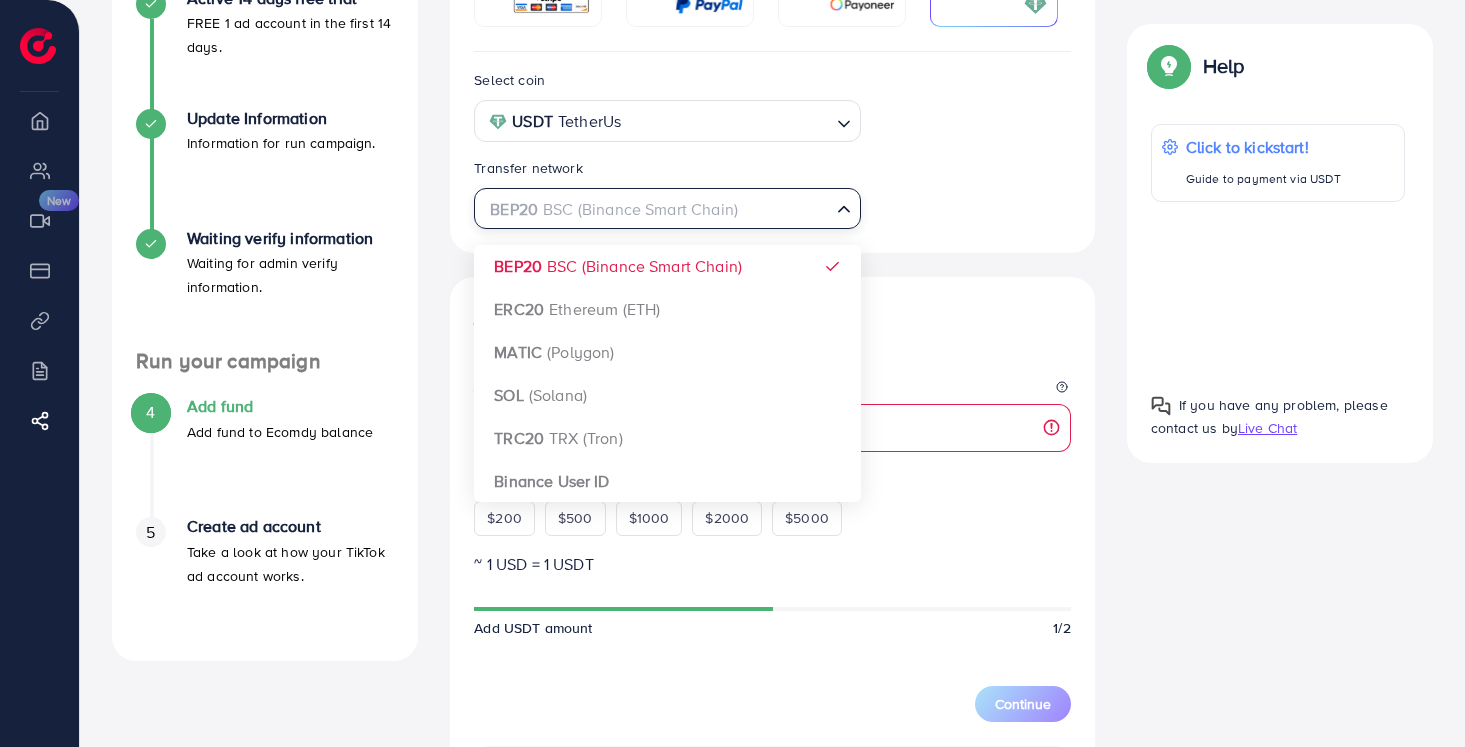 click on "A quick setup guide for your business.   Get started   Active 14 days free trial   FREE 1 ad account in the first 14 days.   Update Information   Information for run campaign.   Waiting verify information   Waiting for admin verify information.   Run your campaign   4   Add fund   Add fund to Ecomdy balance   5   Create ad account   Take a look at how your TikTok ad account works.  A quick setup guide for your business.  Add fund   Add fund to Ecomdy balance   Ecomdy Balance:   $0  *Minimum balance to create an account is $200, please add more money.   Credit Card   (Fee: 4.00%)   PayPal   (Fee: 4.50%)   Payoneer   (Fee: 1.00%)   USDT   (Fee: 0.00%)   Airwallex   (Fee: 0.00%)   Top-up Success!   Thanks you for your purchase. Please check your balance again.   Summary   Client   Angelo Casales   Amount   0 USD   Payment Method      Credit card fee  0 USD  Tax  0 USD  Total Amount = Amount  + Tax + Credit card fee    0 USD   Recharge   Show me Ad Account  *You can download the invoice   here  Add credit card" at bounding box center (772, 552) 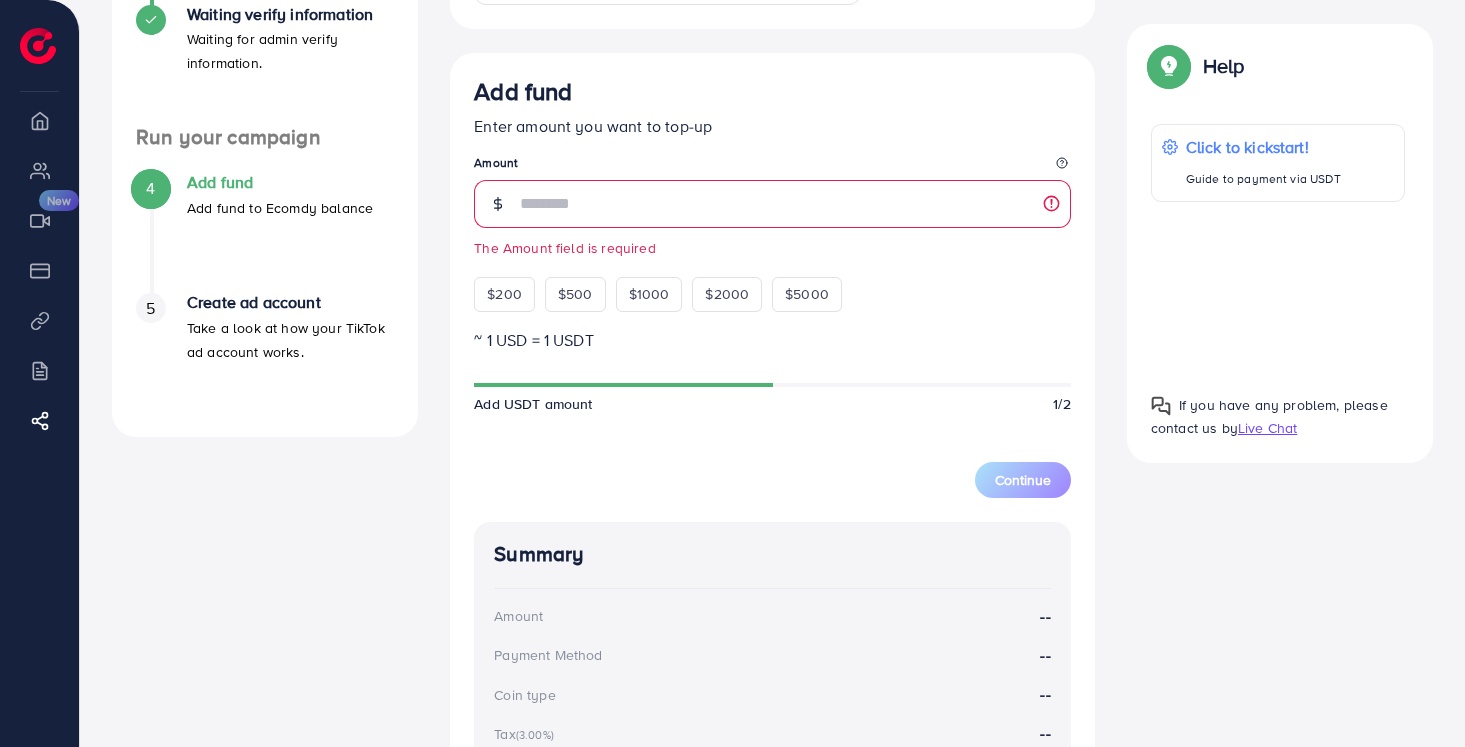 scroll, scrollTop: 467, scrollLeft: 0, axis: vertical 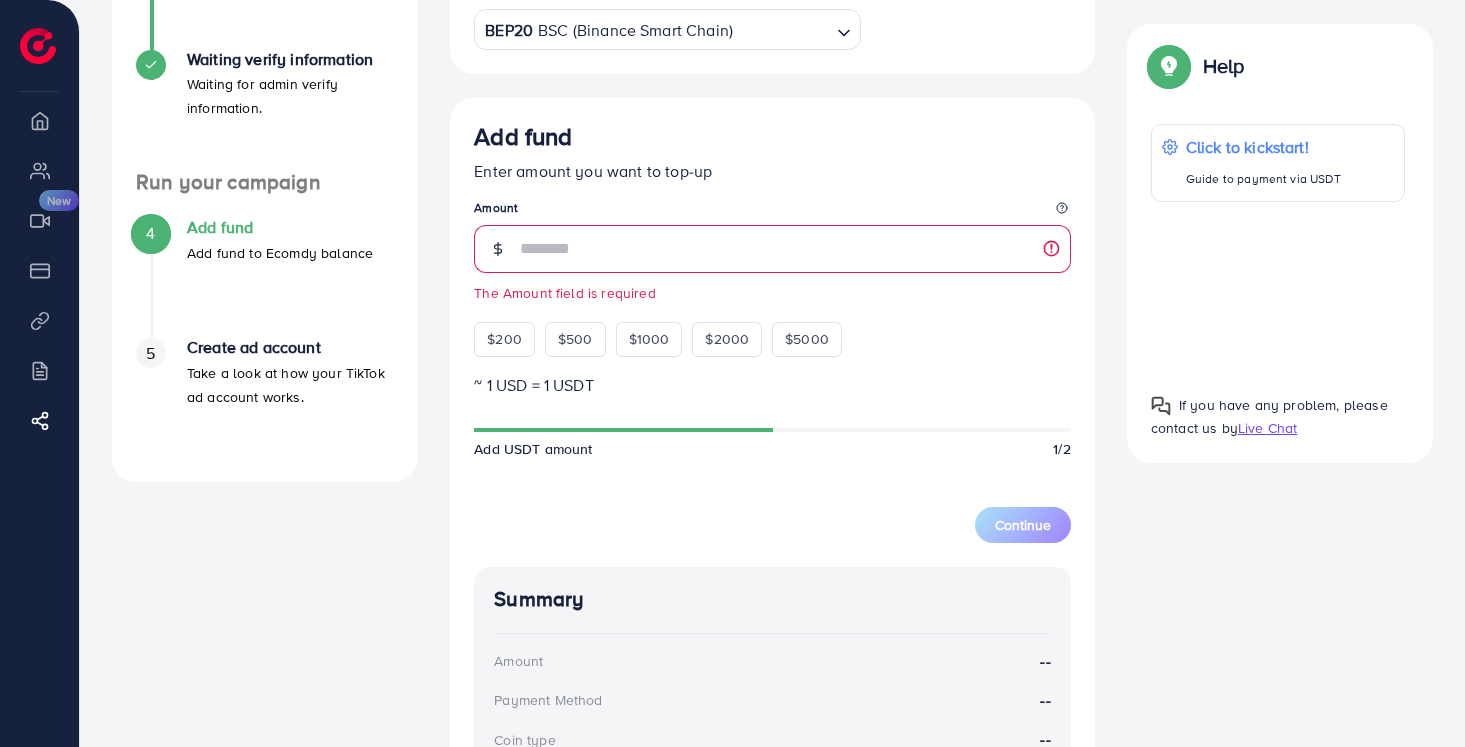 click on "4" at bounding box center (151, 233) 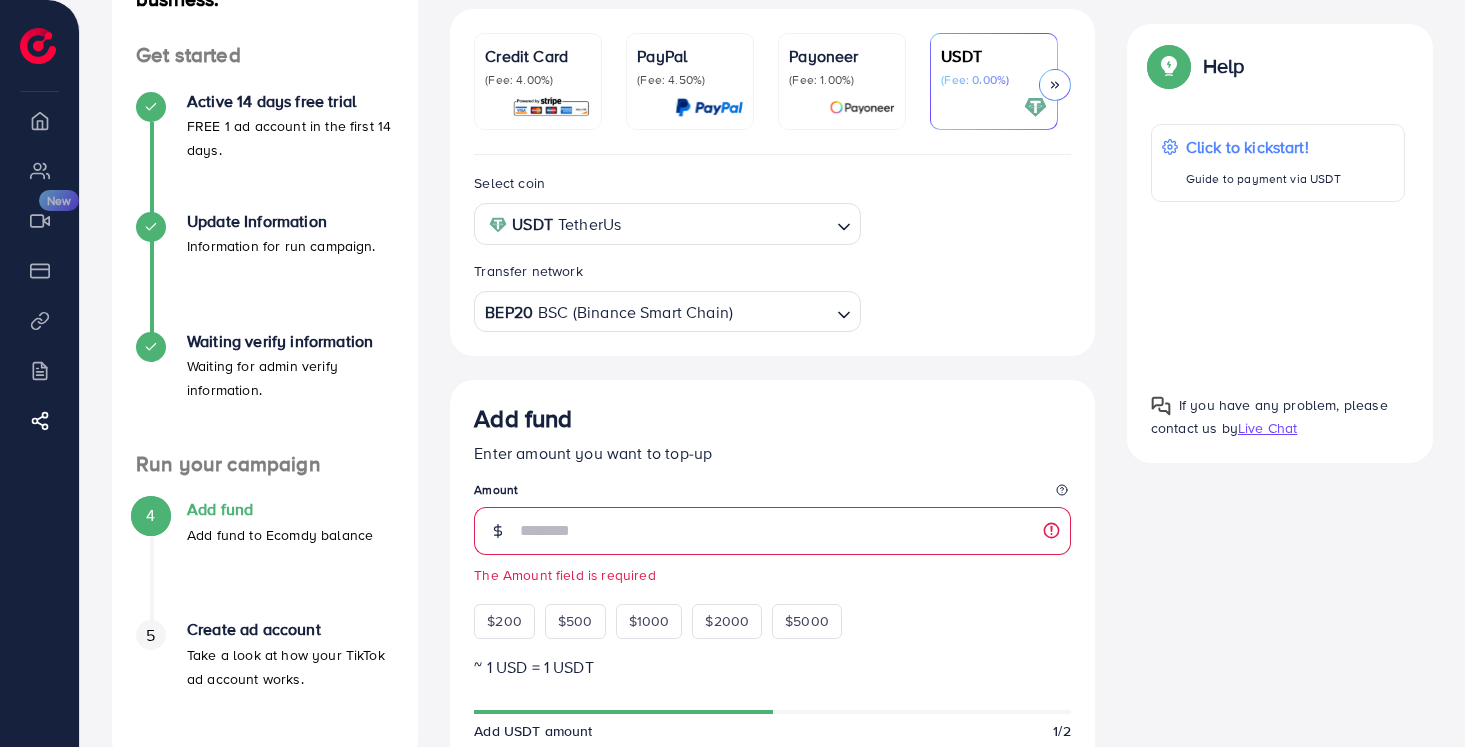 scroll, scrollTop: 0, scrollLeft: 0, axis: both 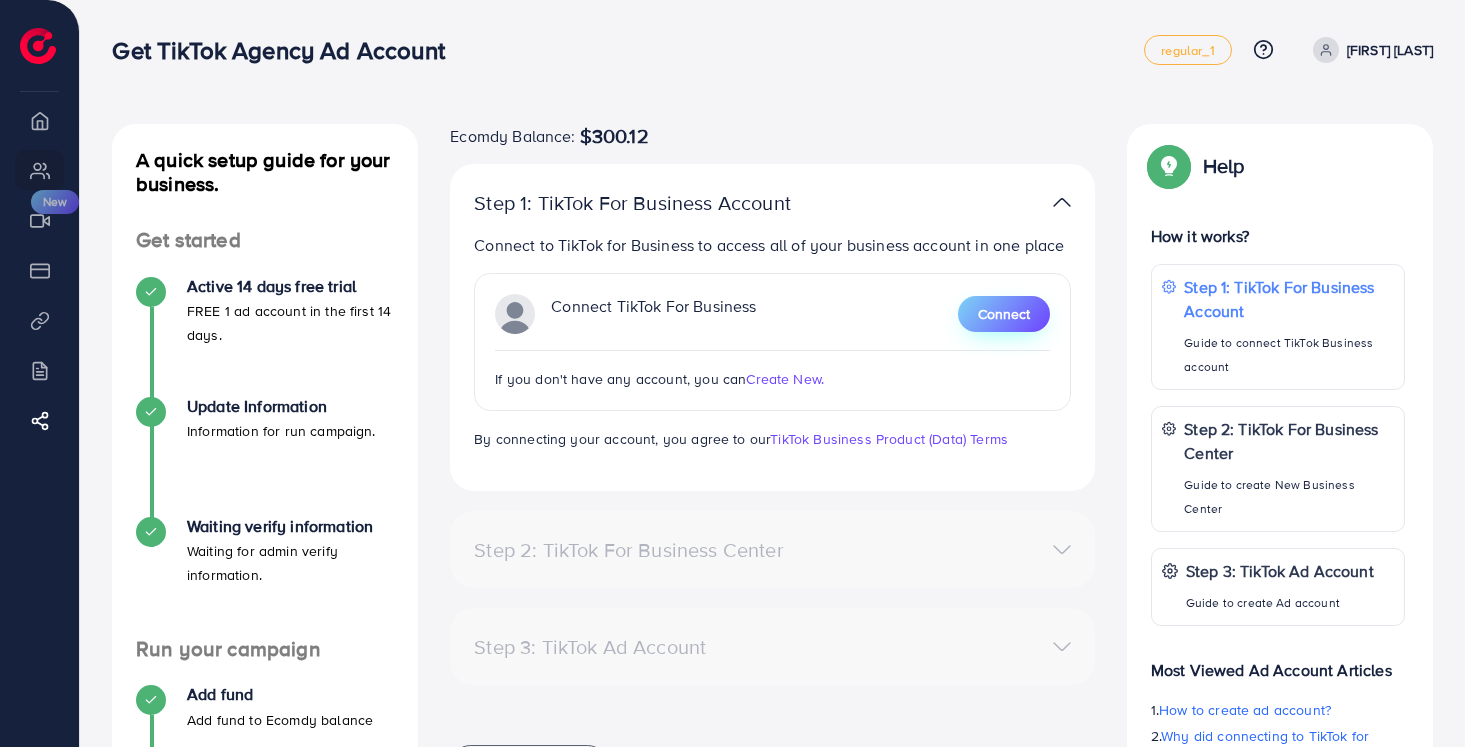 click on "Connect" at bounding box center [1004, 314] 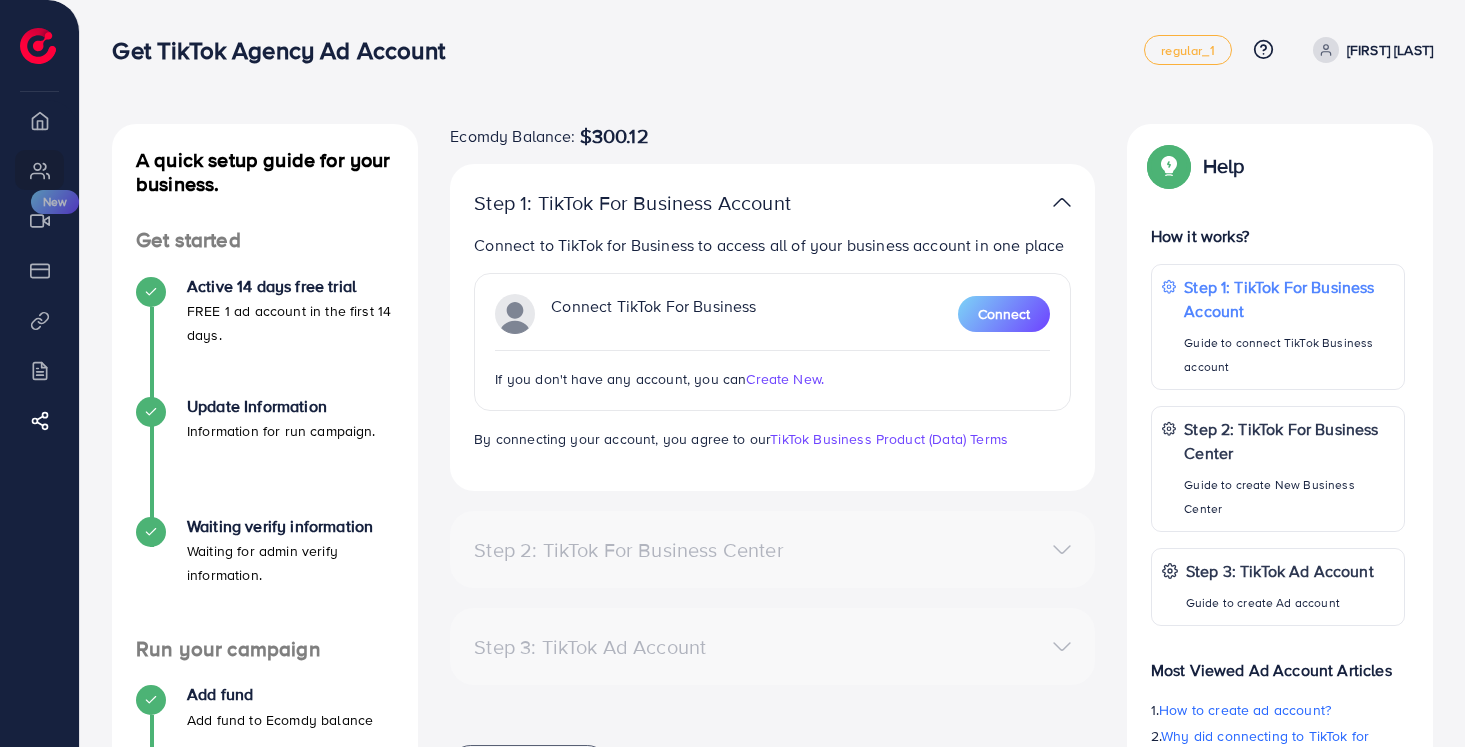 scroll, scrollTop: 0, scrollLeft: 0, axis: both 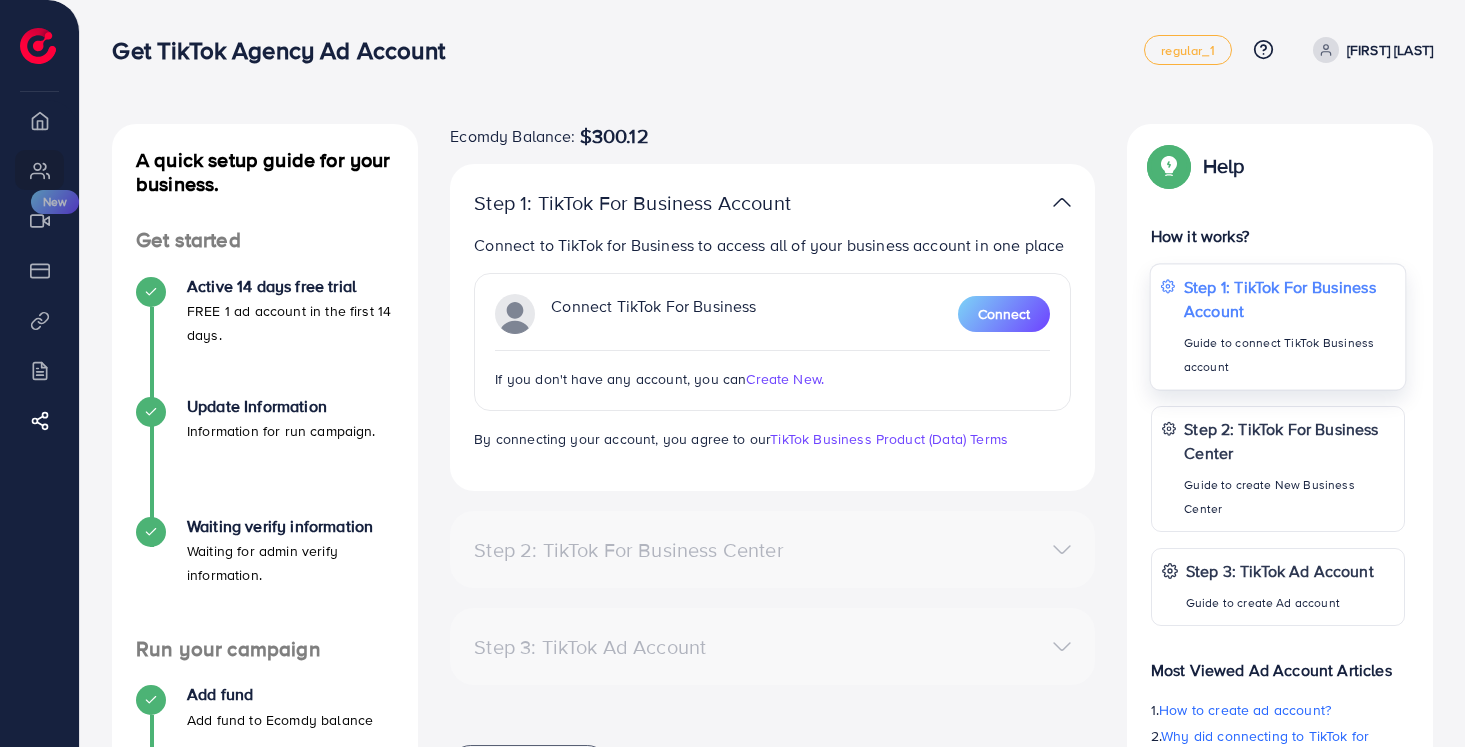click on "Guide to connect TikTok Business account" at bounding box center [1289, 355] 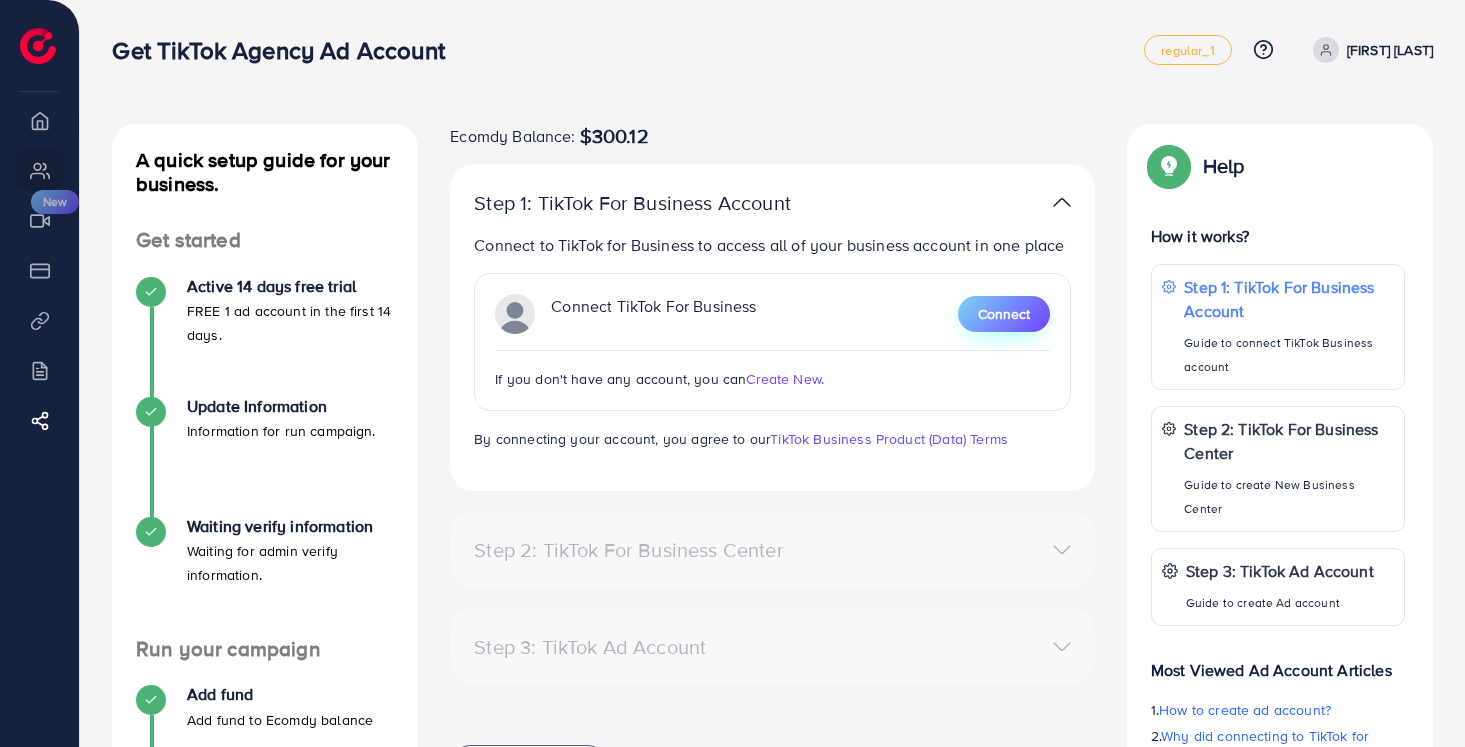 click on "Connect" at bounding box center [1004, 314] 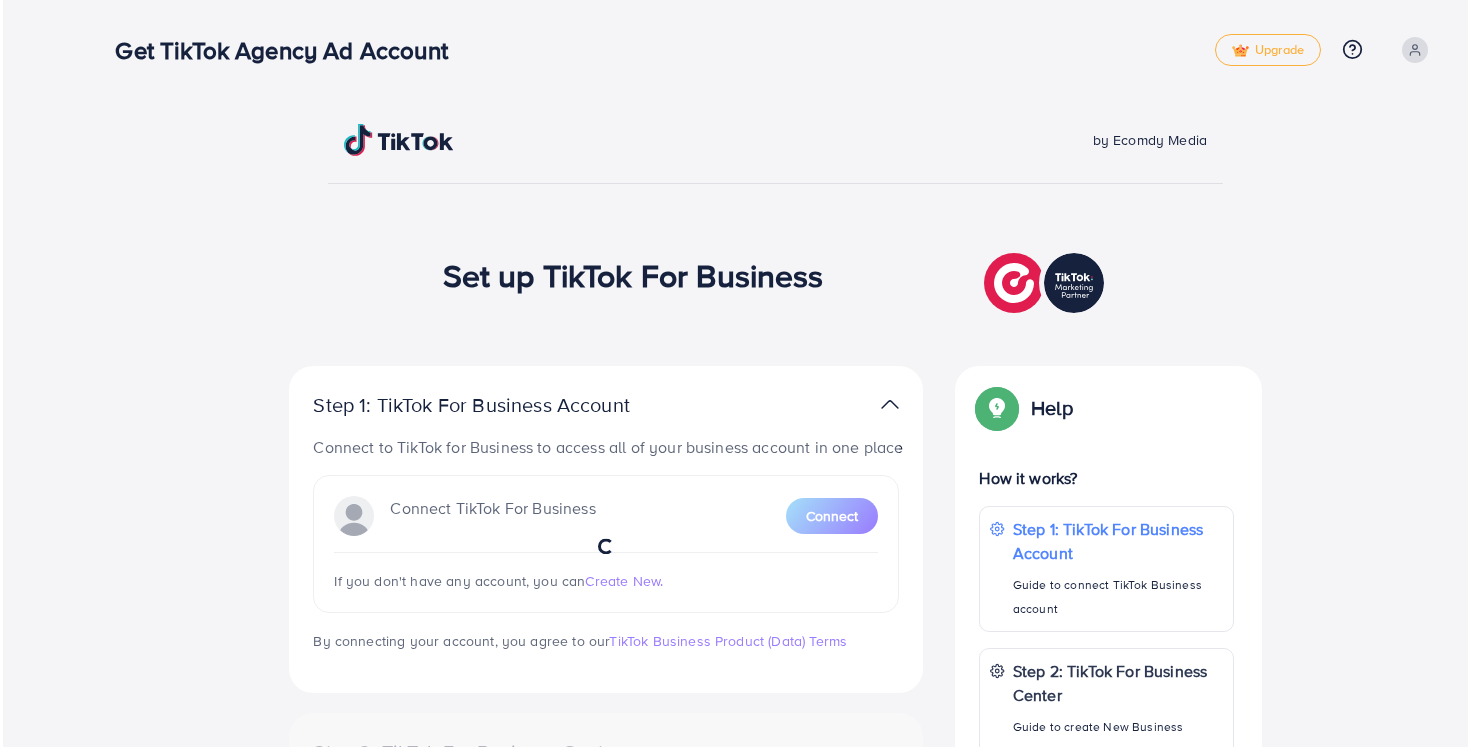 scroll, scrollTop: 0, scrollLeft: 0, axis: both 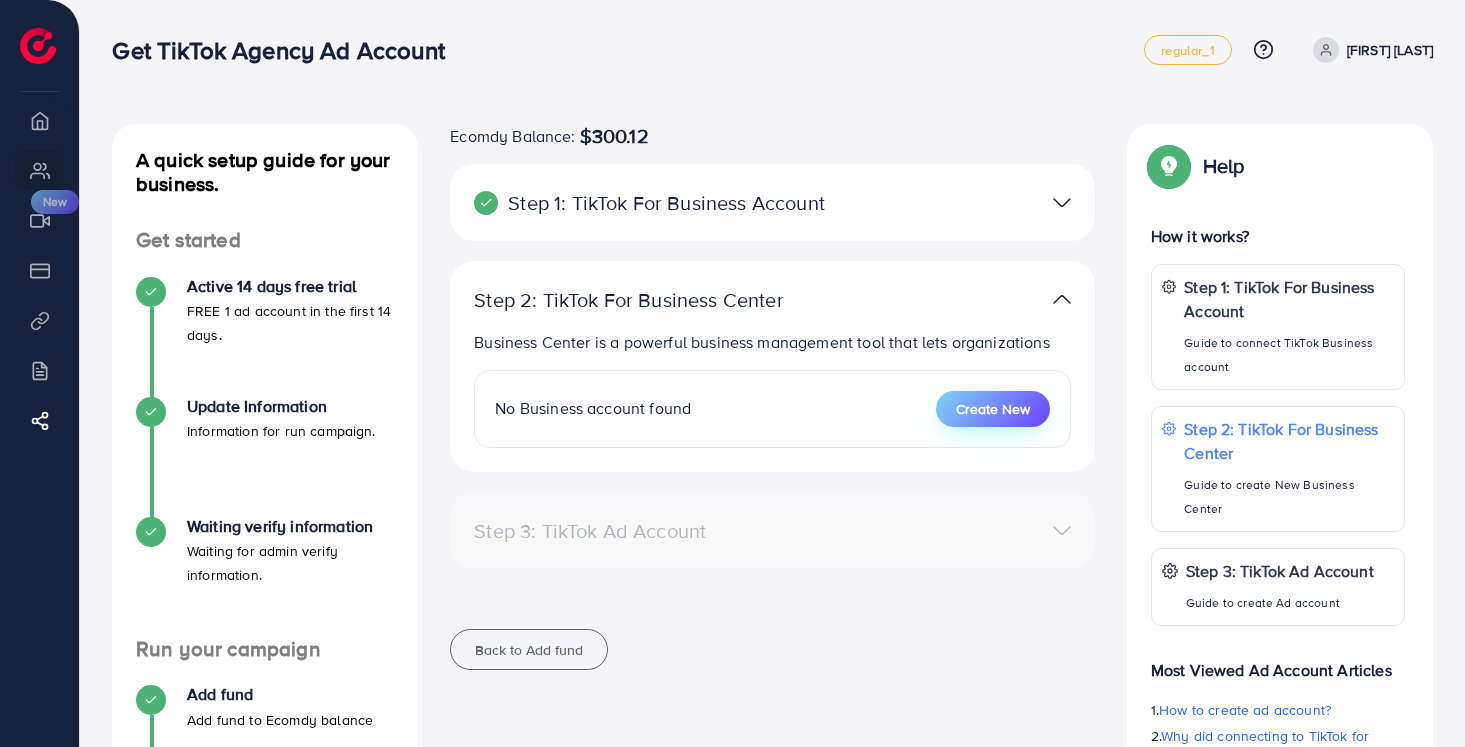 click on "Create New" at bounding box center (993, 409) 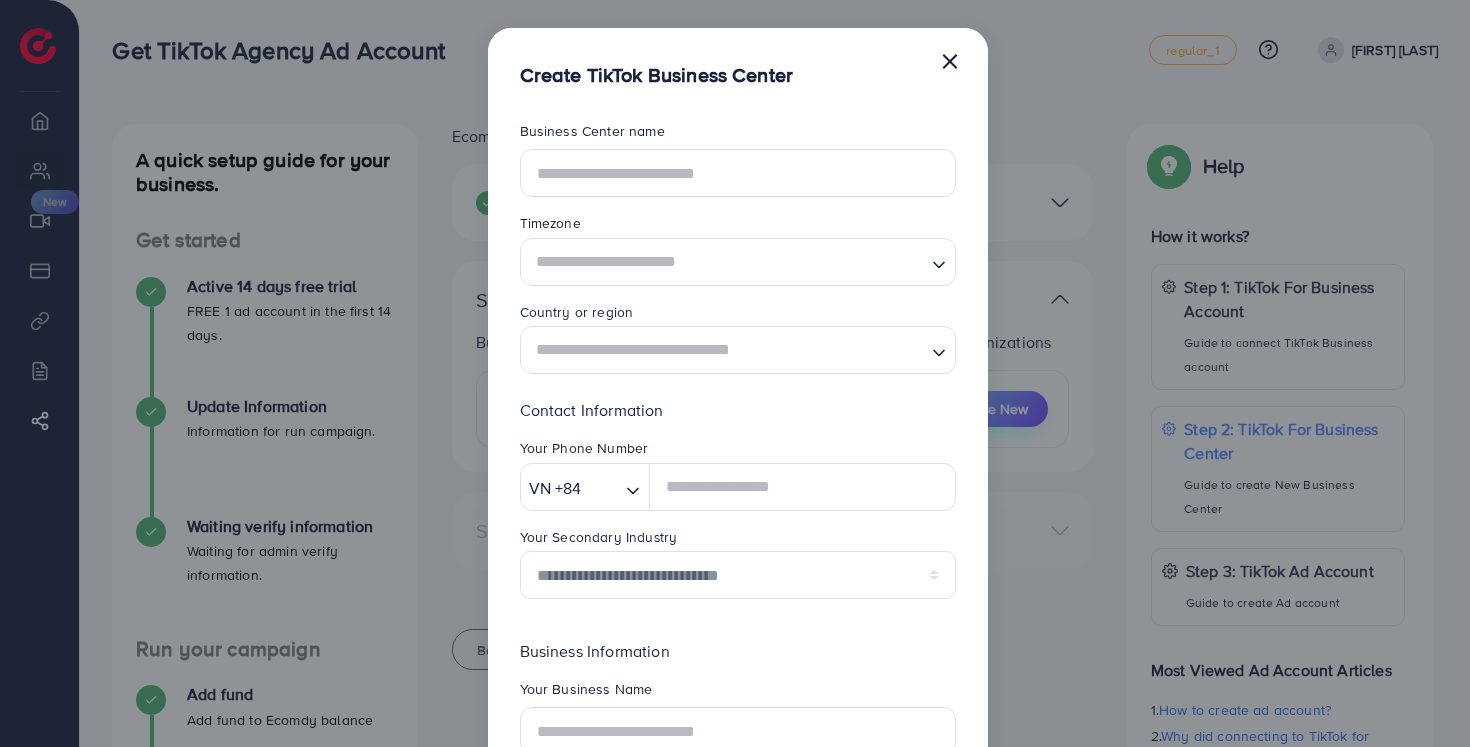 scroll, scrollTop: 0, scrollLeft: 0, axis: both 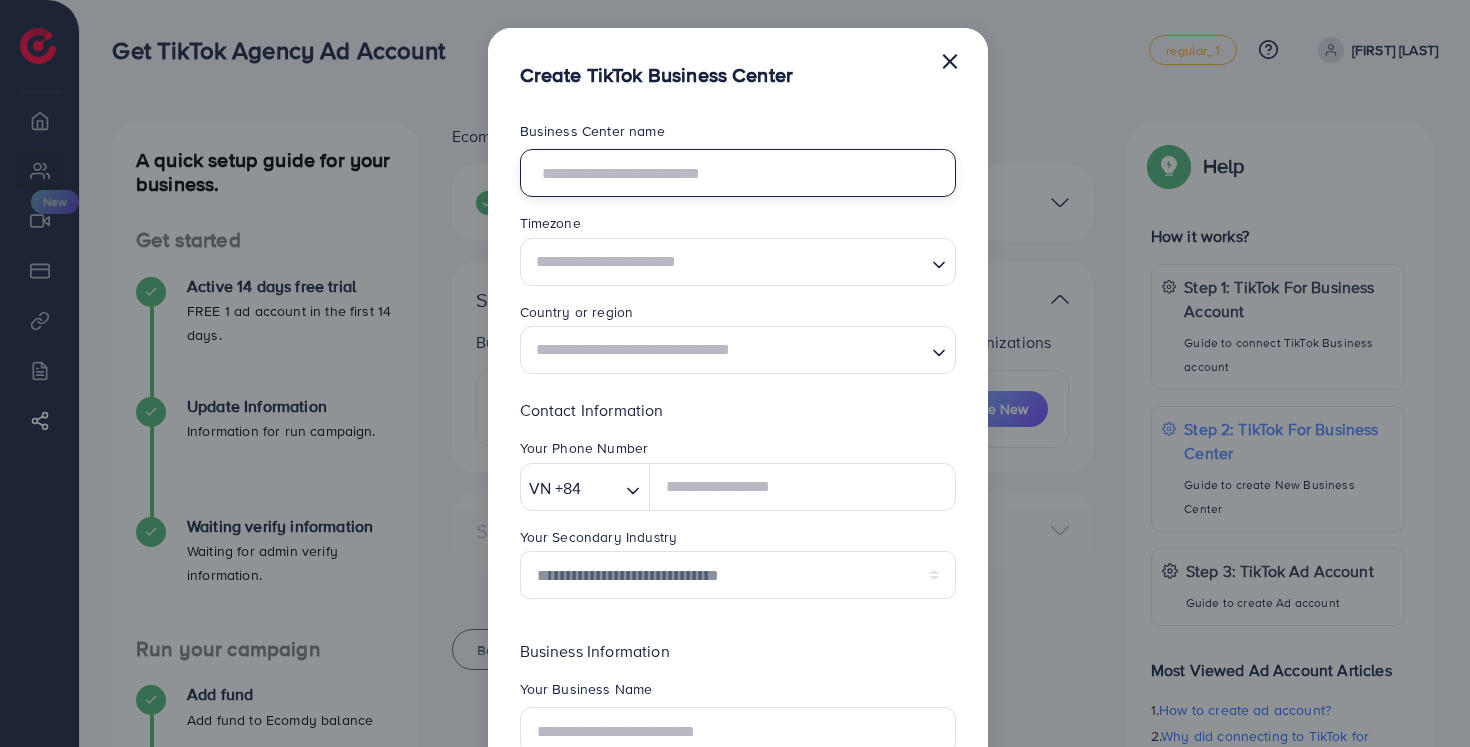 click at bounding box center (738, 173) 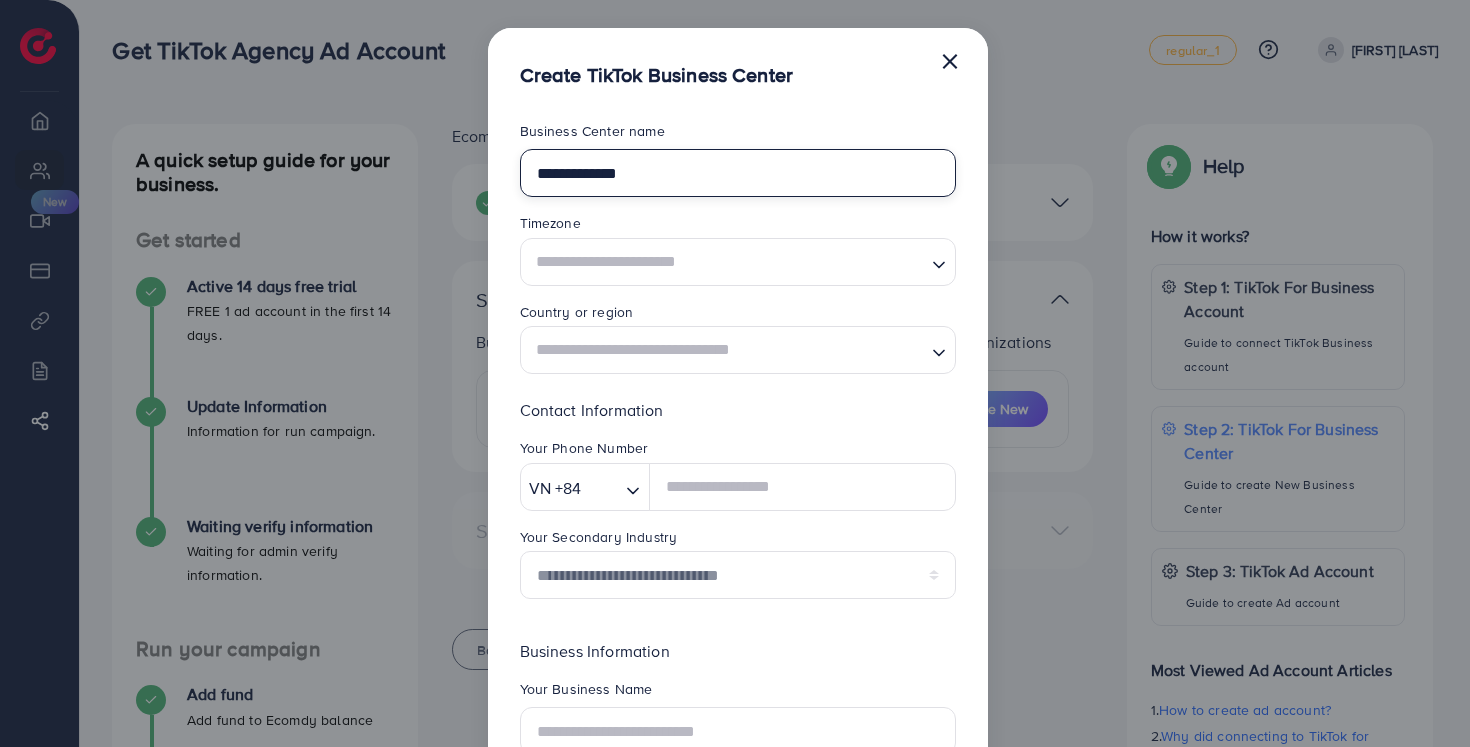 type on "**********" 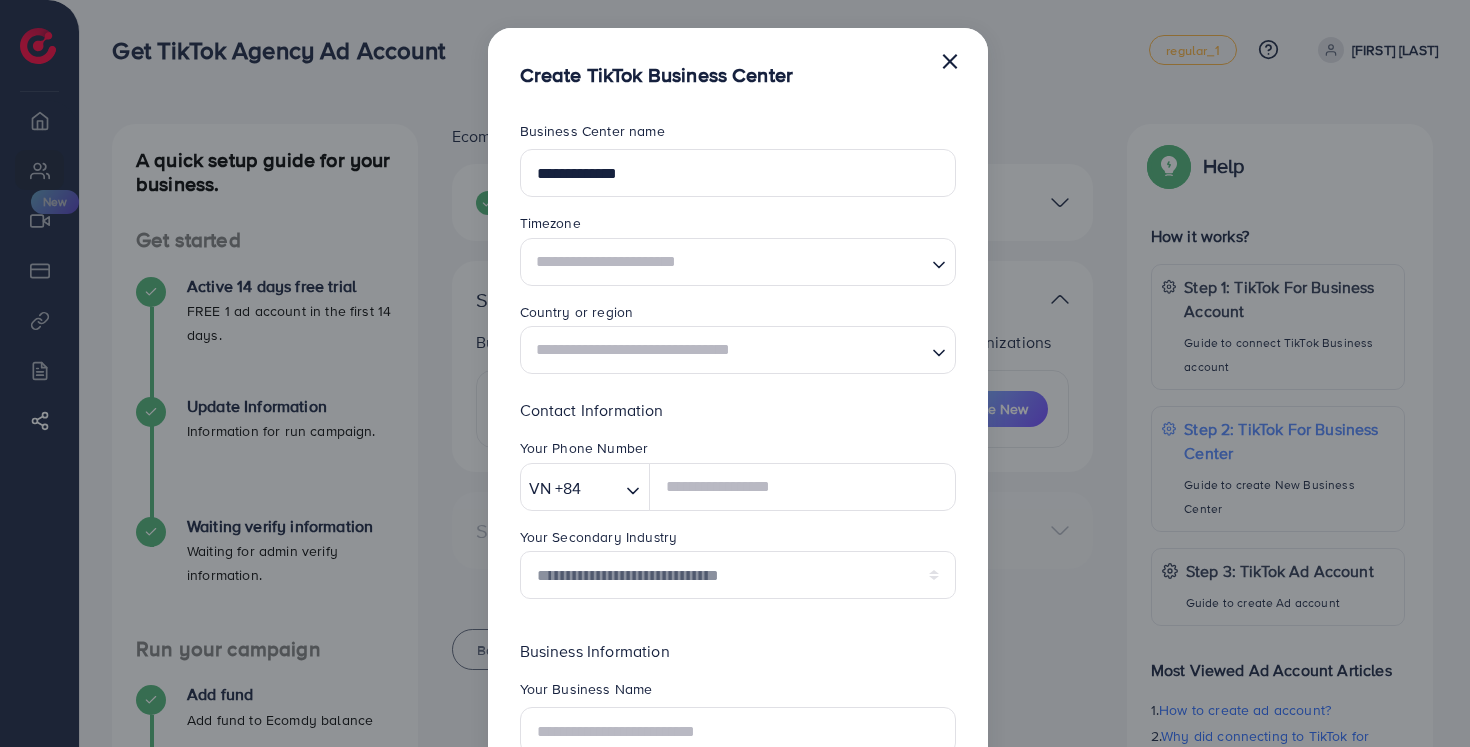 click at bounding box center (726, 261) 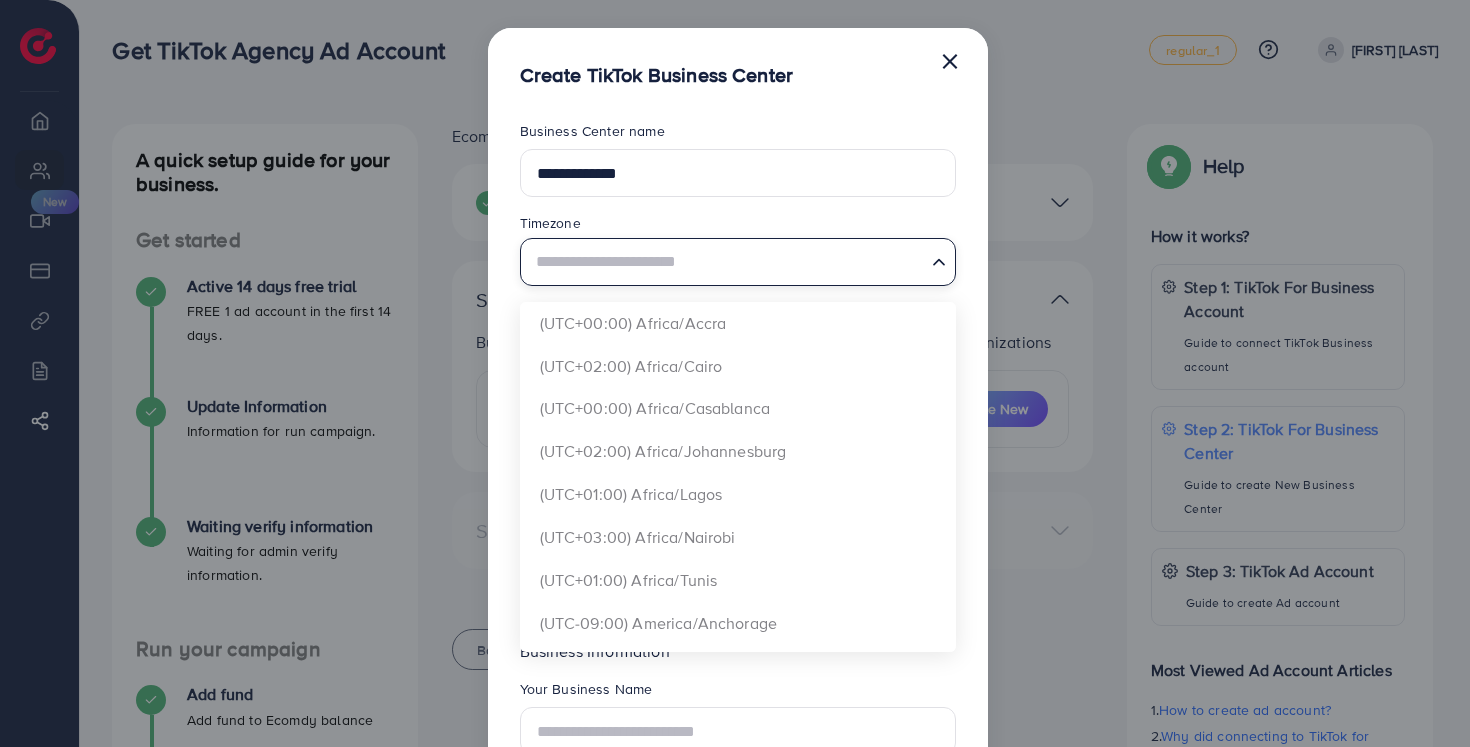 type on "*" 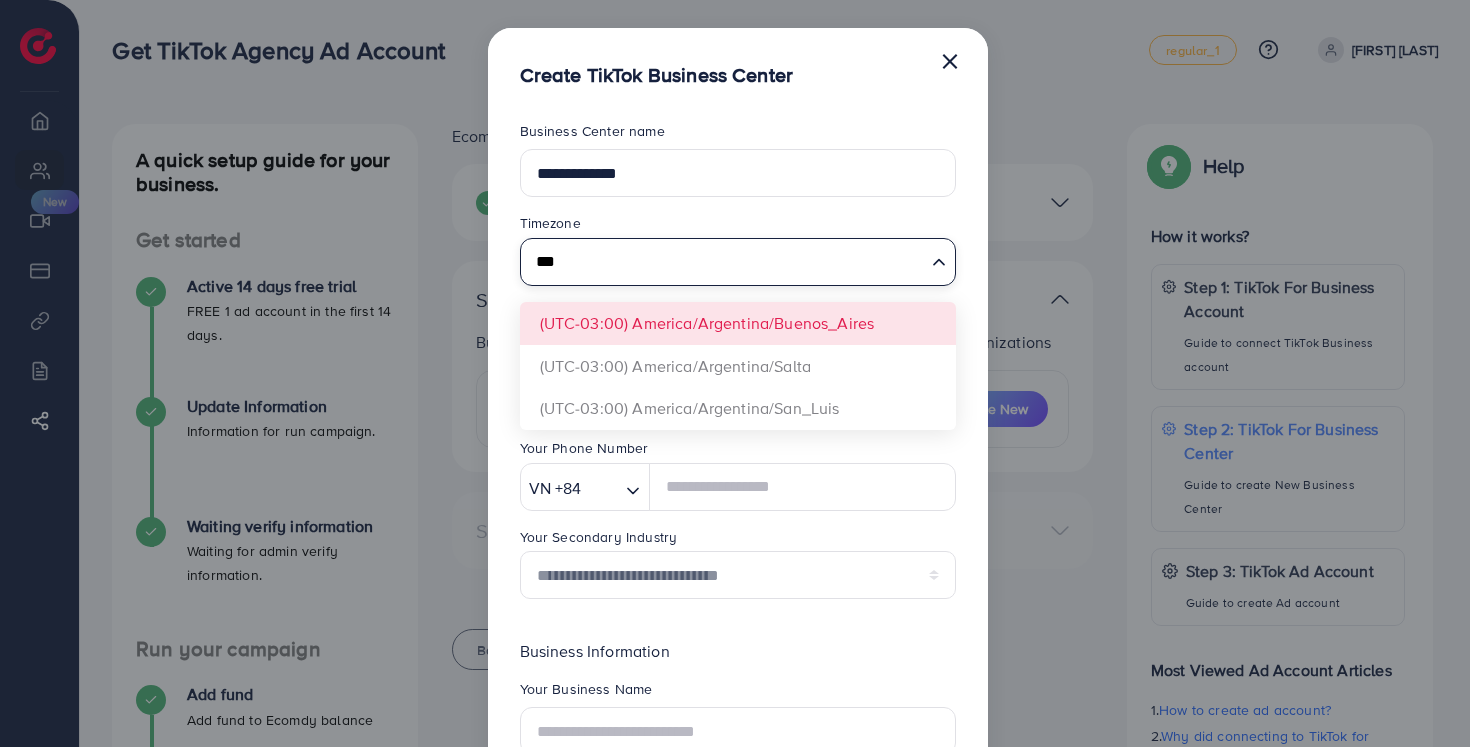 type on "***" 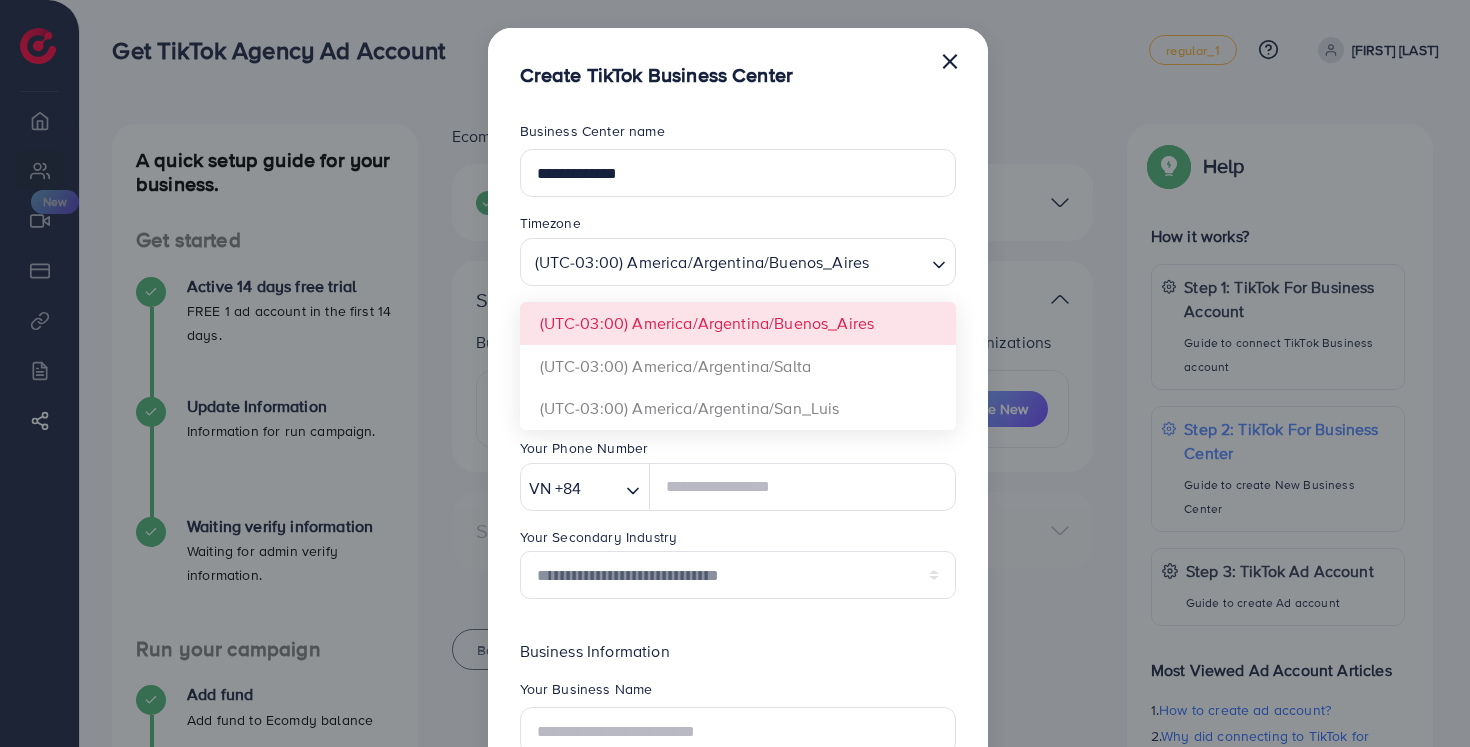 click on "**********" at bounding box center (738, 522) 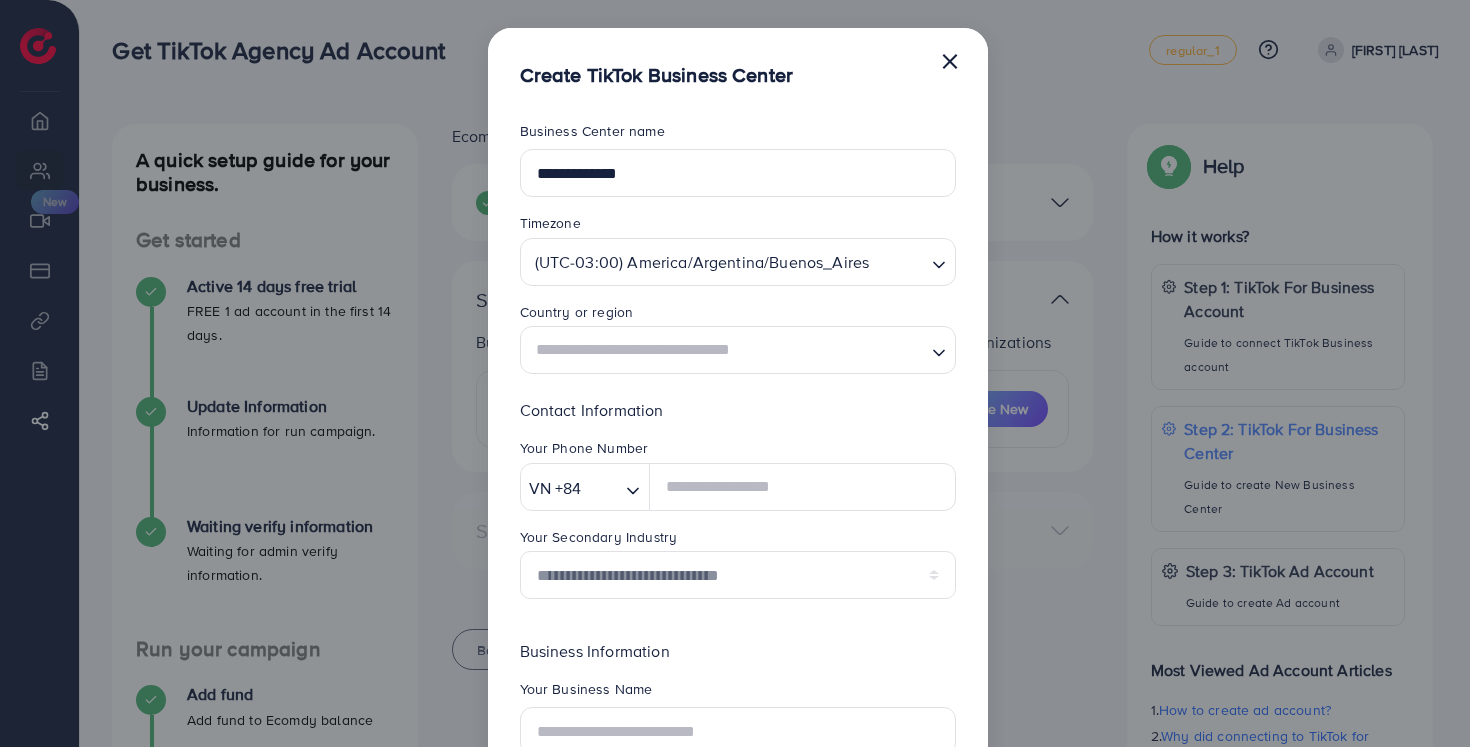 click at bounding box center [726, 350] 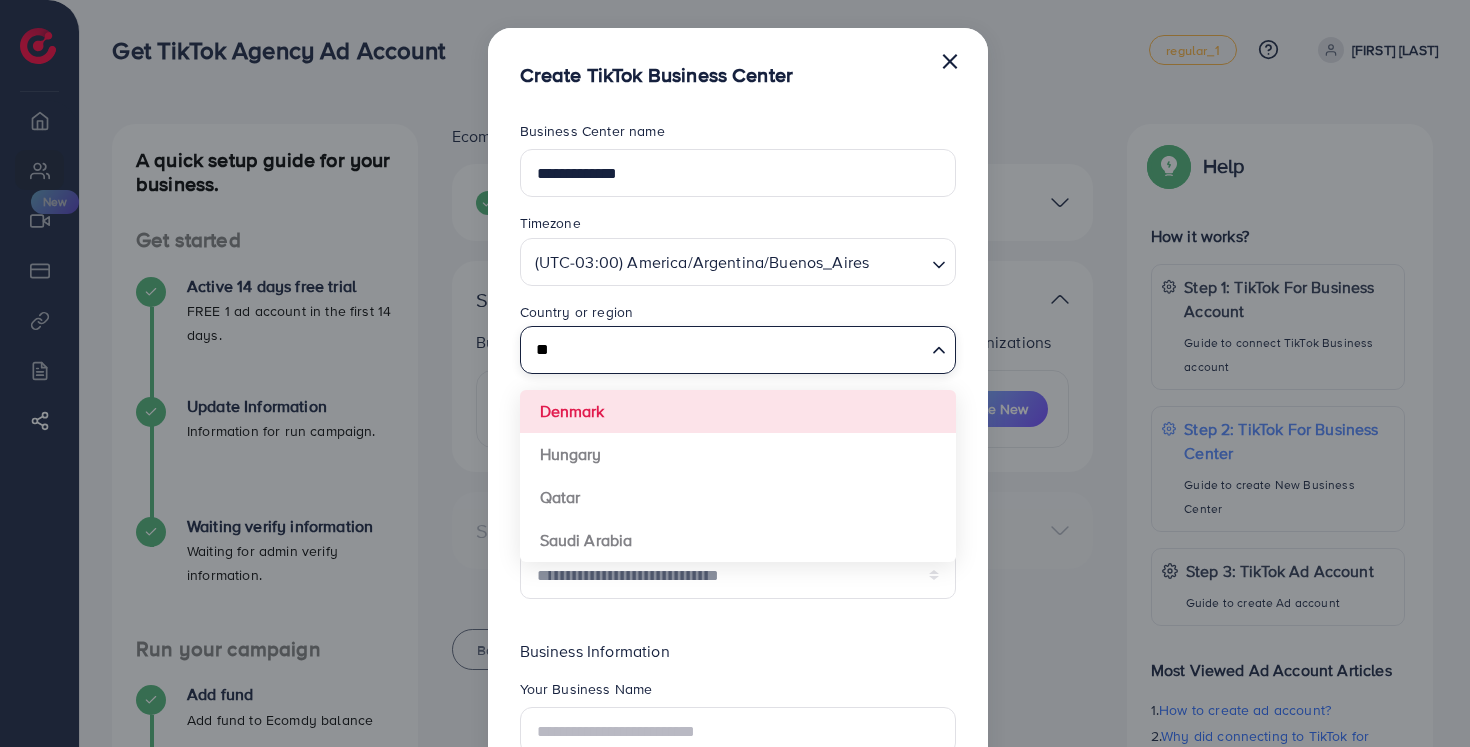 type on "*" 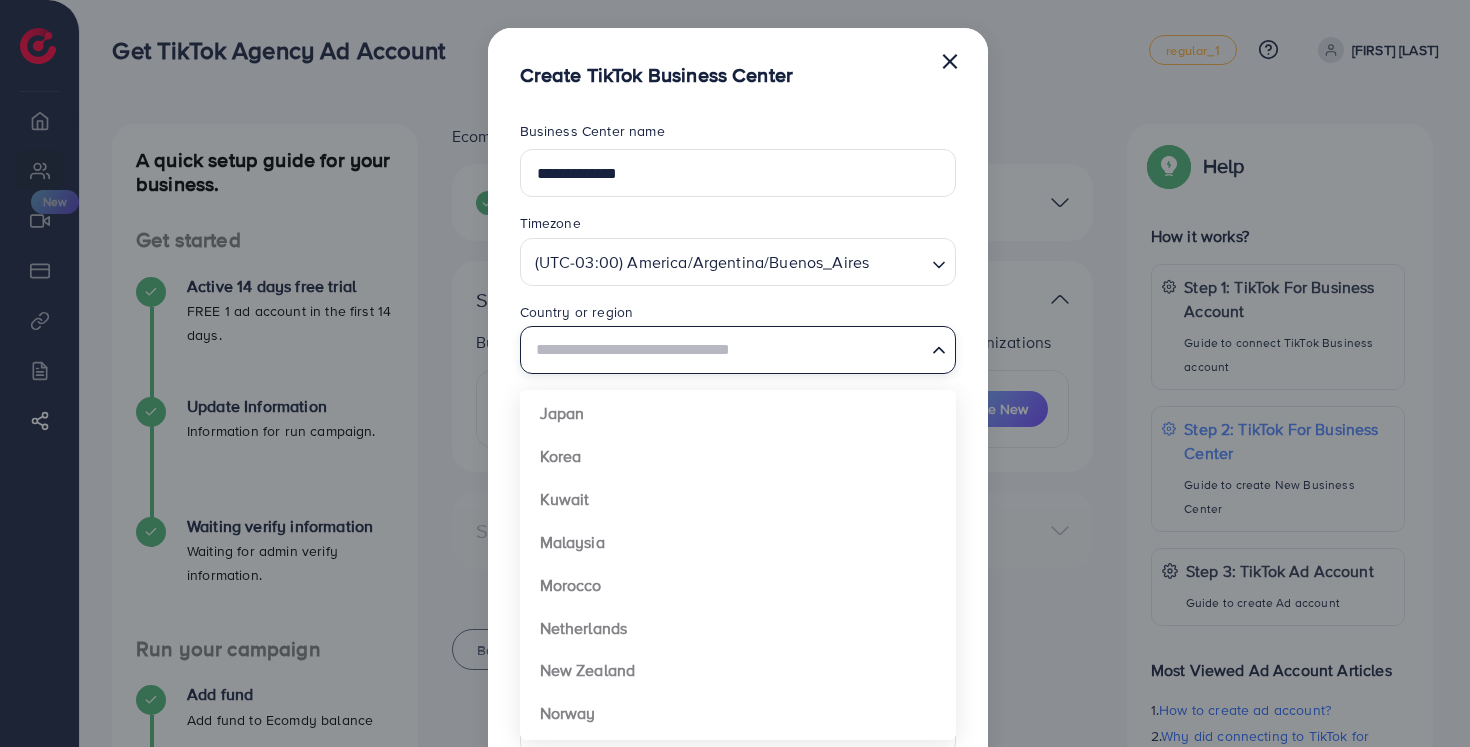 scroll, scrollTop: 785, scrollLeft: 0, axis: vertical 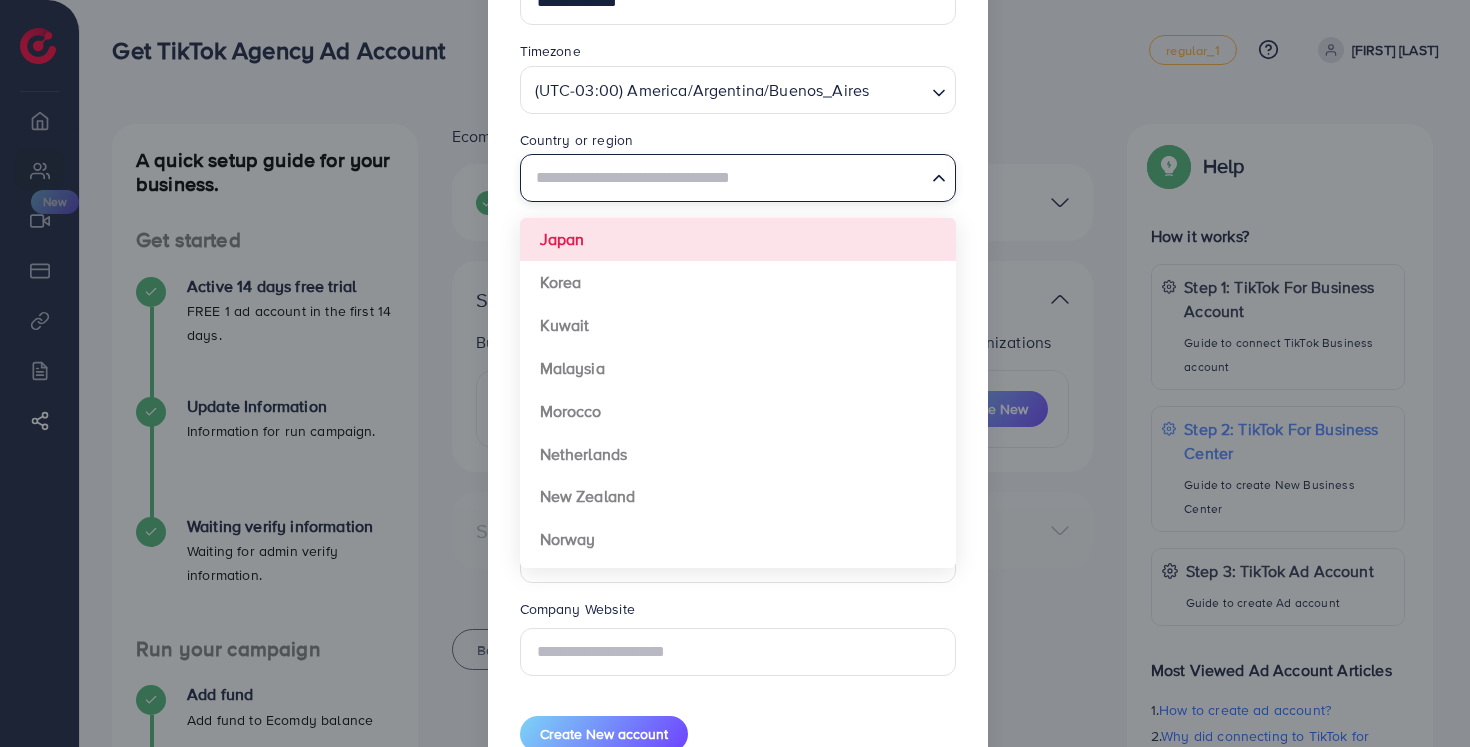click at bounding box center (726, 178) 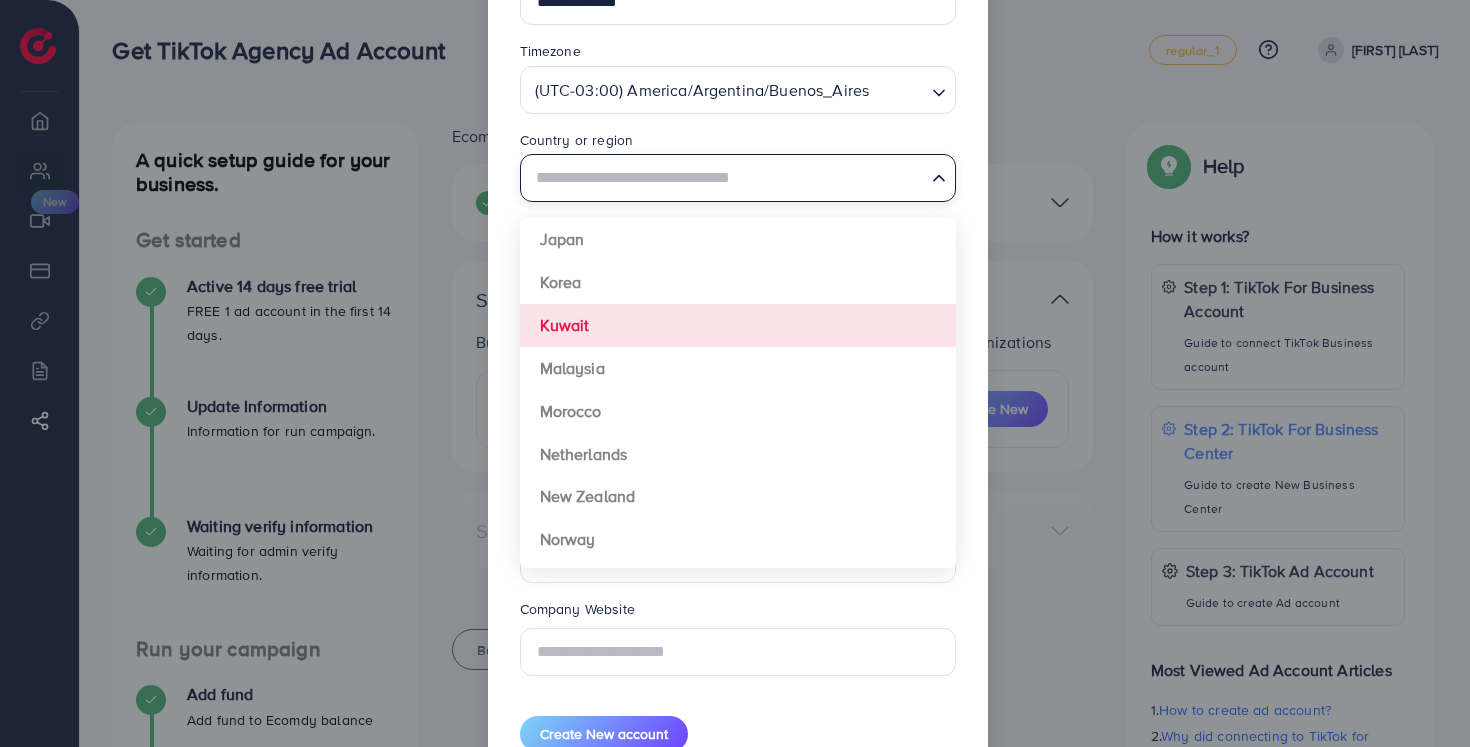 scroll, scrollTop: 0, scrollLeft: 0, axis: both 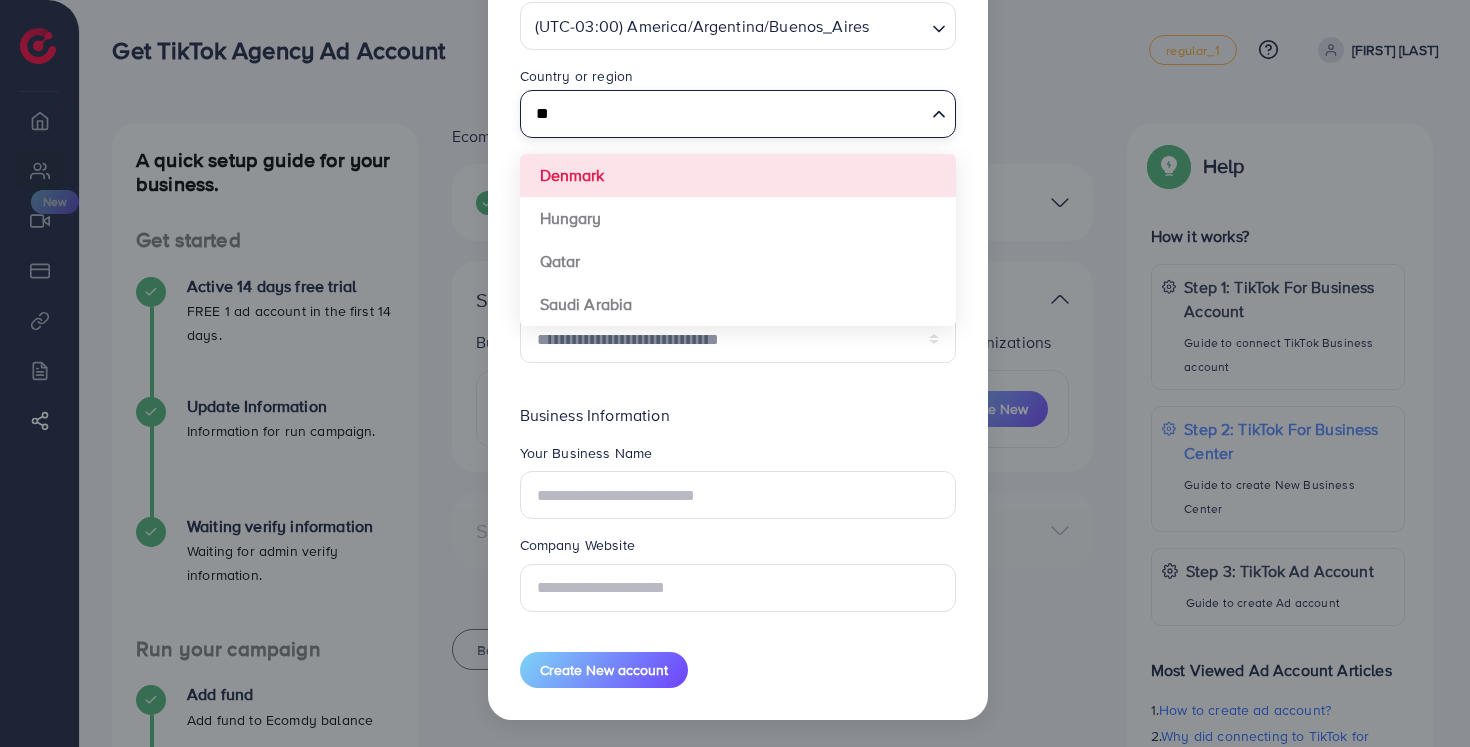click on "**" at bounding box center [726, 114] 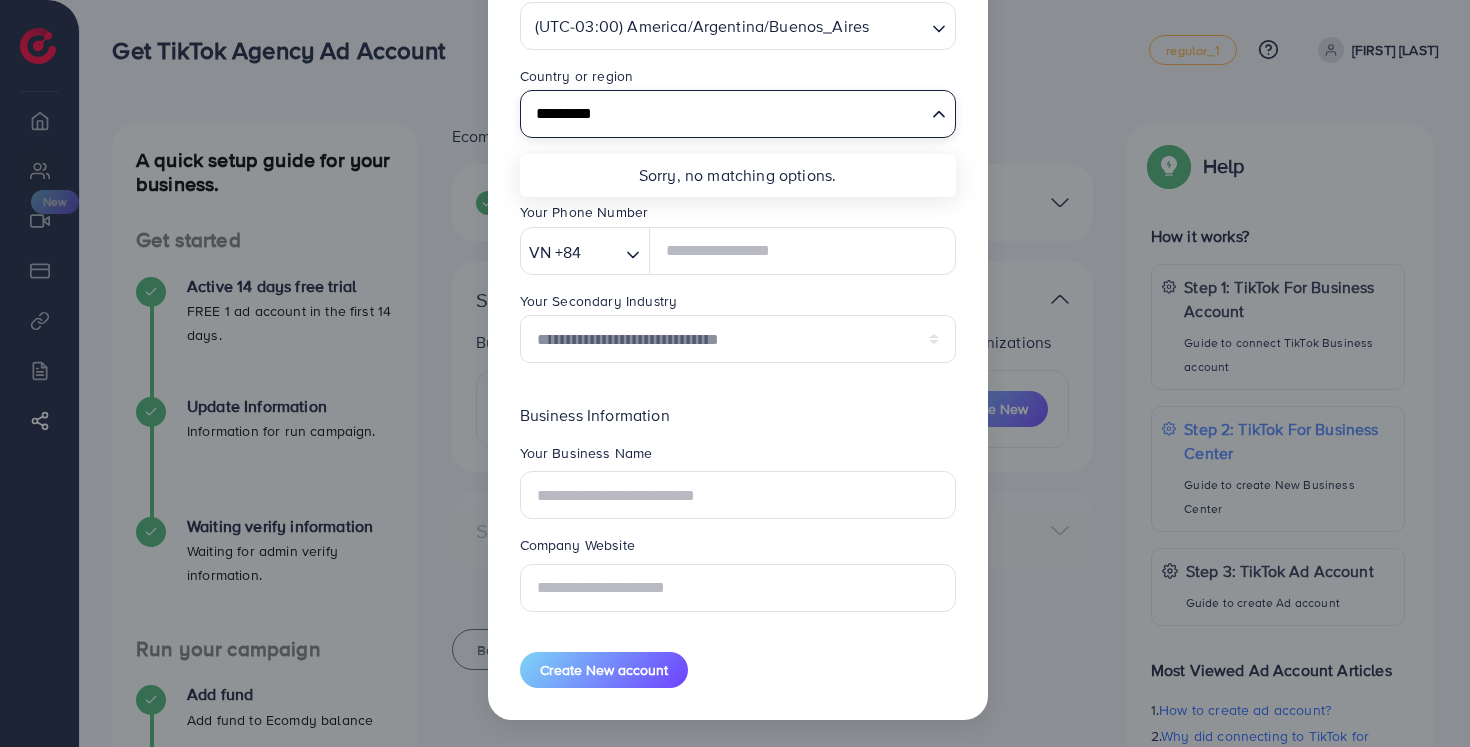 click on "Sorry, no matching options." at bounding box center [738, 175] 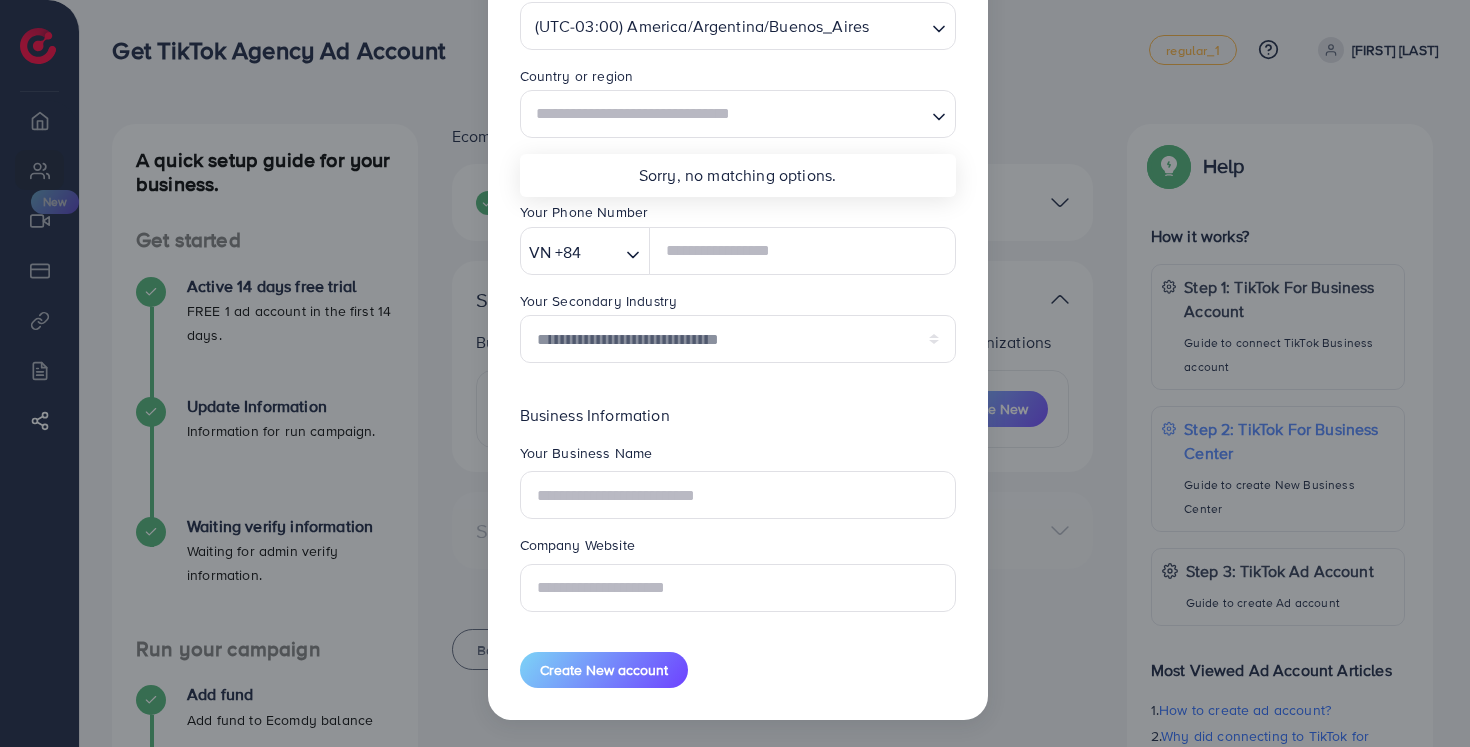 click 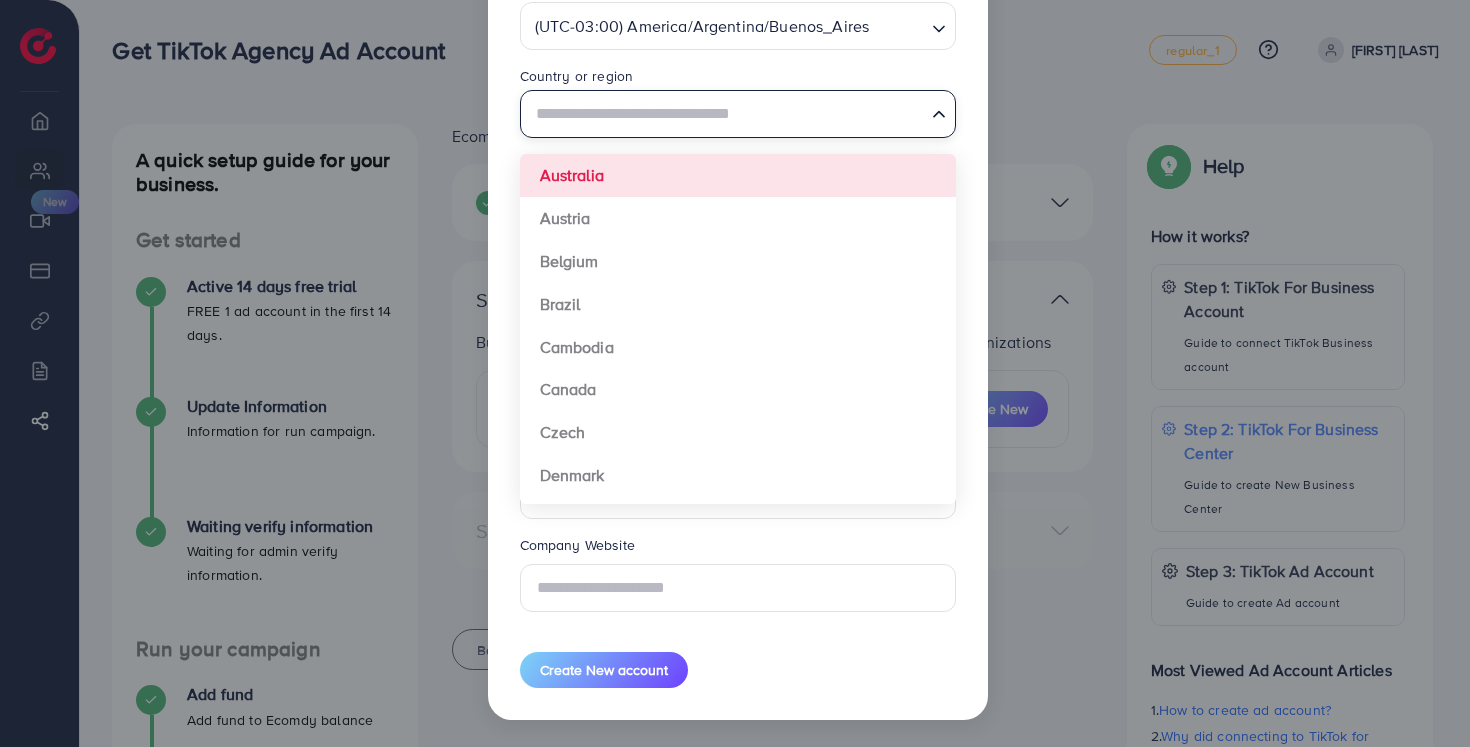 click at bounding box center (726, 114) 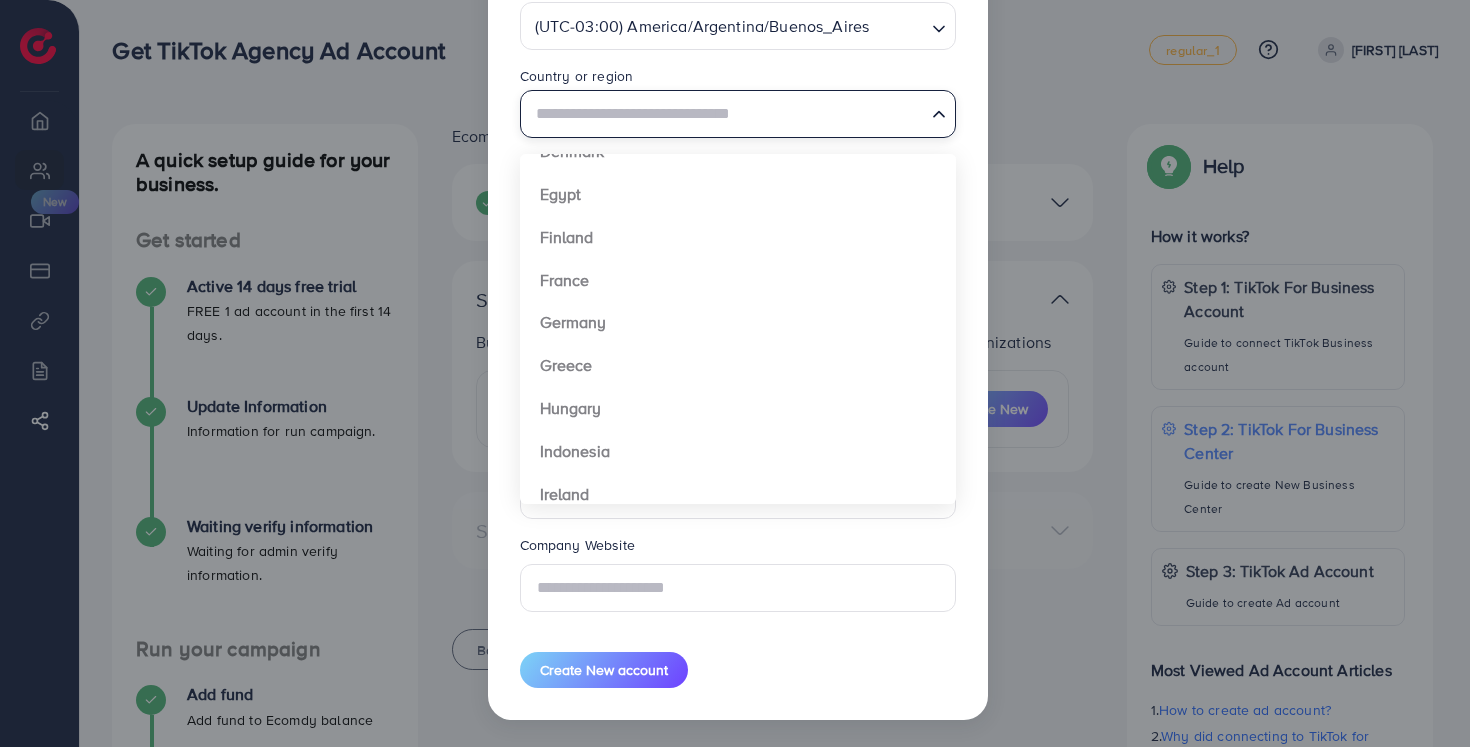 scroll, scrollTop: 0, scrollLeft: 0, axis: both 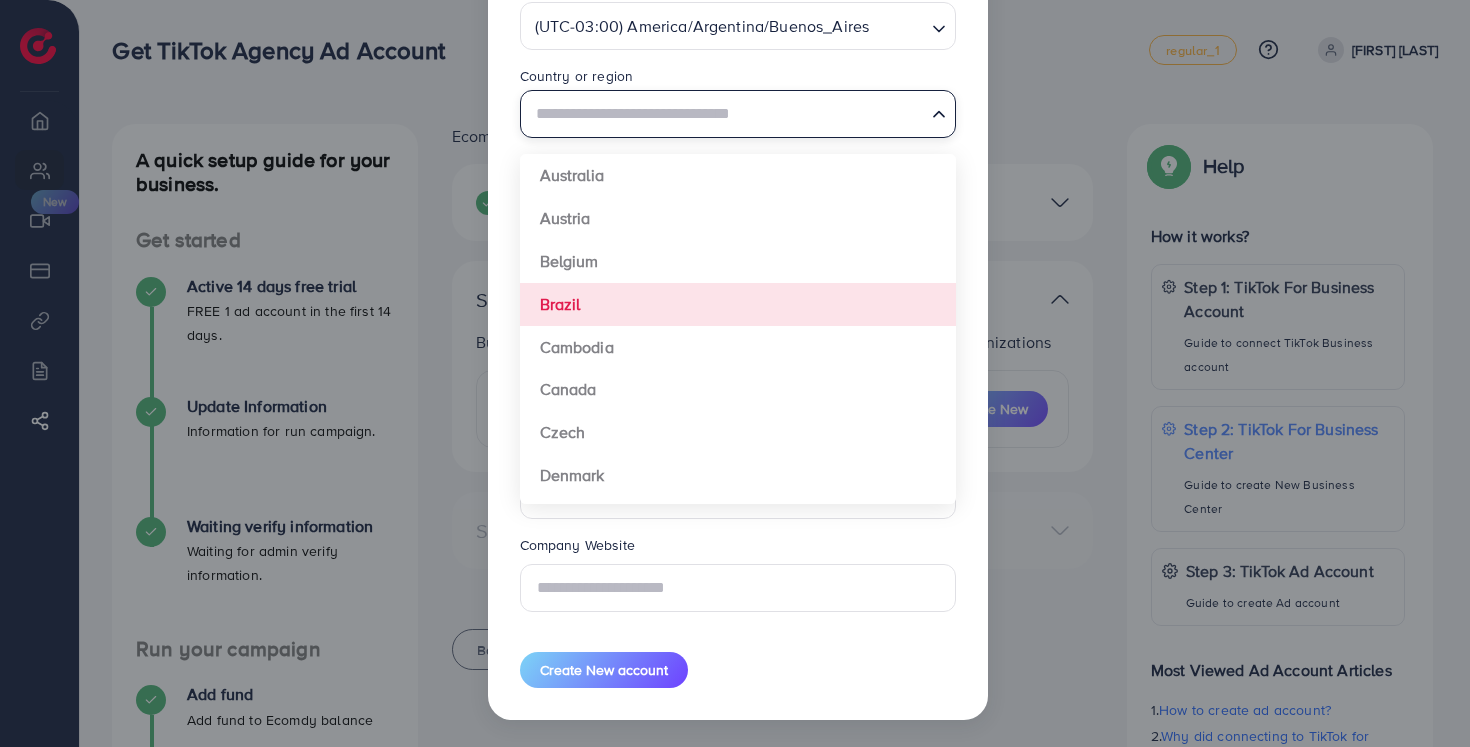click on "**********" at bounding box center [738, 286] 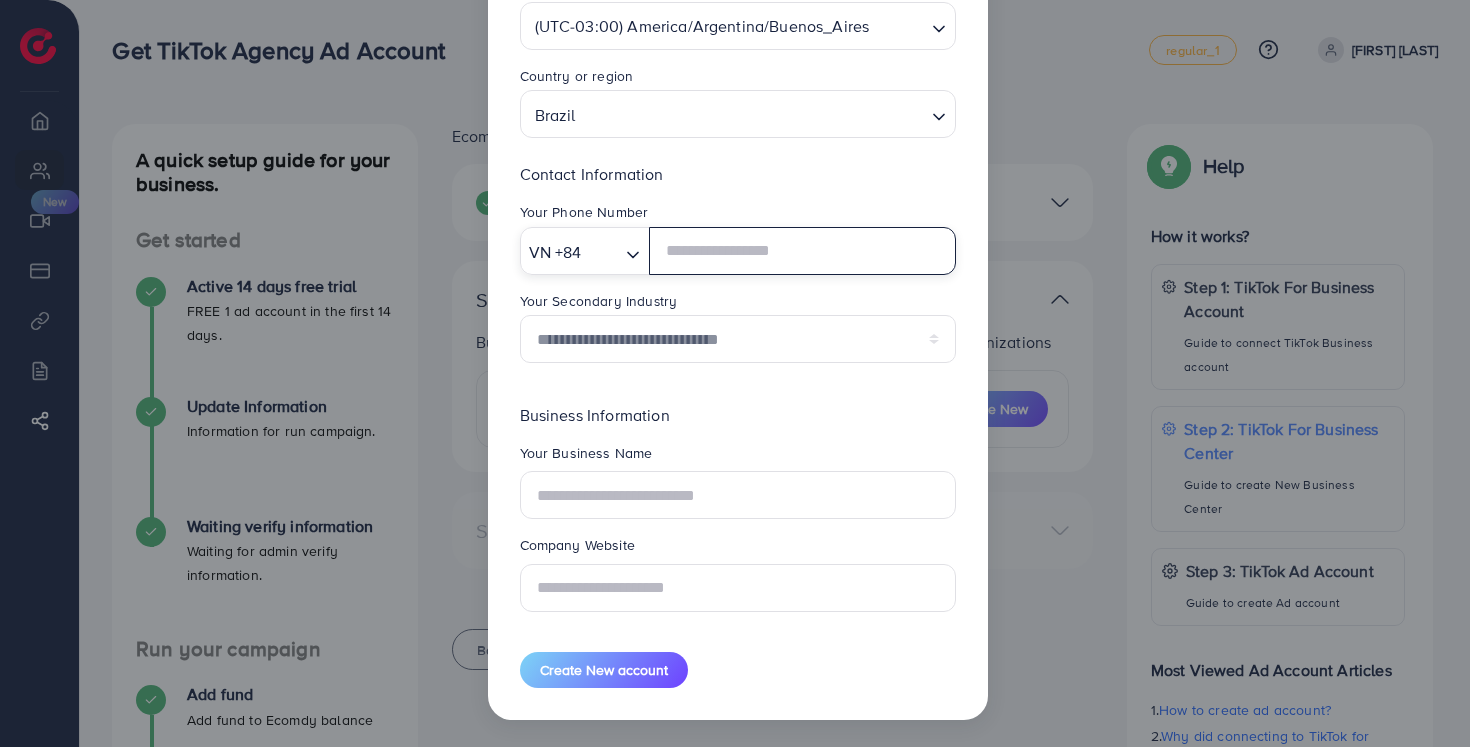 click on "VN +84" at bounding box center (571, 250) 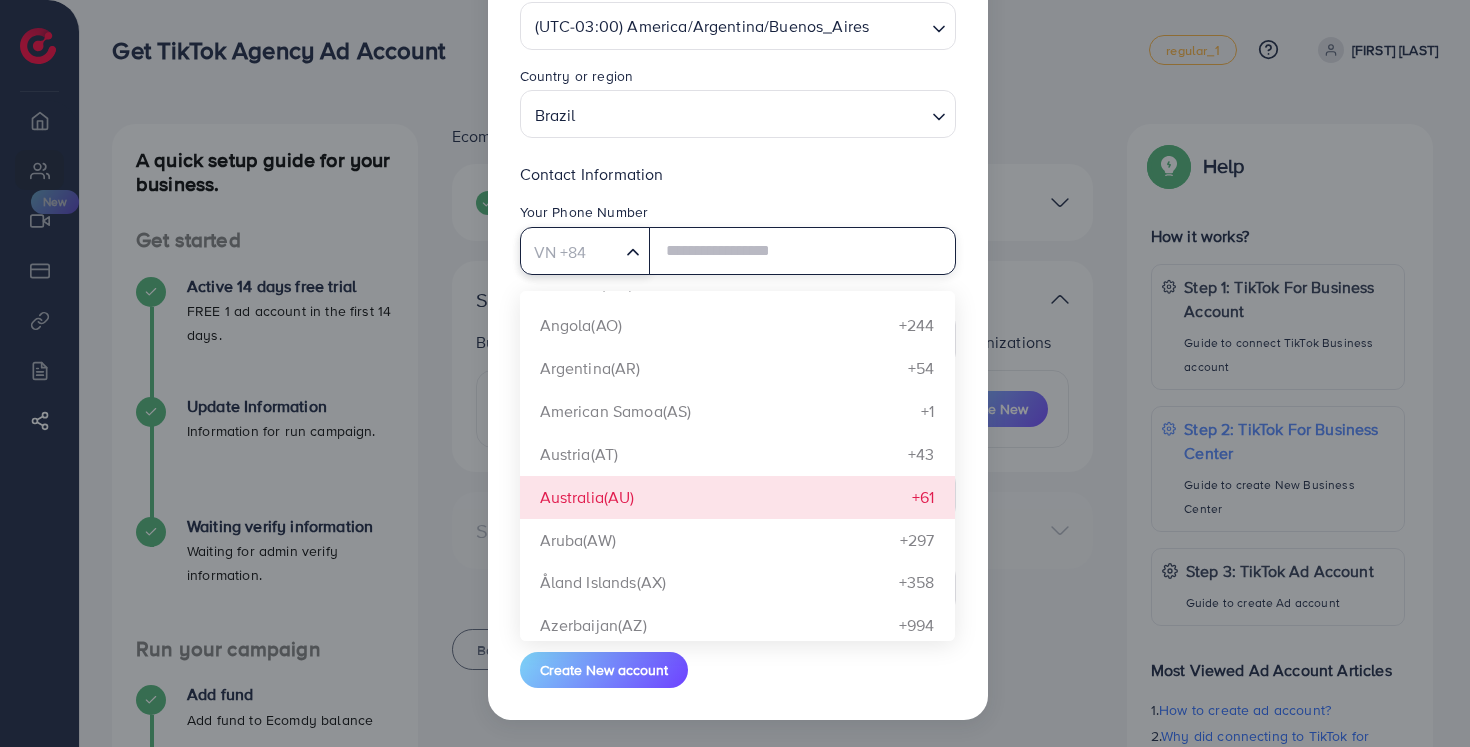 scroll, scrollTop: 328, scrollLeft: 0, axis: vertical 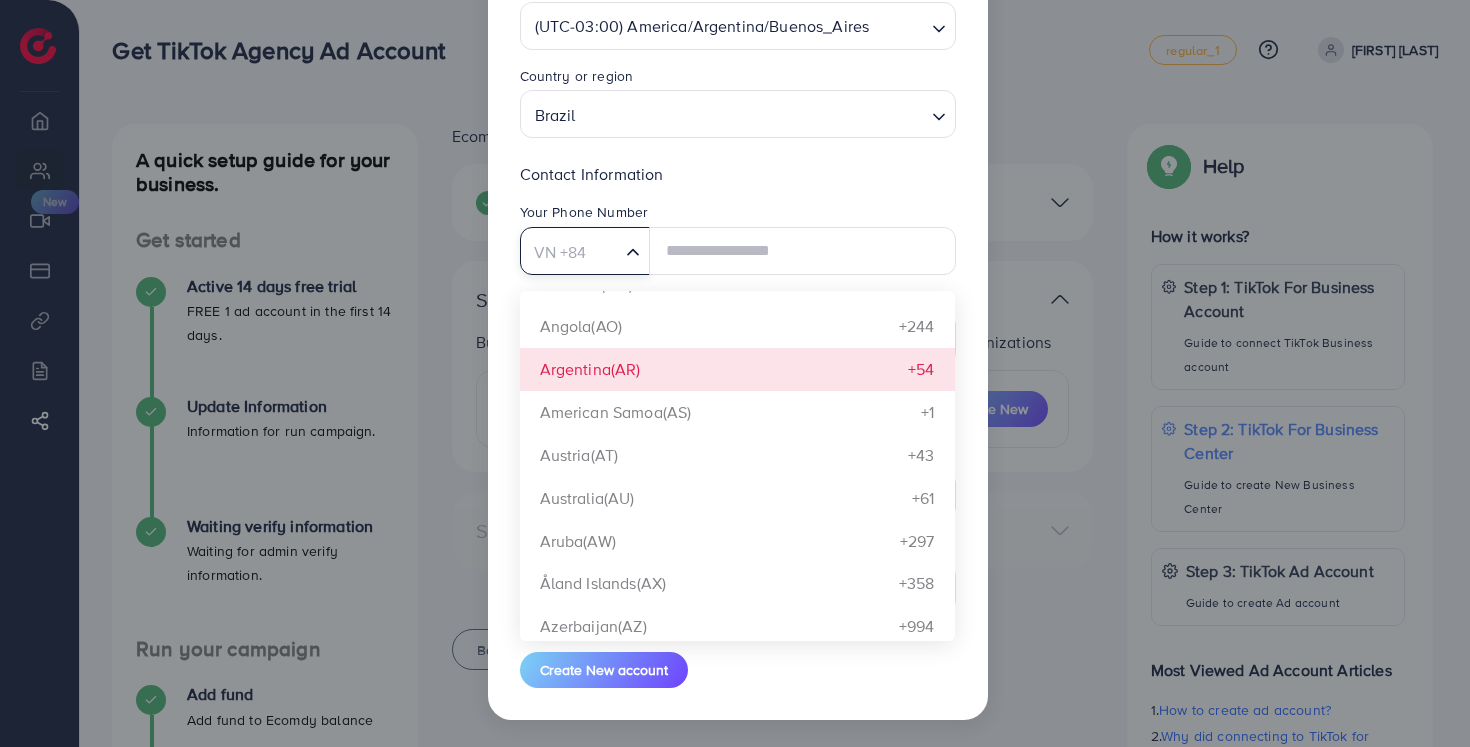 click on "**********" at bounding box center (738, 286) 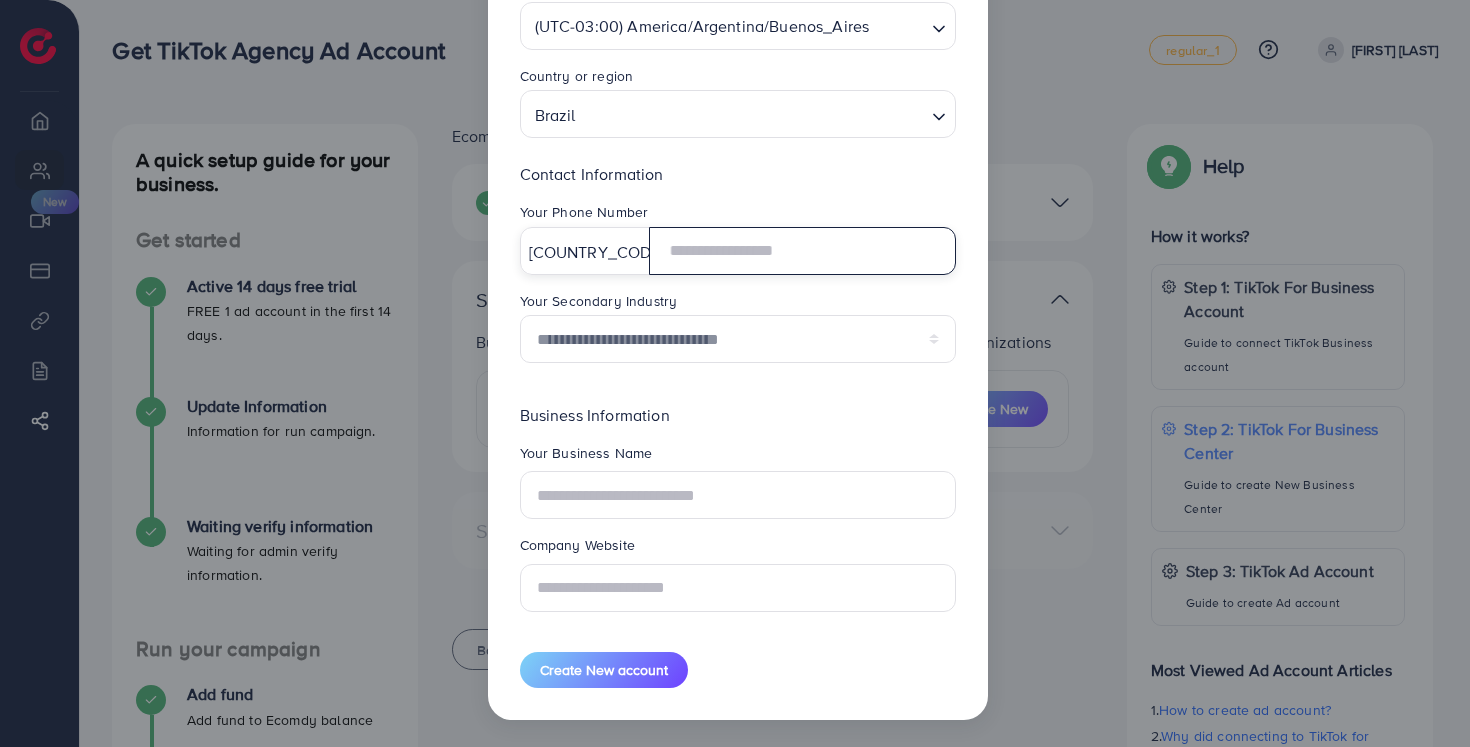 click at bounding box center [802, 251] 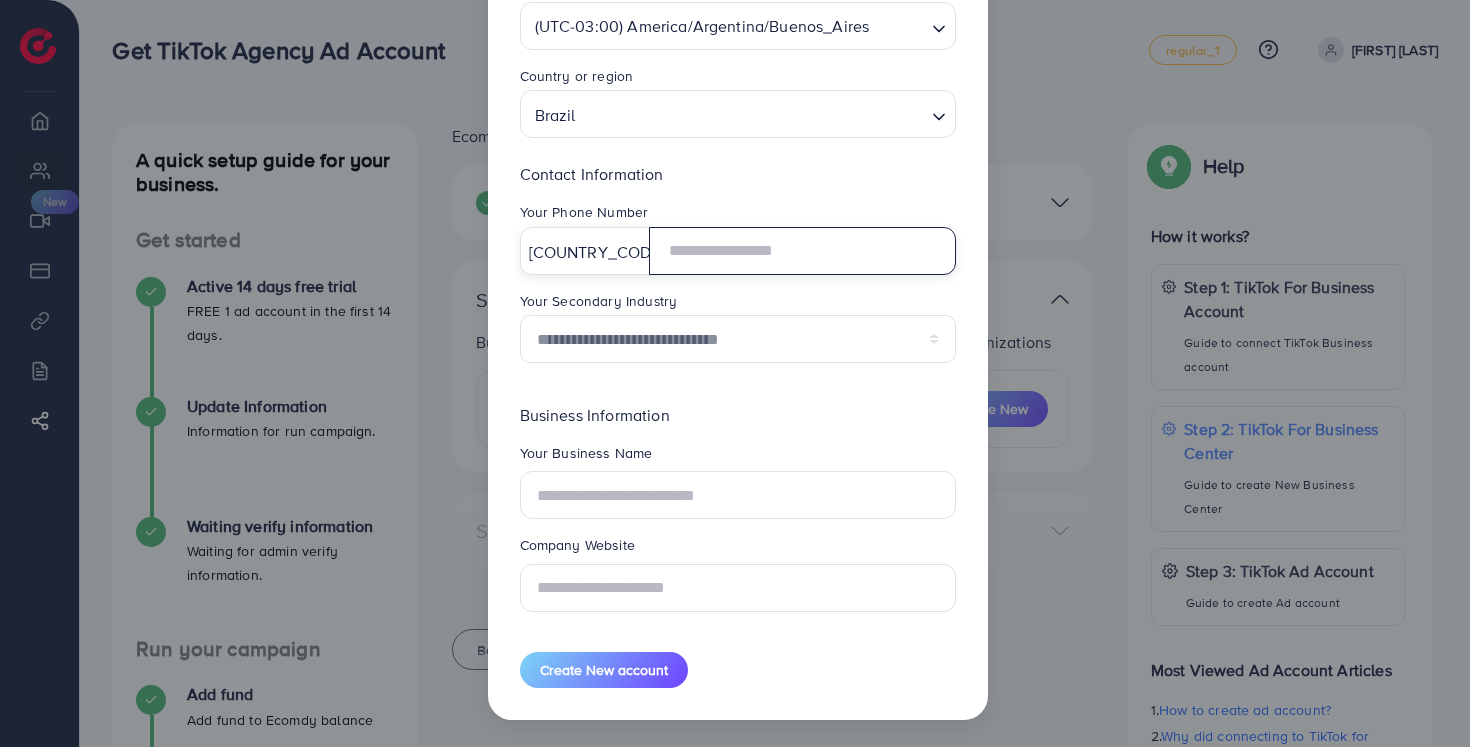 paste on "**********" 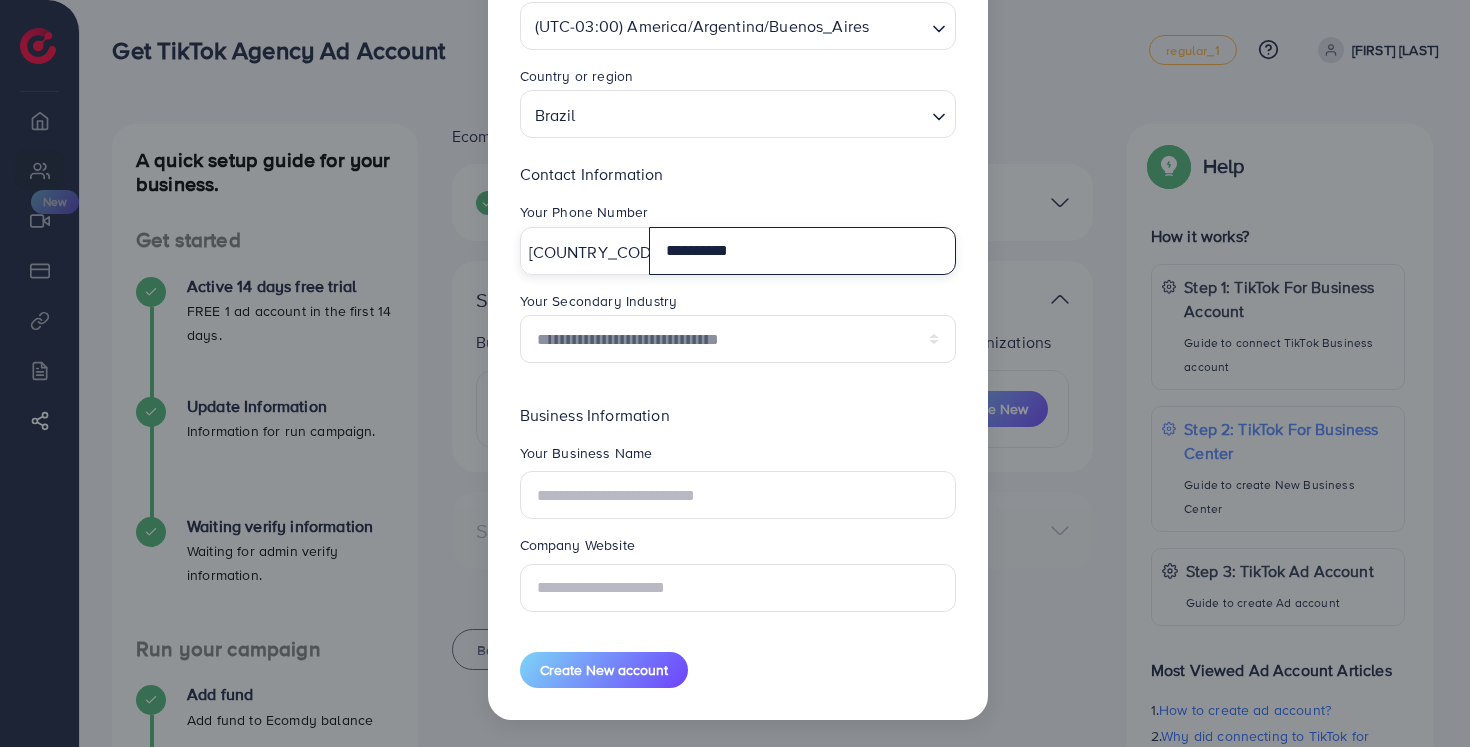 type on "**********" 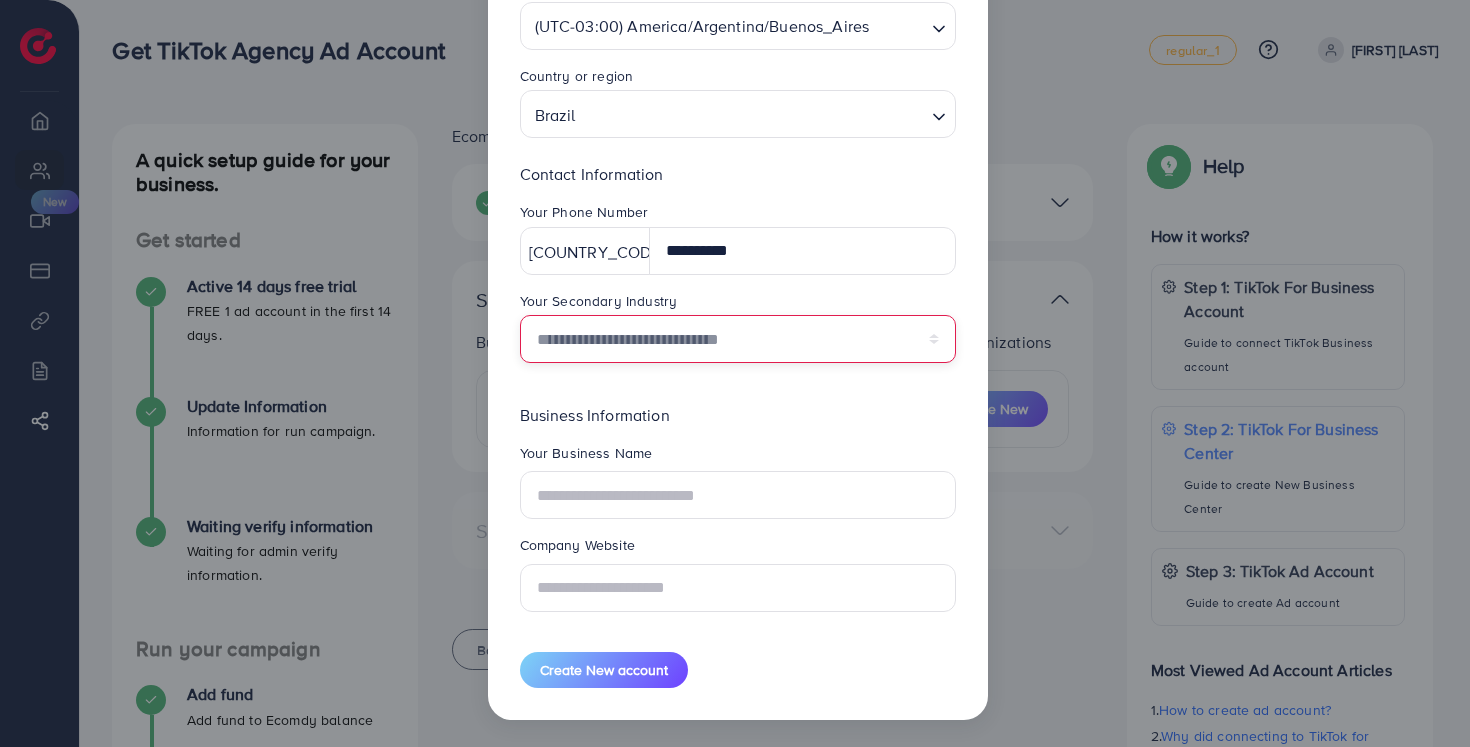 click on "**********" at bounding box center [738, 339] 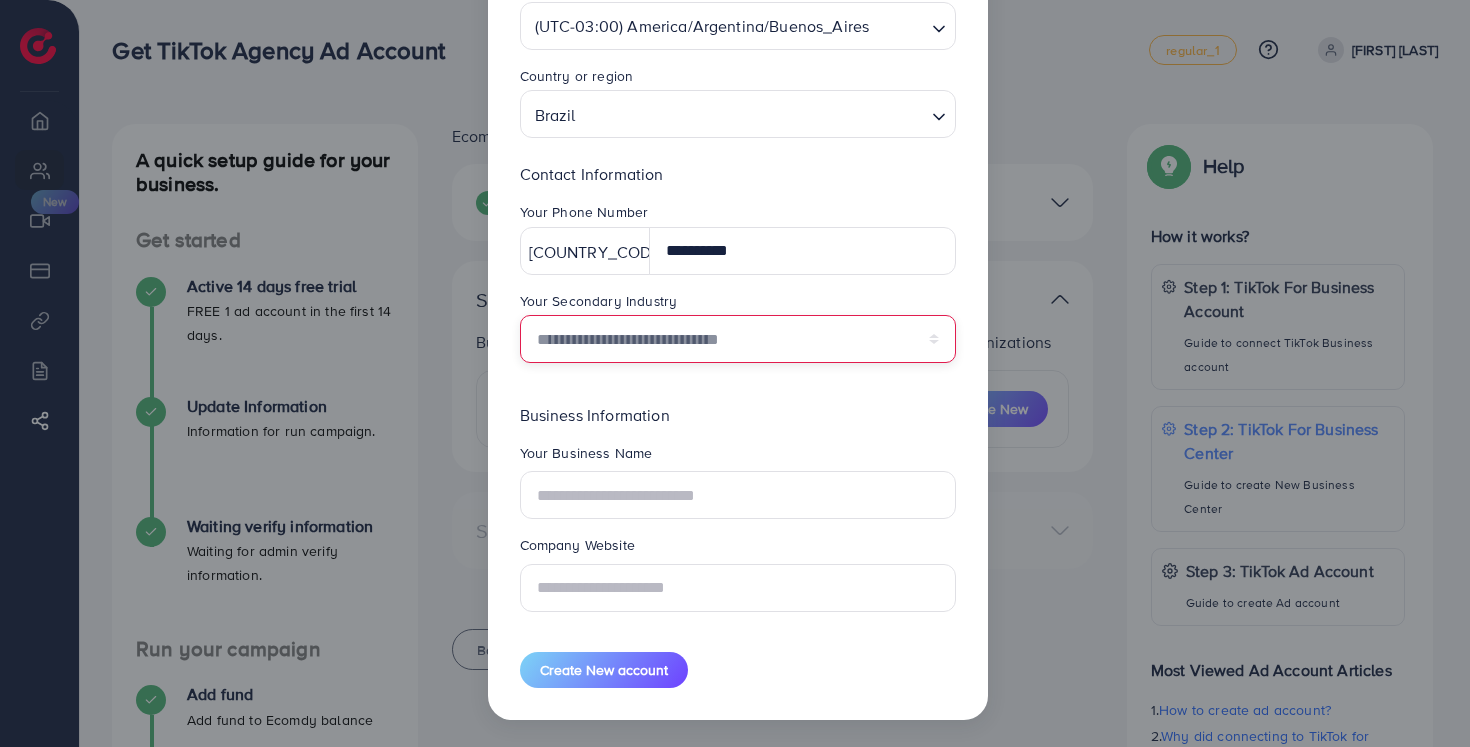 select on "******" 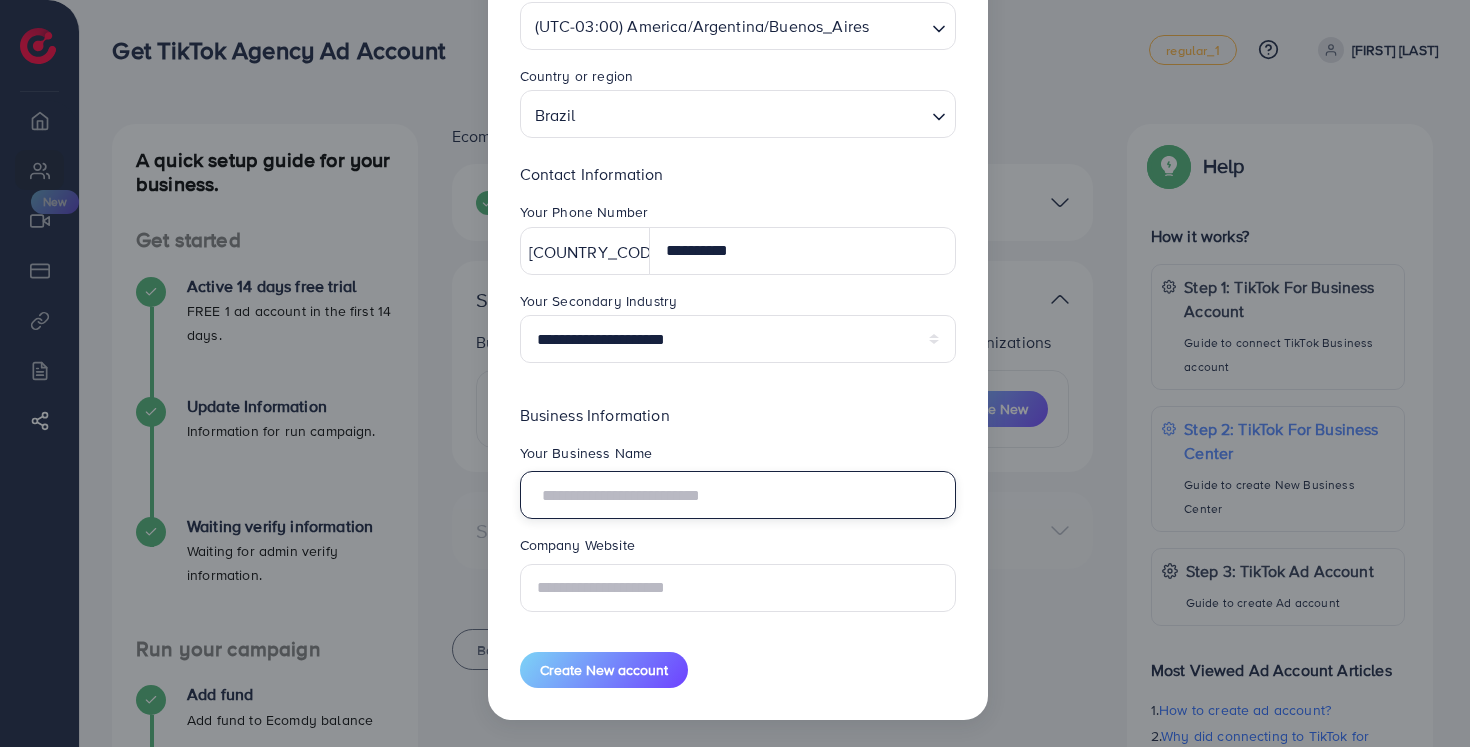 click at bounding box center [738, 495] 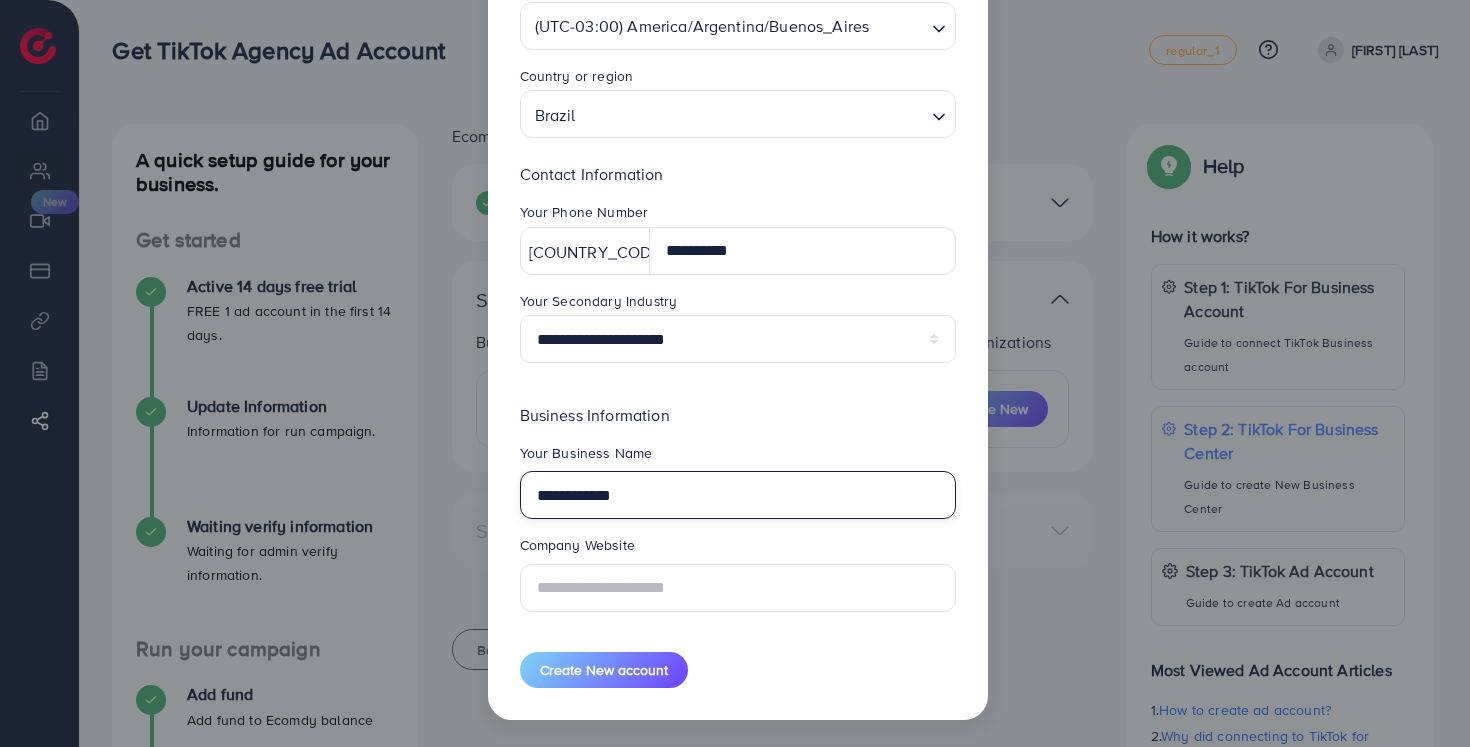 type on "**********" 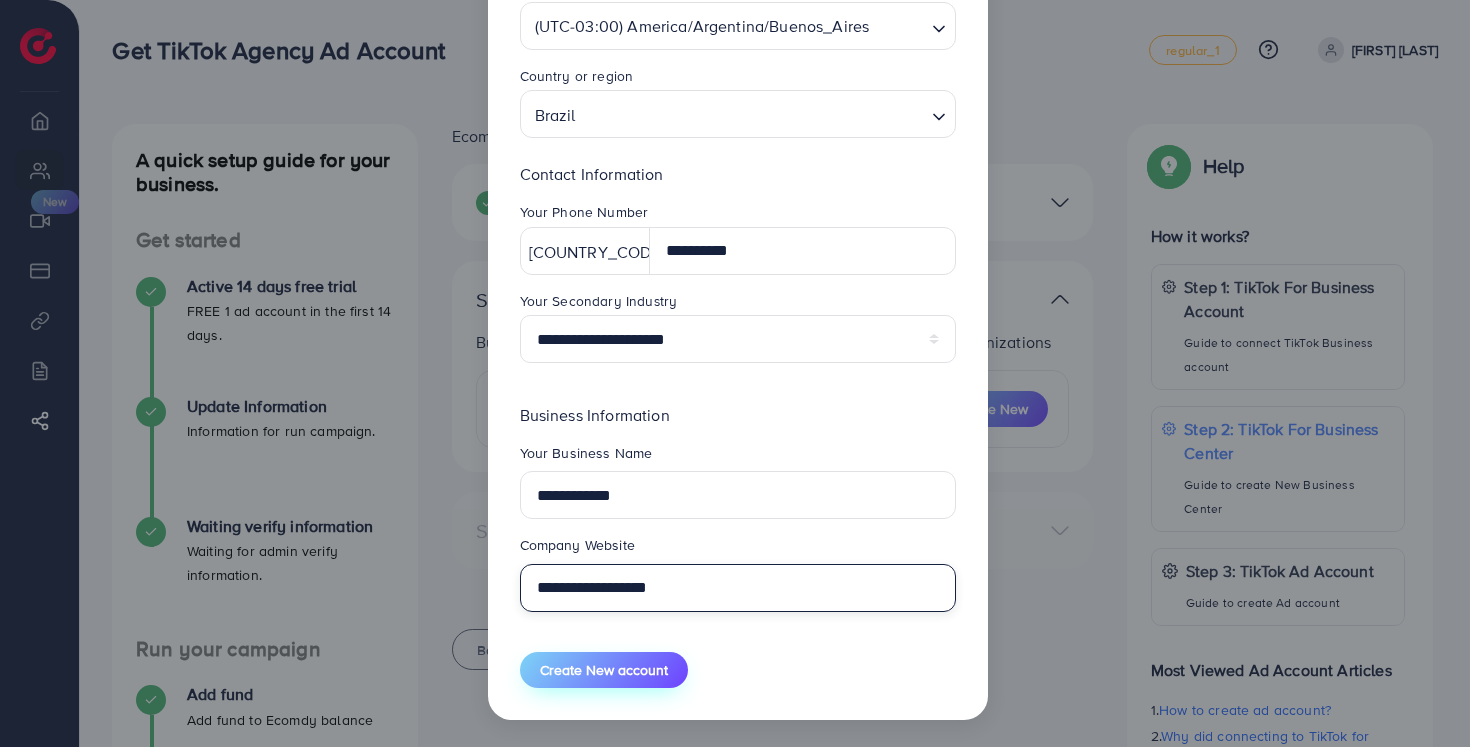 type on "**********" 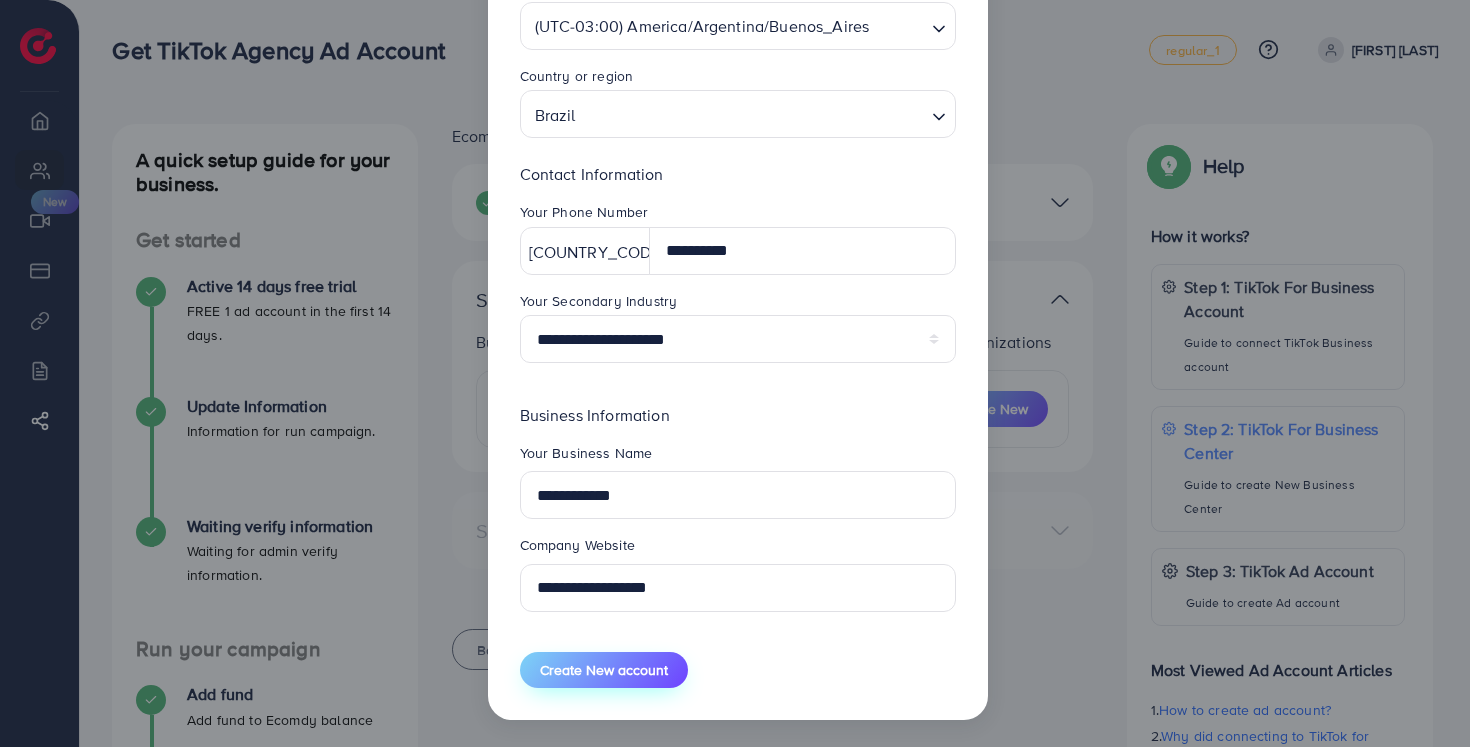 click on "Create New account" at bounding box center (604, 670) 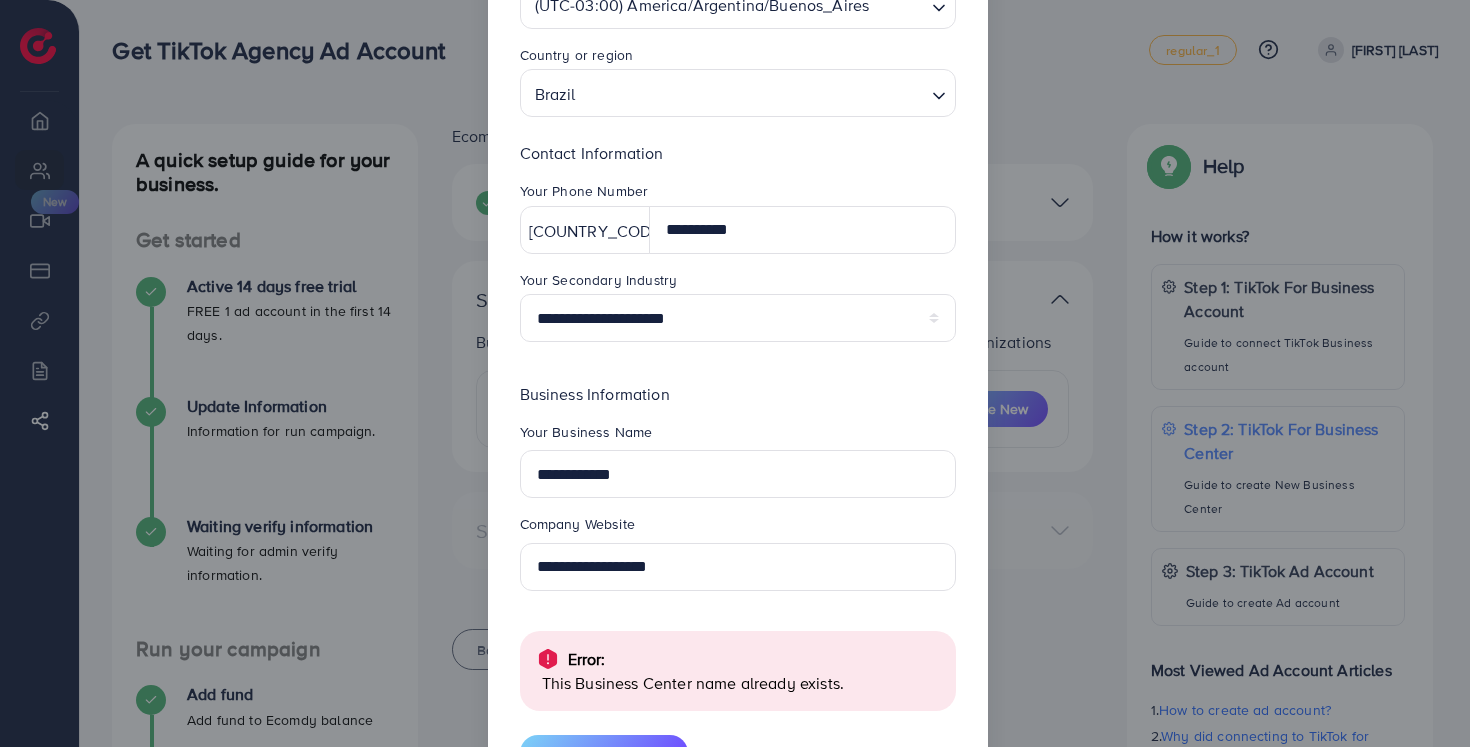 scroll, scrollTop: 239, scrollLeft: 0, axis: vertical 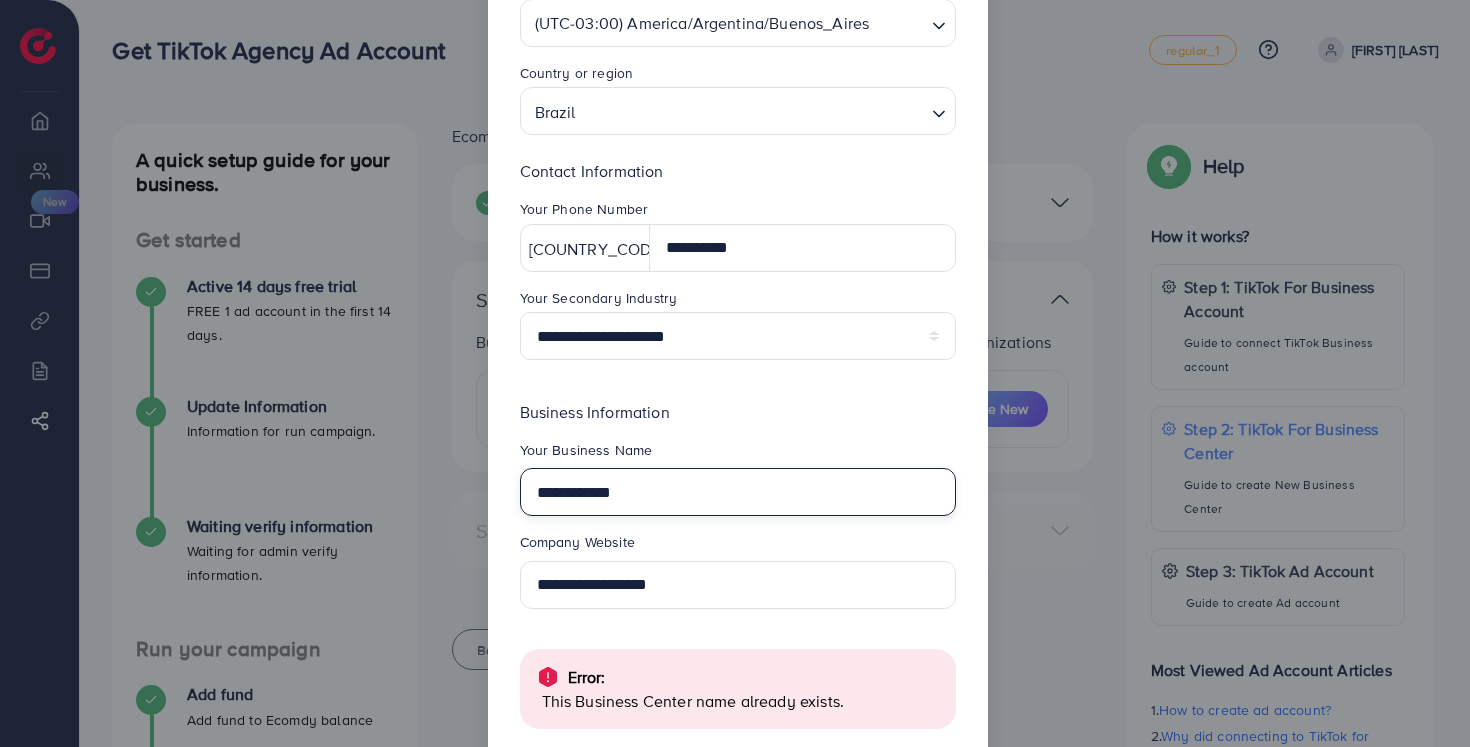 click on "**********" at bounding box center [738, 492] 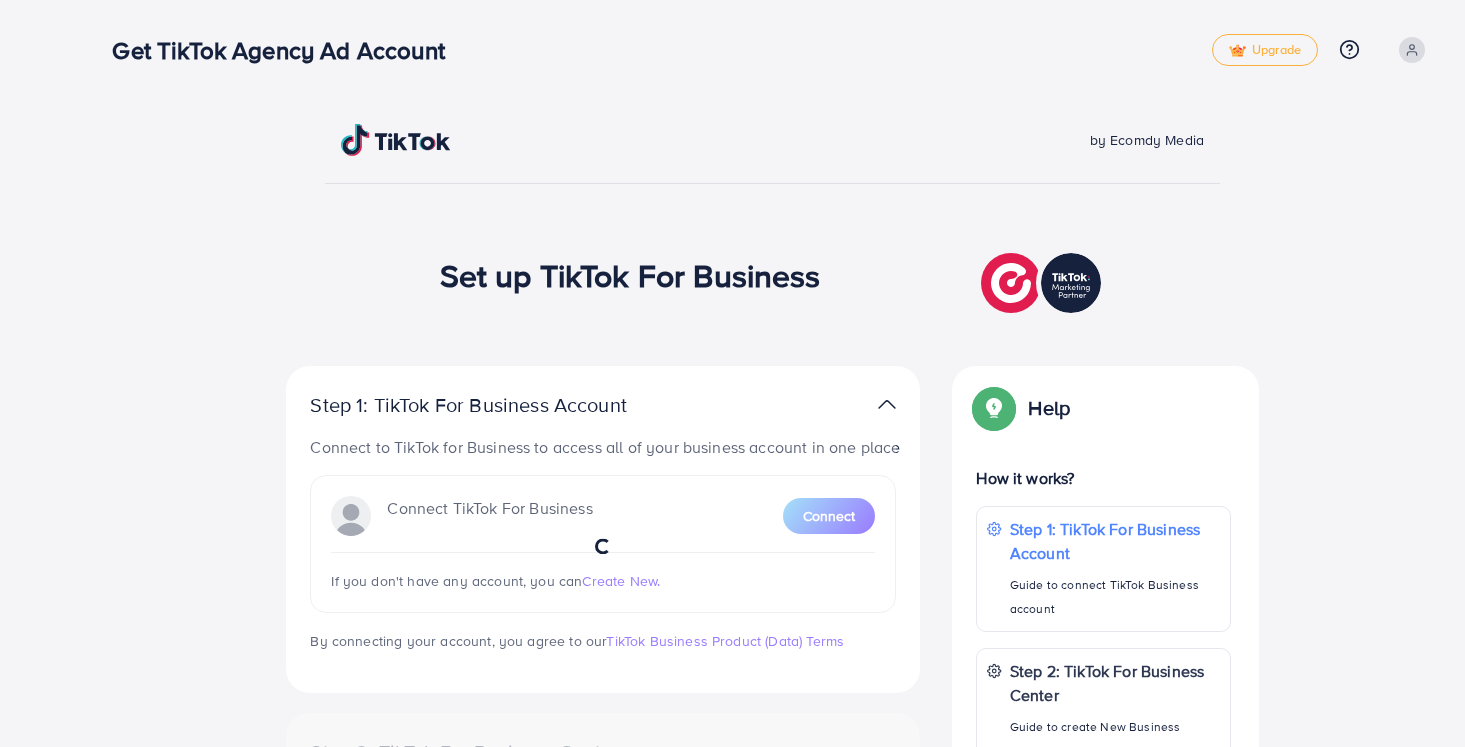 scroll, scrollTop: 0, scrollLeft: 0, axis: both 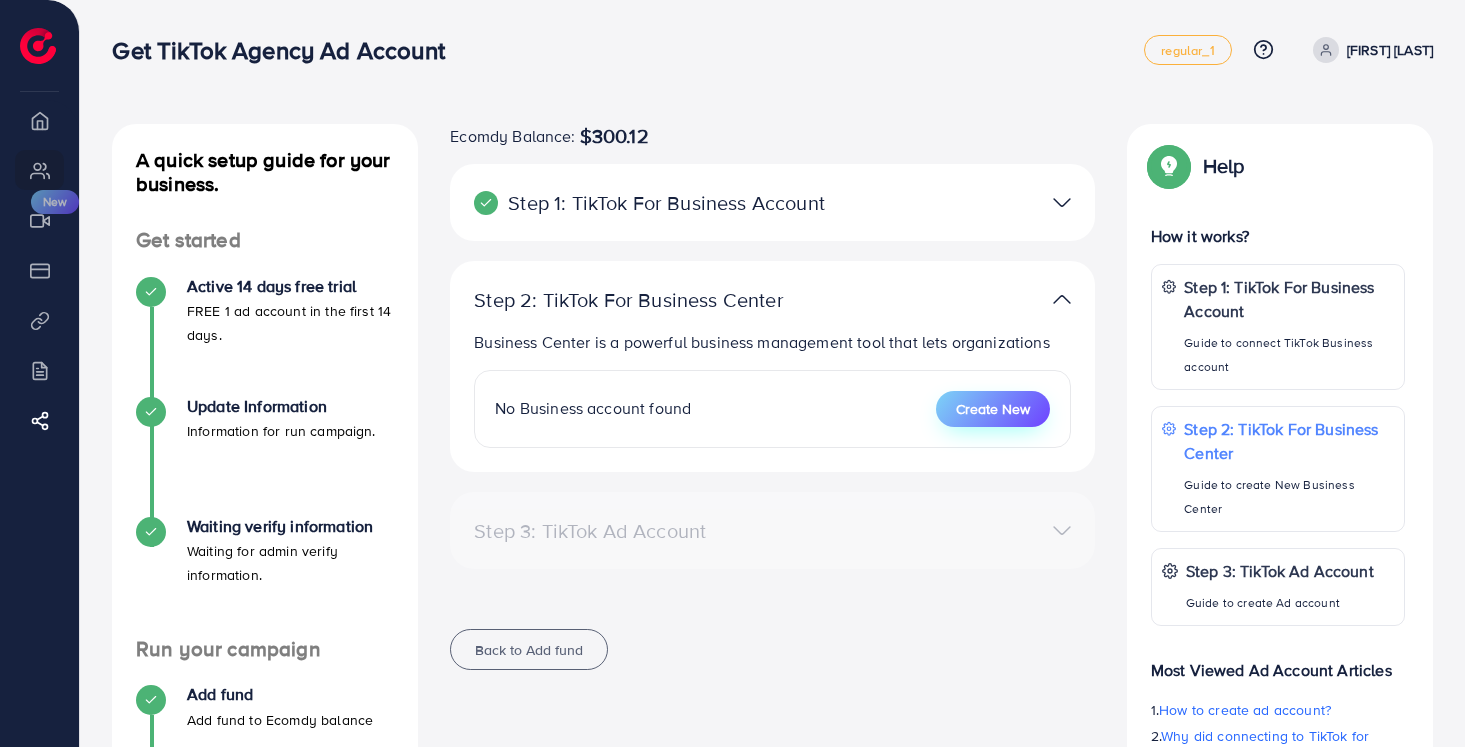click on "Create New" at bounding box center (993, 409) 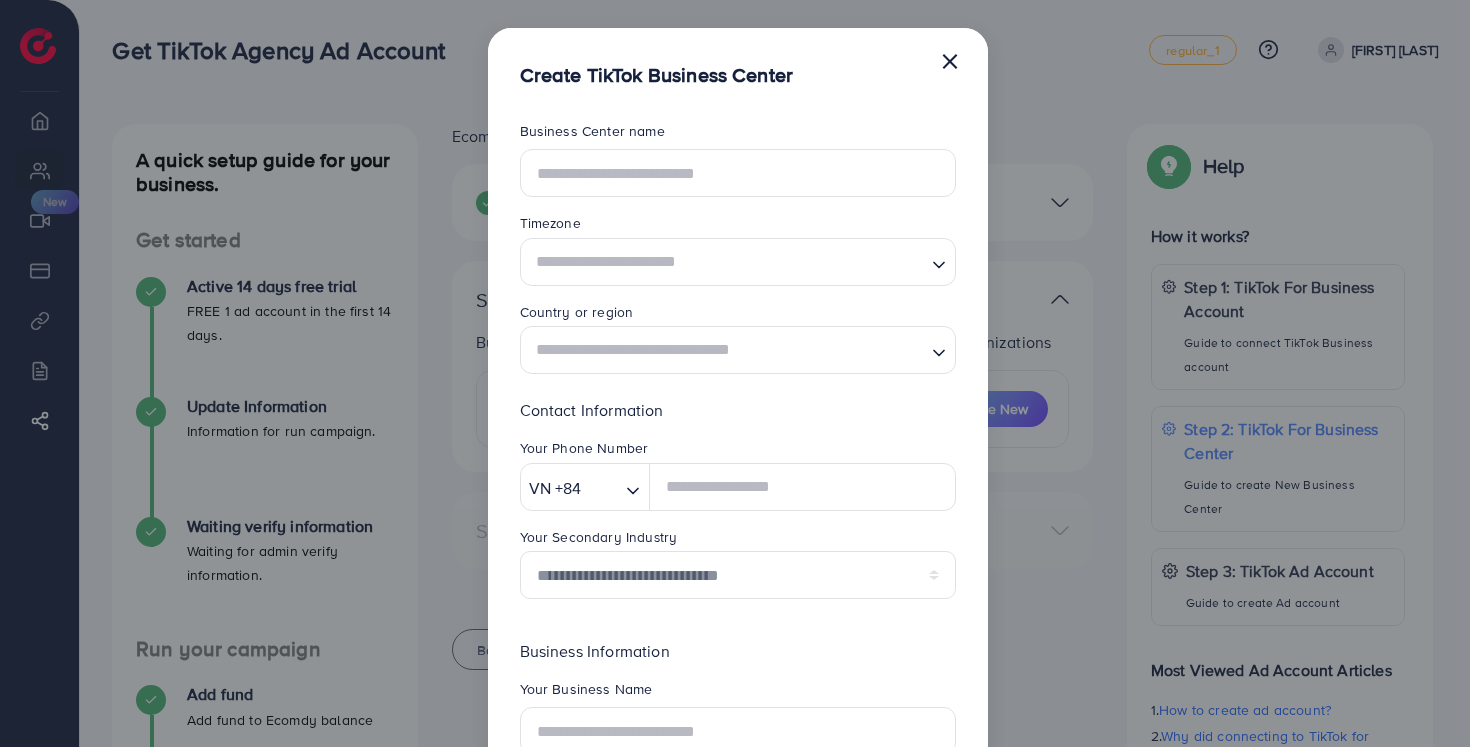 scroll, scrollTop: 0, scrollLeft: 0, axis: both 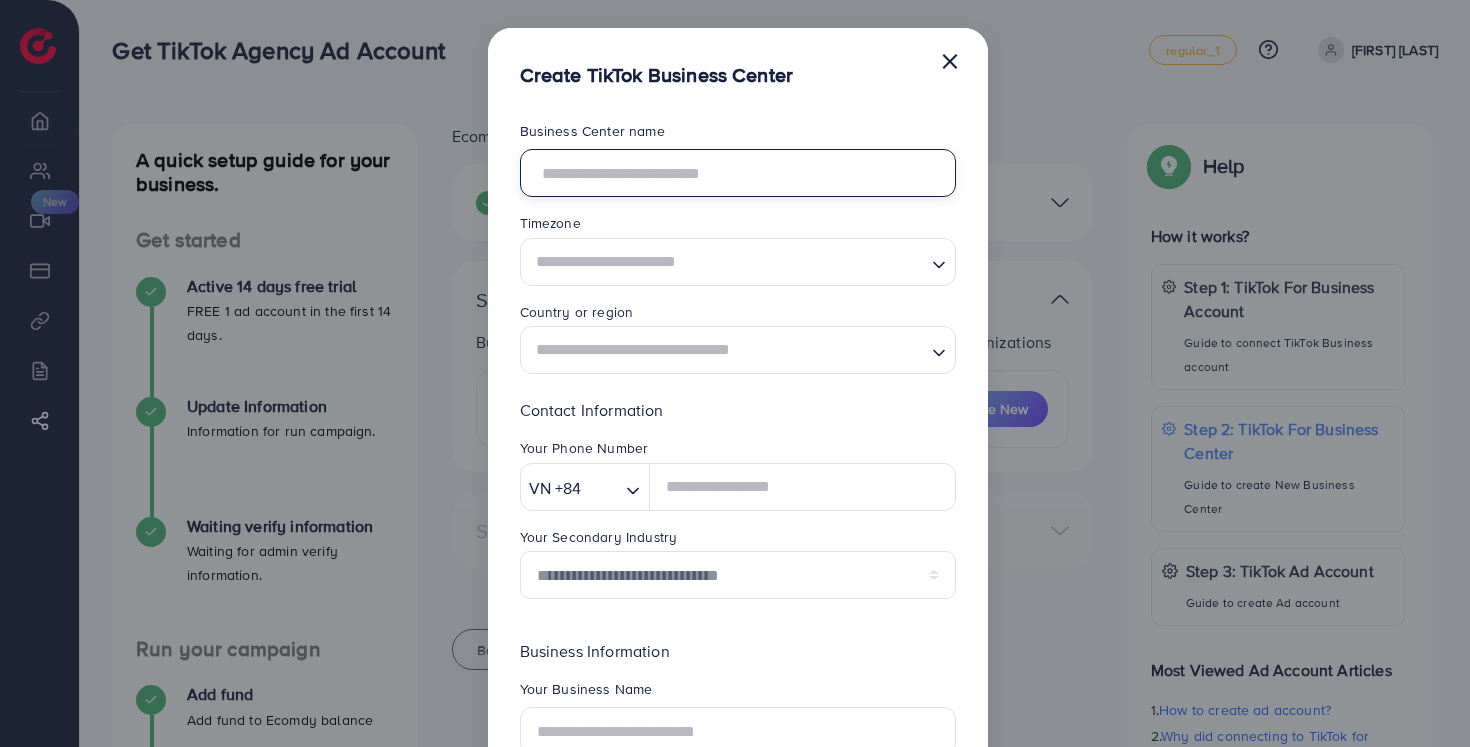 click at bounding box center [738, 173] 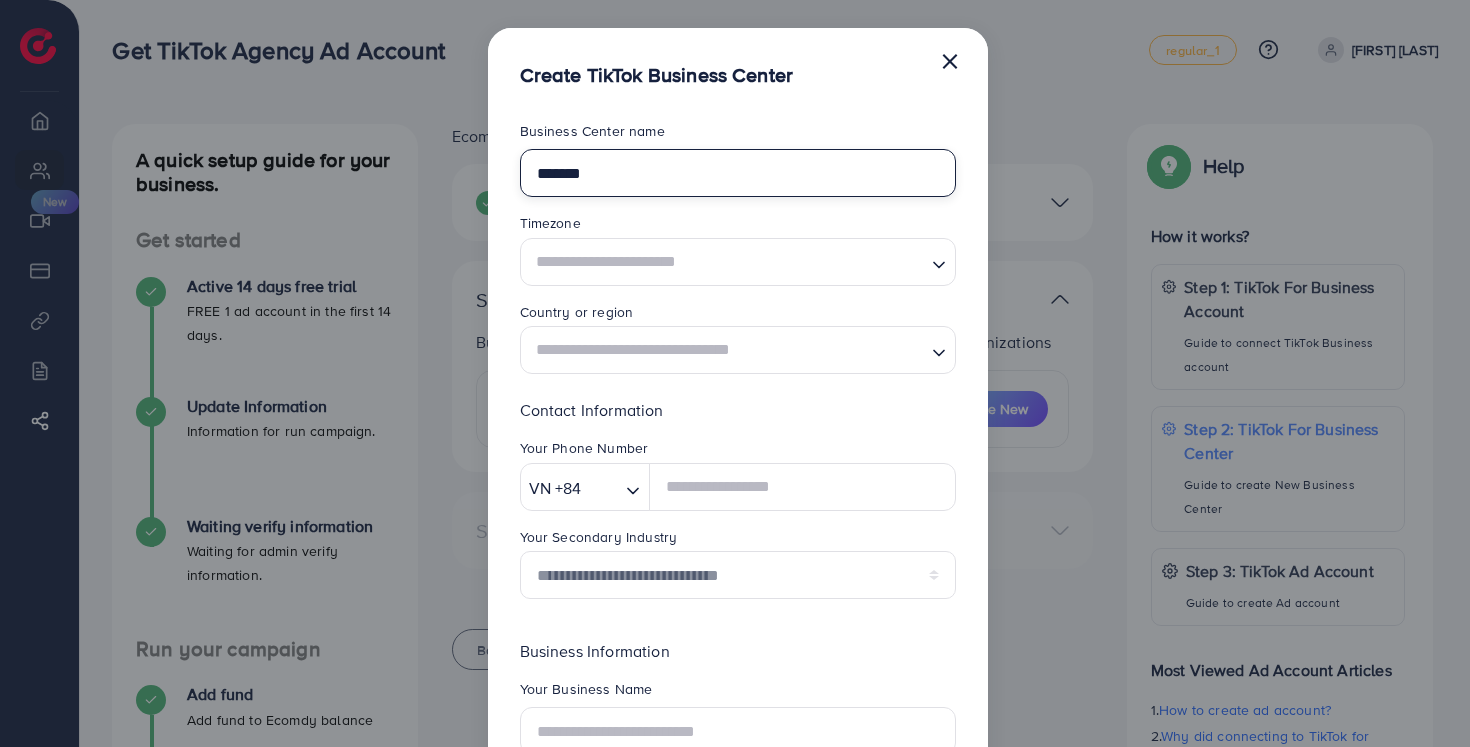 type on "*******" 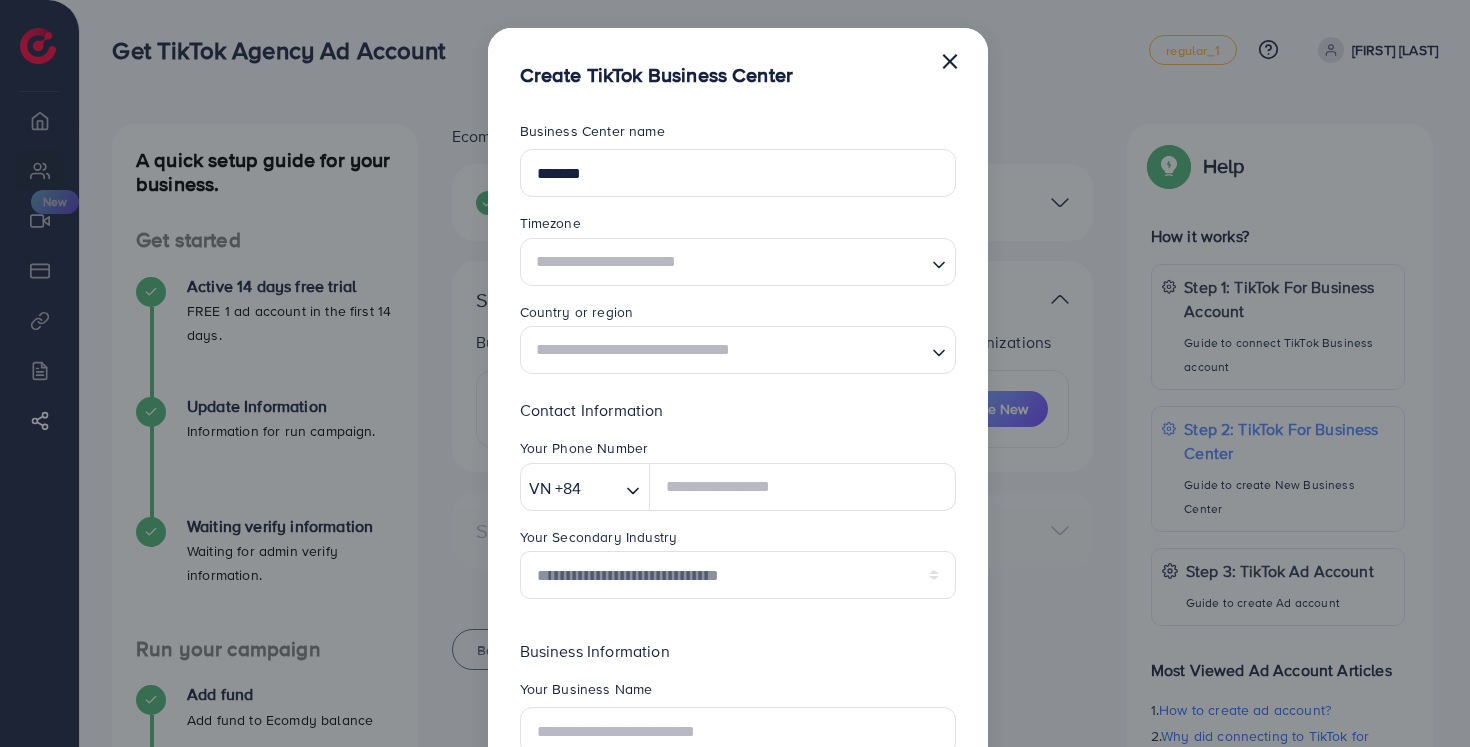 click at bounding box center [726, 261] 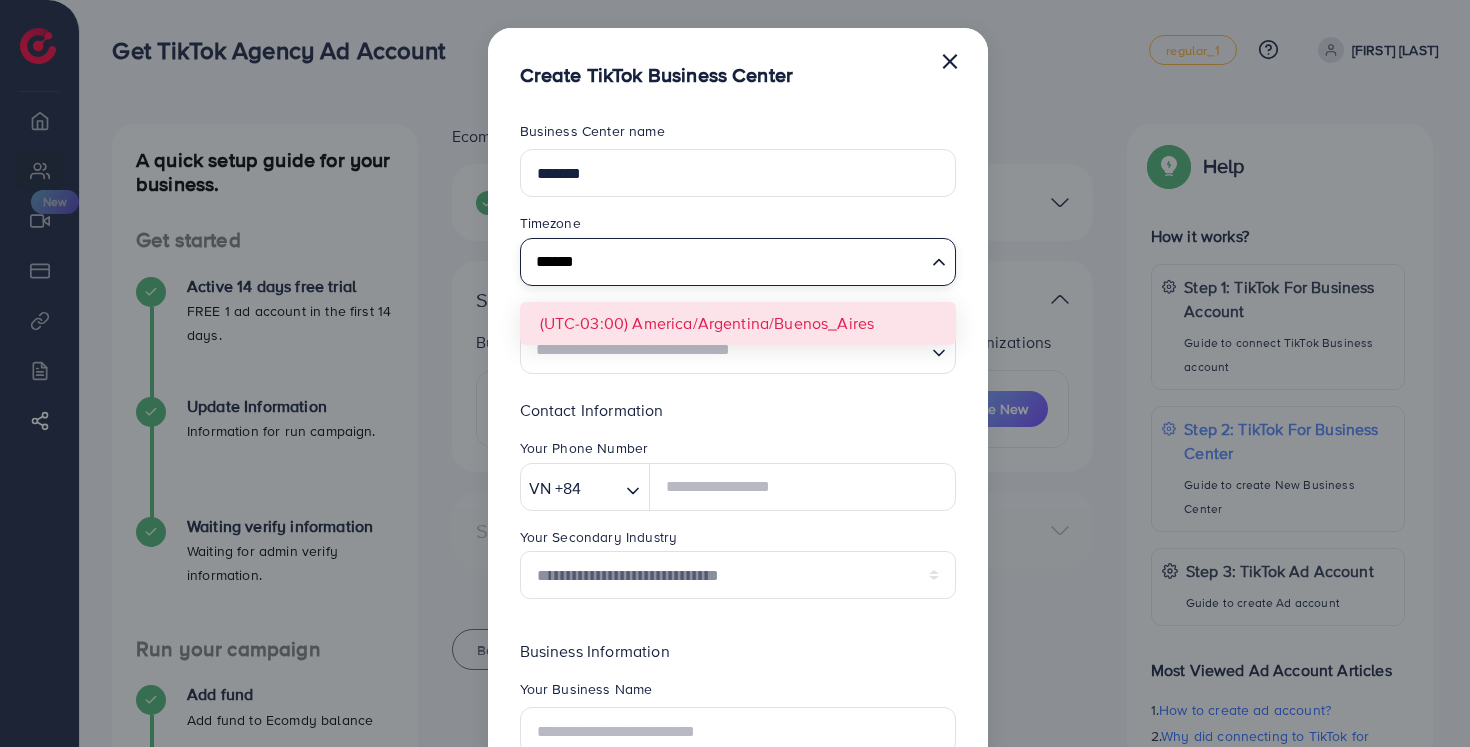 type on "******" 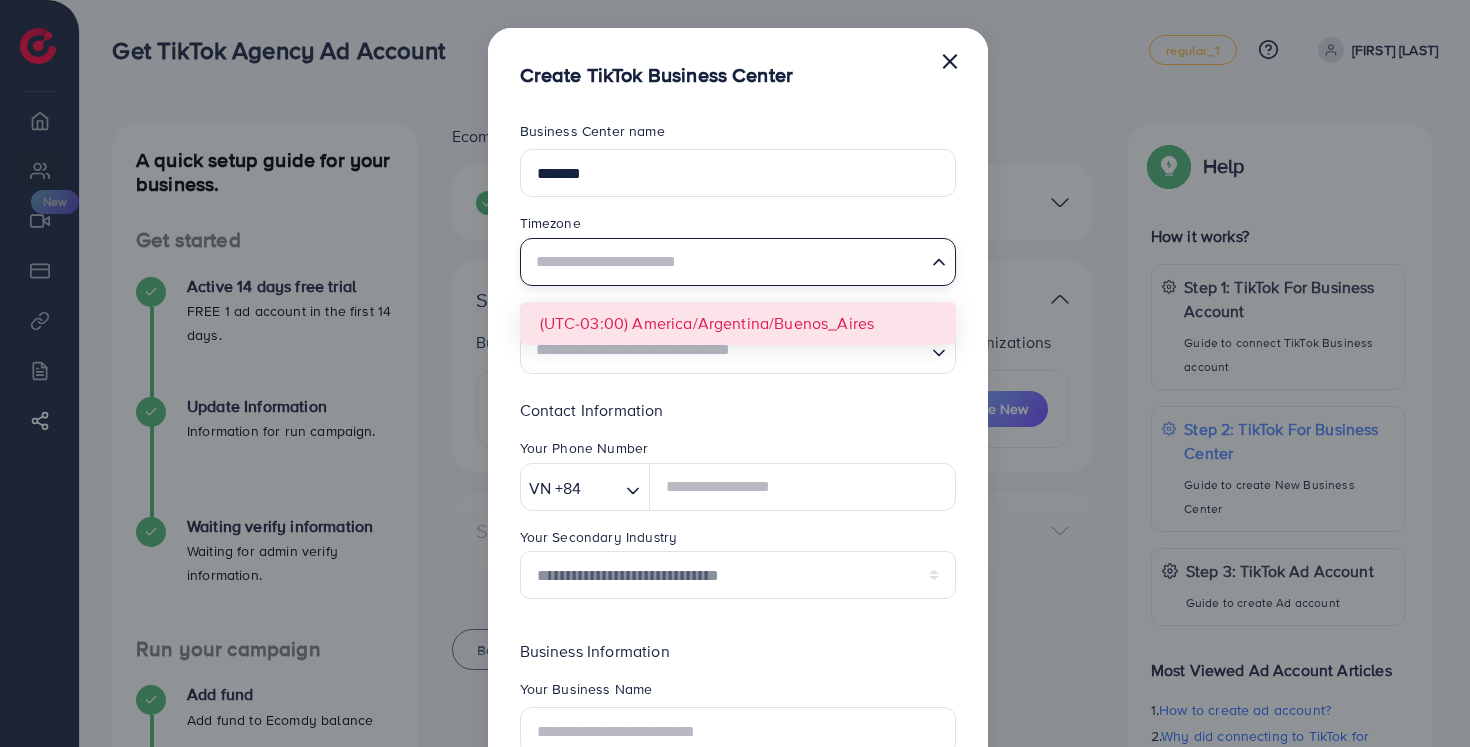click on "**********" at bounding box center (738, 522) 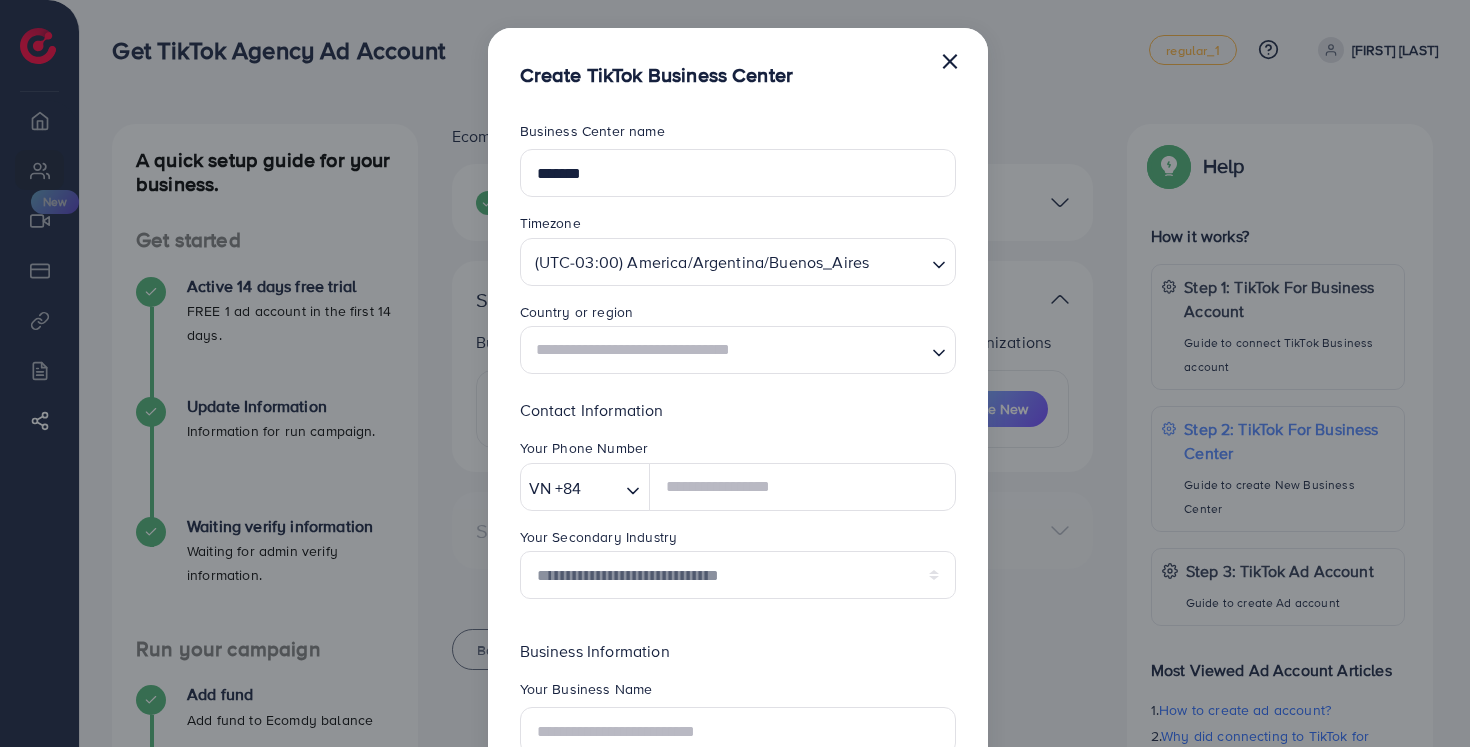 click at bounding box center (726, 350) 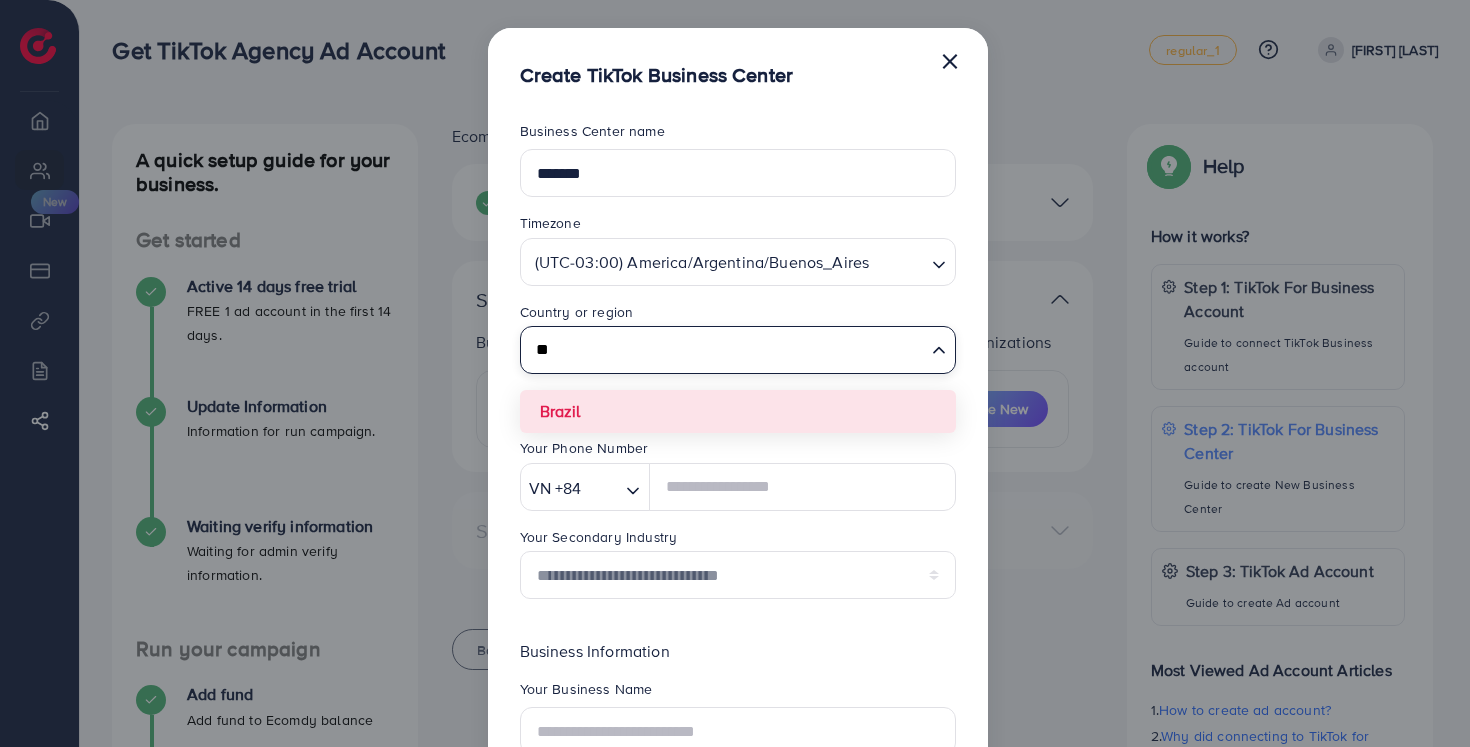 type on "**" 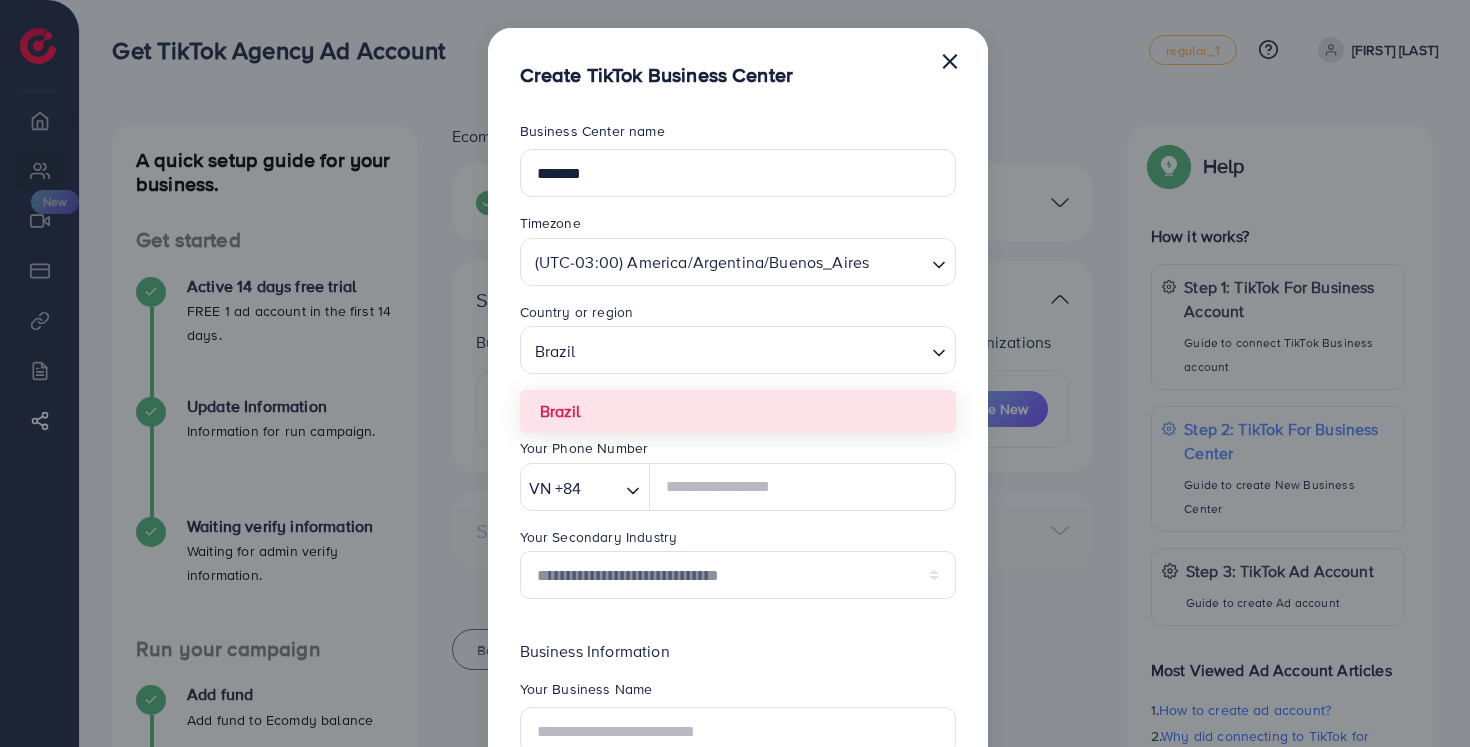 click on "**********" at bounding box center (738, 522) 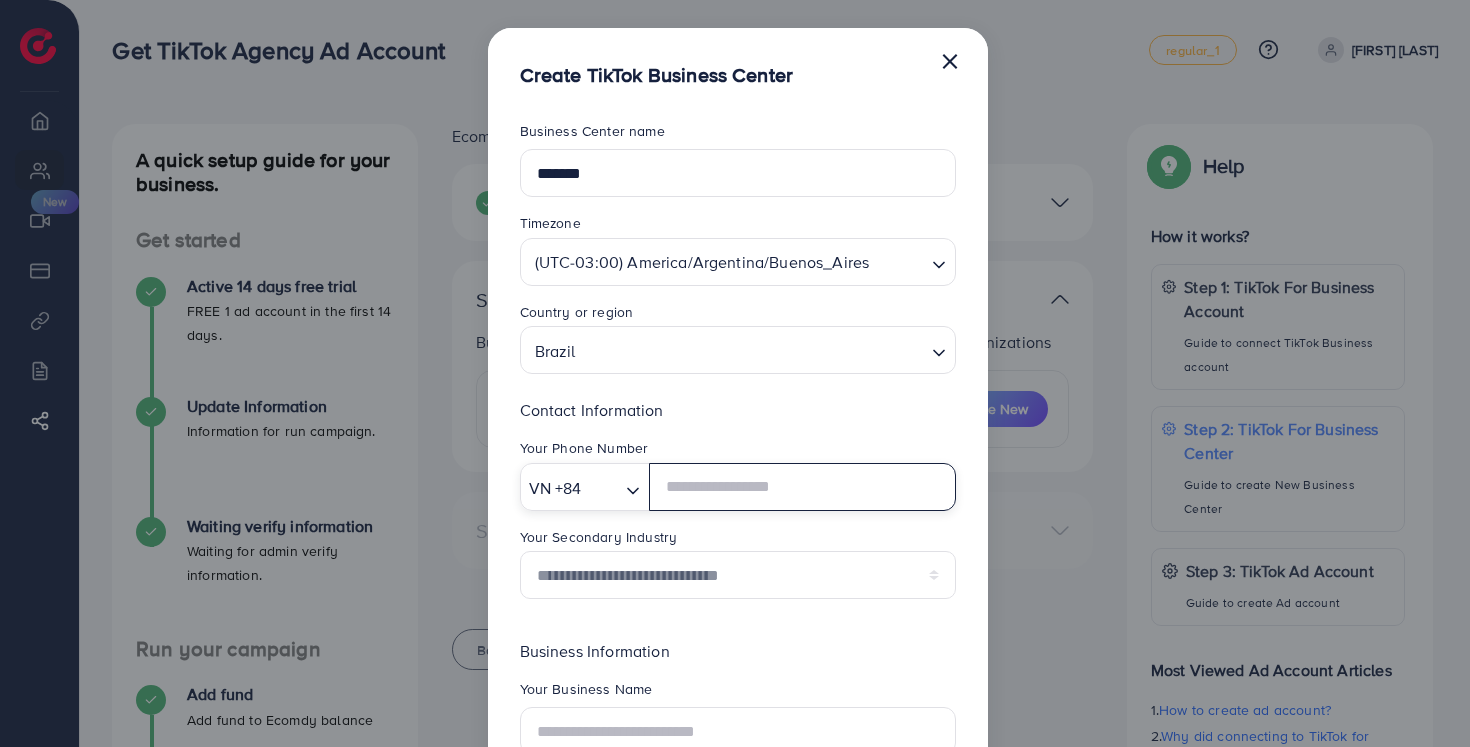 click on "VN +84" at bounding box center [571, 486] 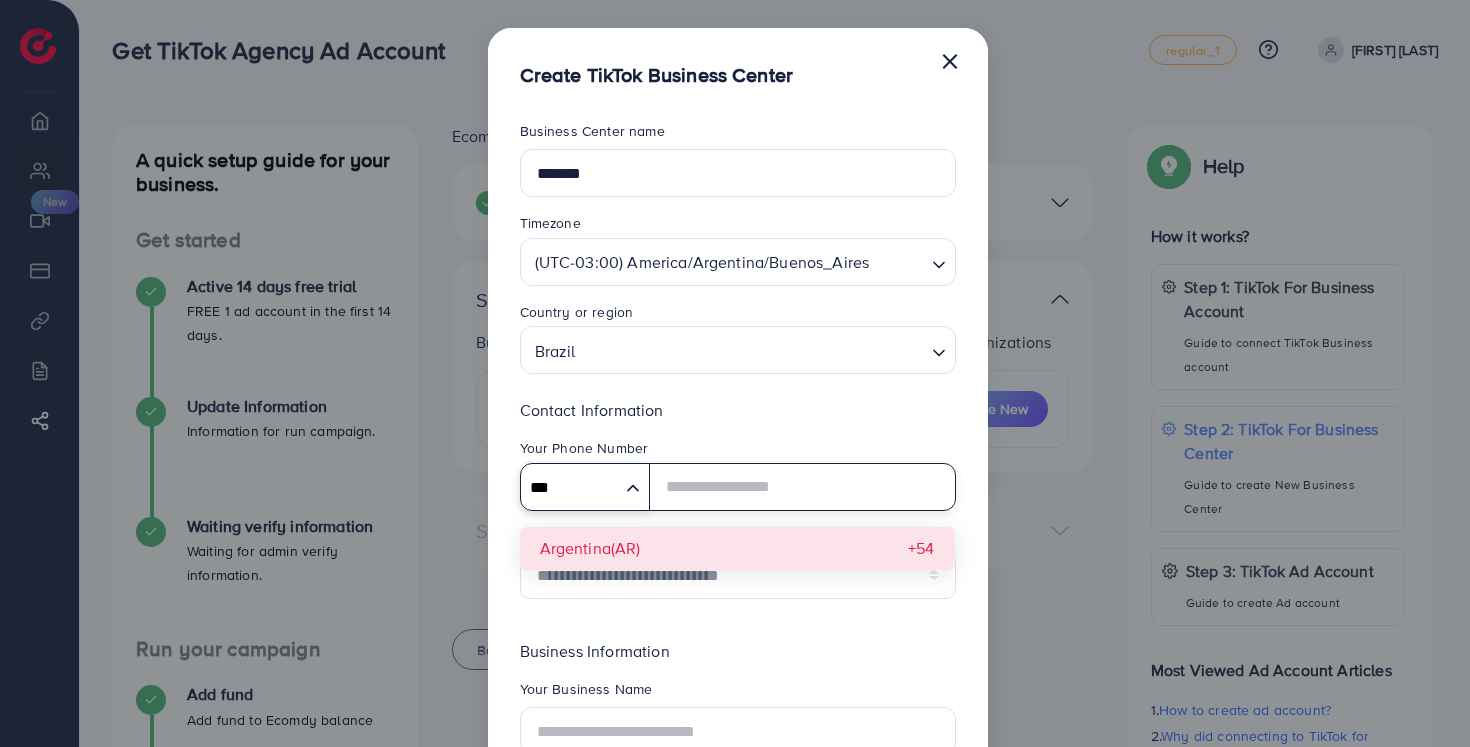 type on "***" 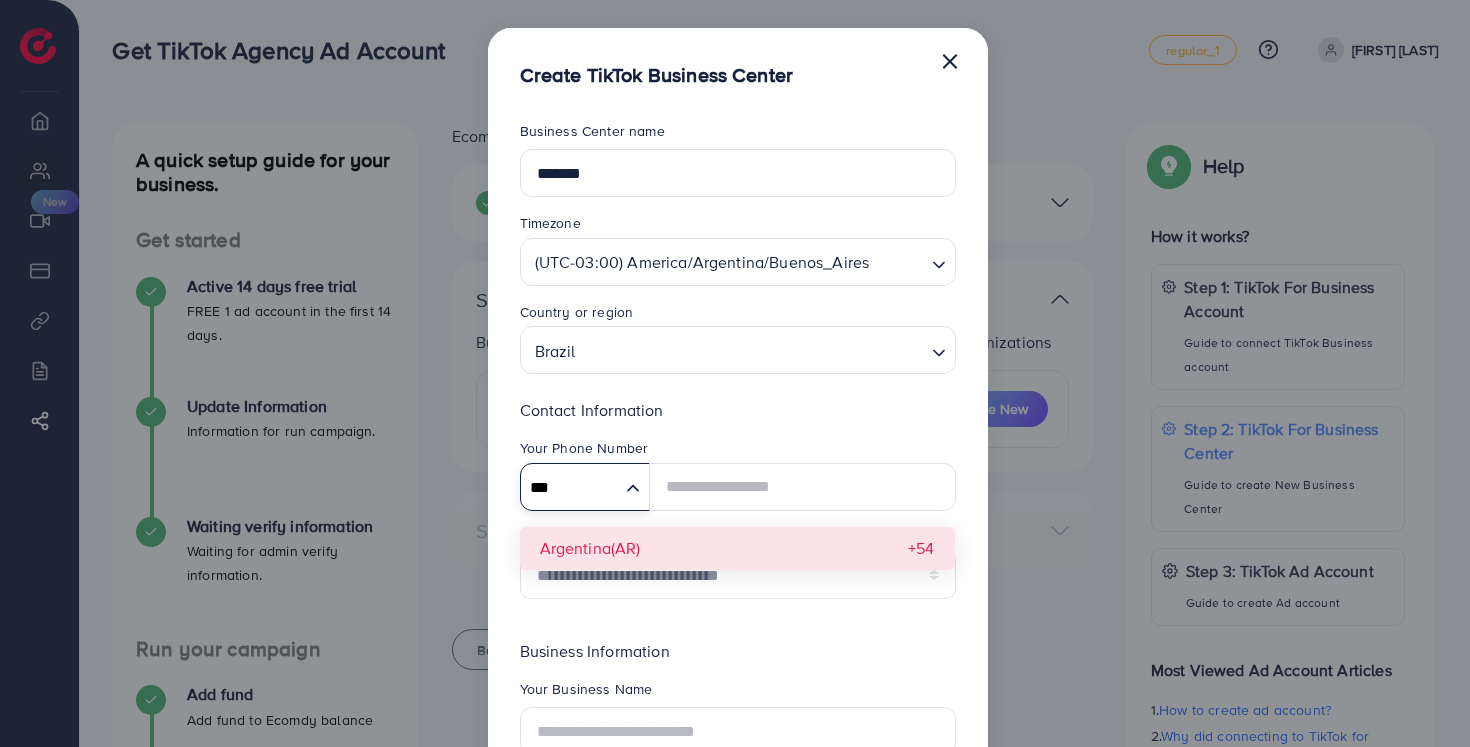 type 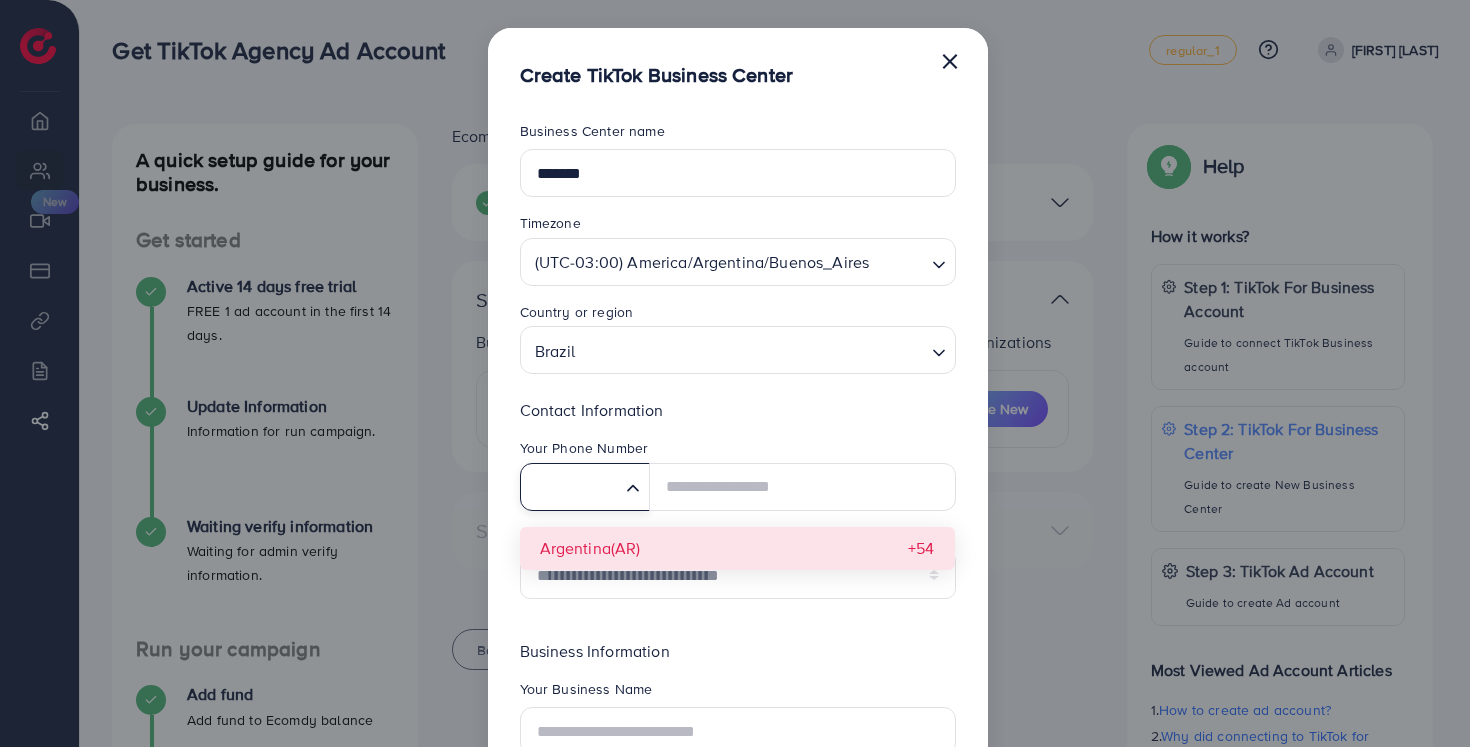 click on "**********" at bounding box center (738, 506) 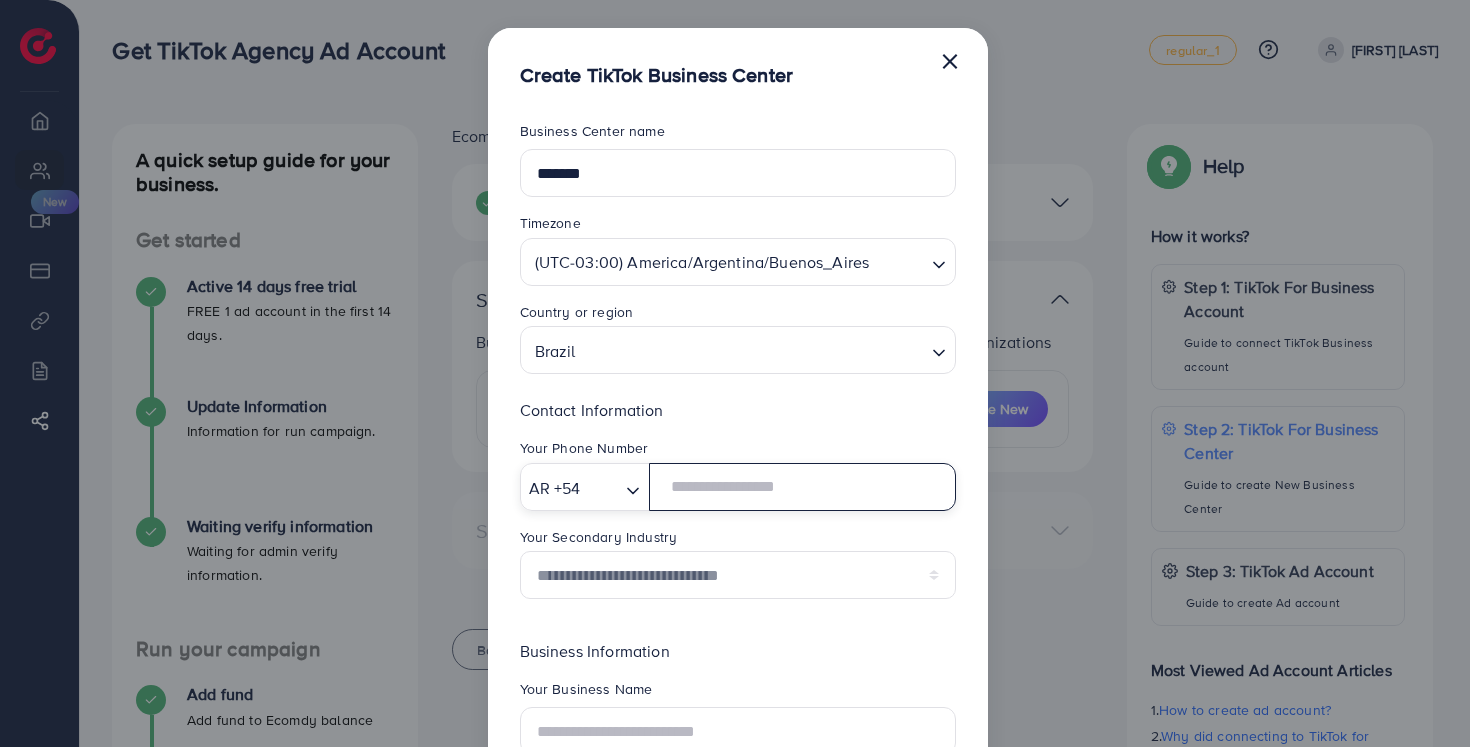 click at bounding box center (802, 487) 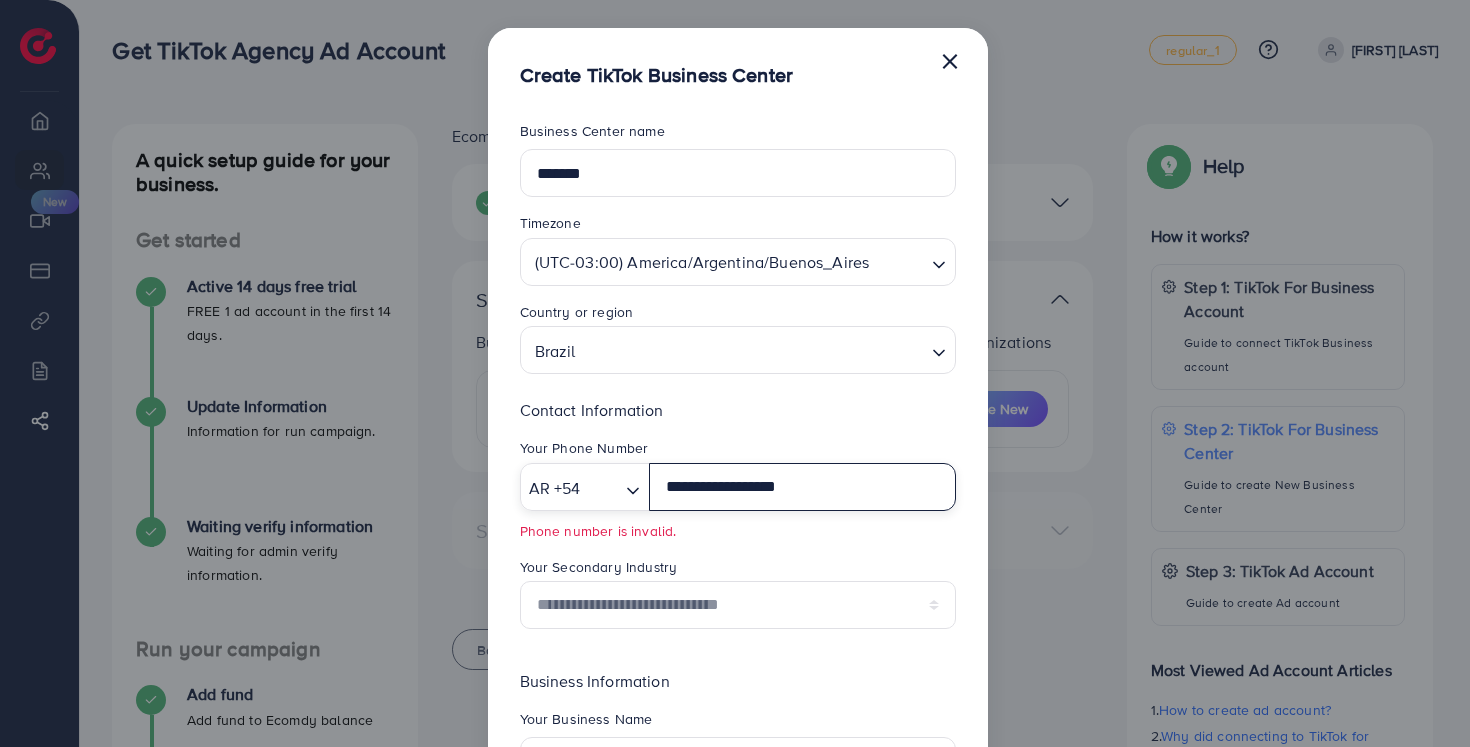 click on "**********" at bounding box center (802, 487) 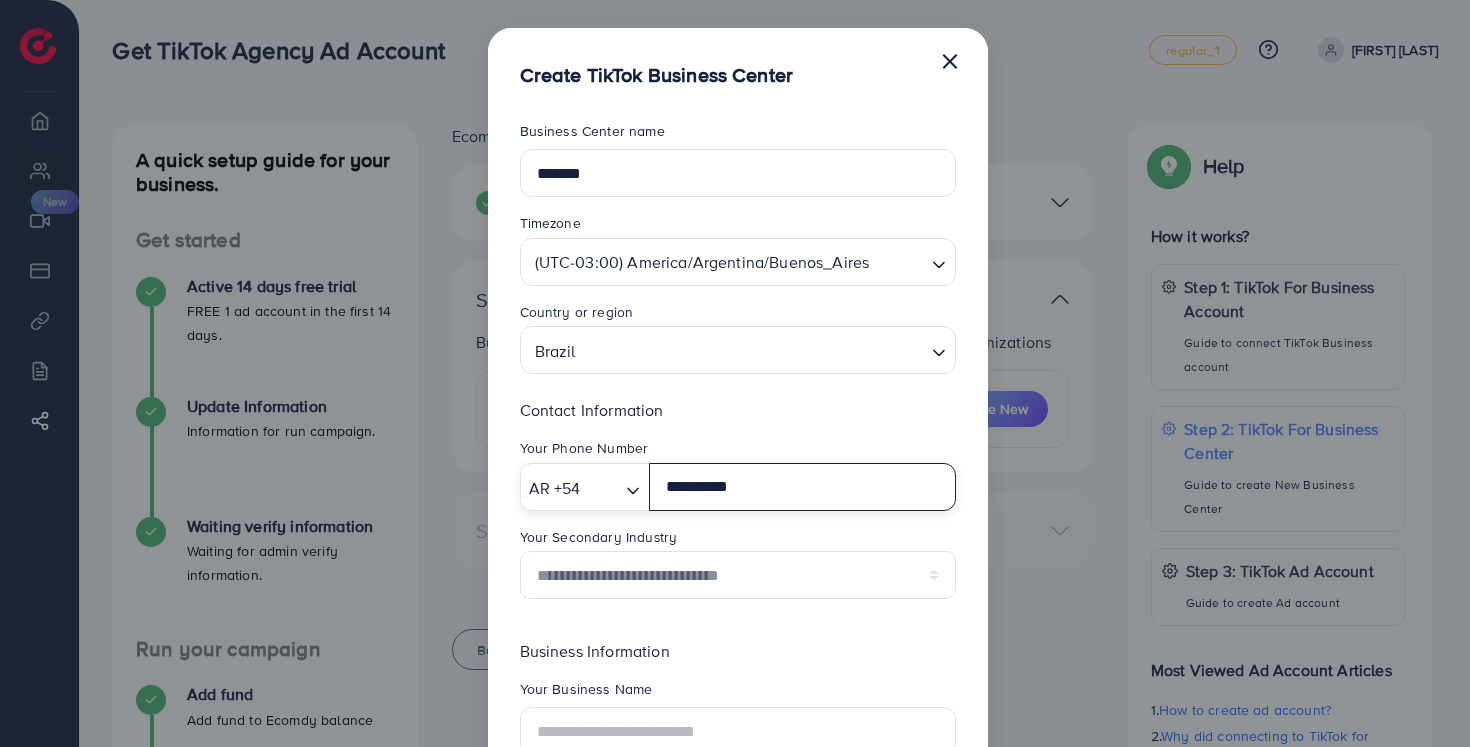 type on "**********" 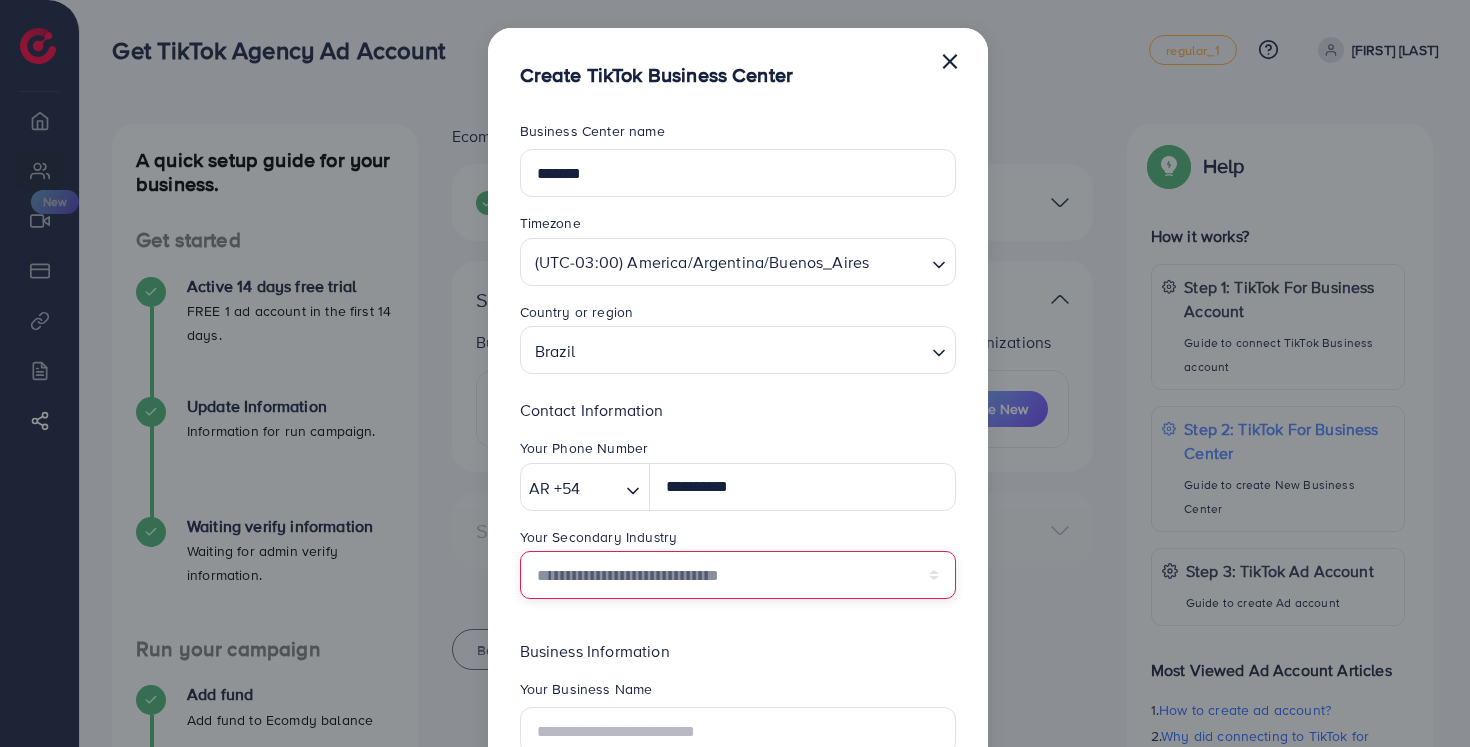 click on "**********" at bounding box center [738, 575] 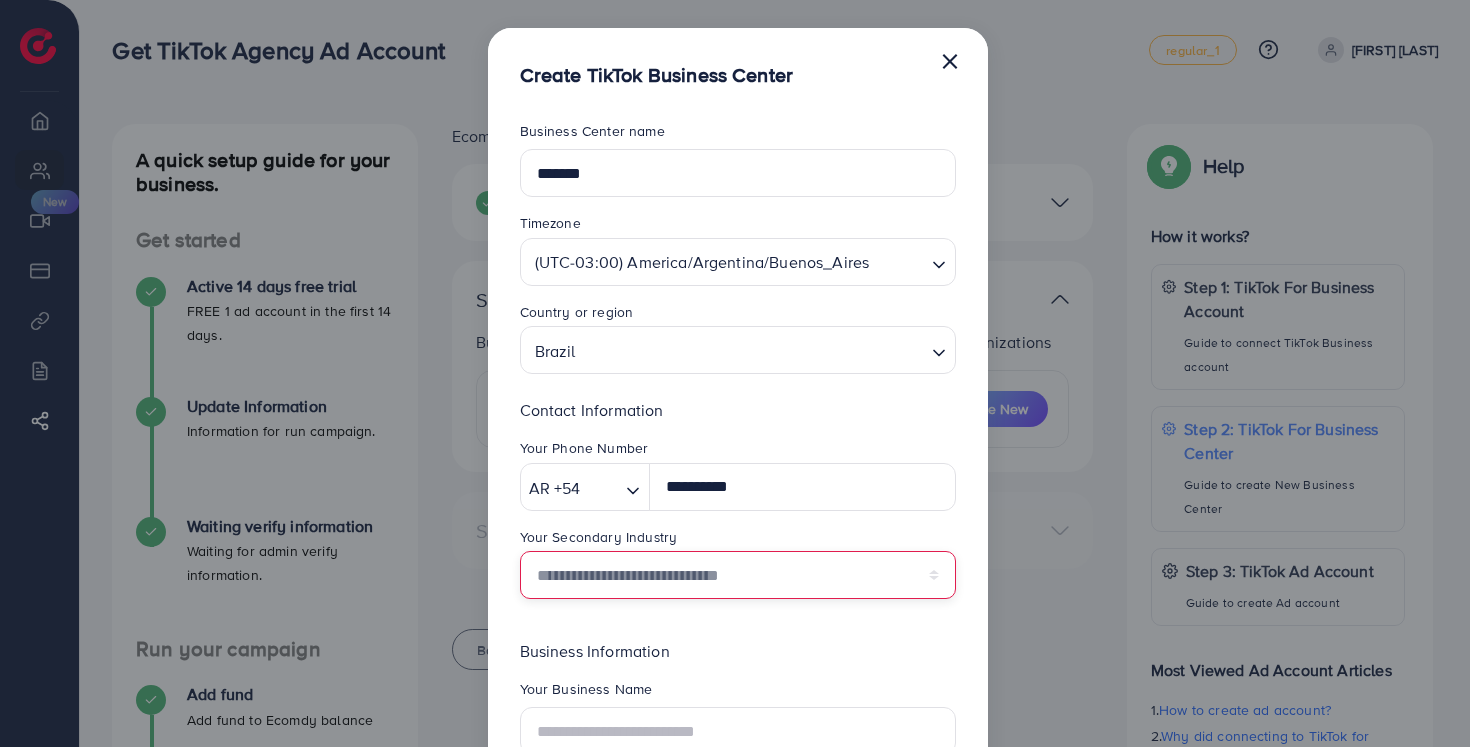 select on "******" 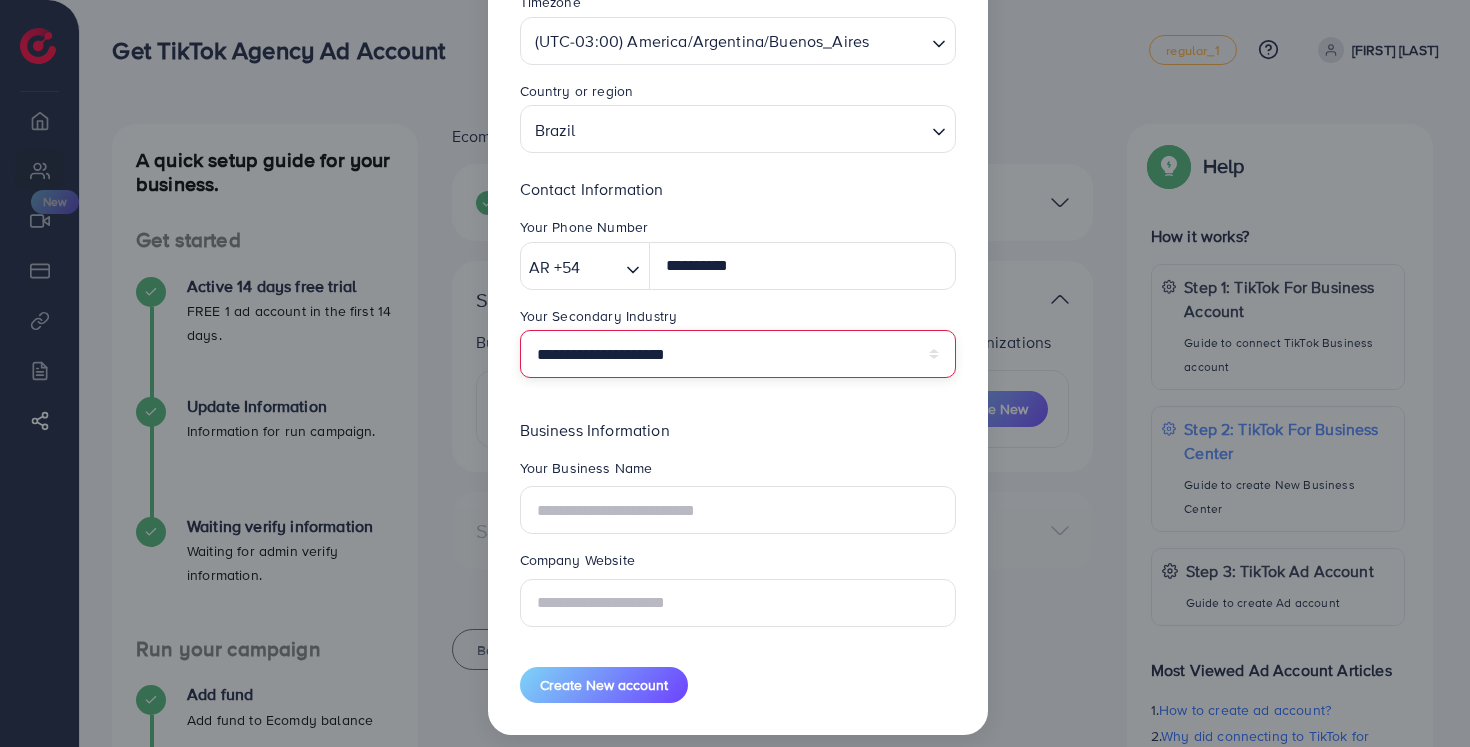 scroll, scrollTop: 236, scrollLeft: 0, axis: vertical 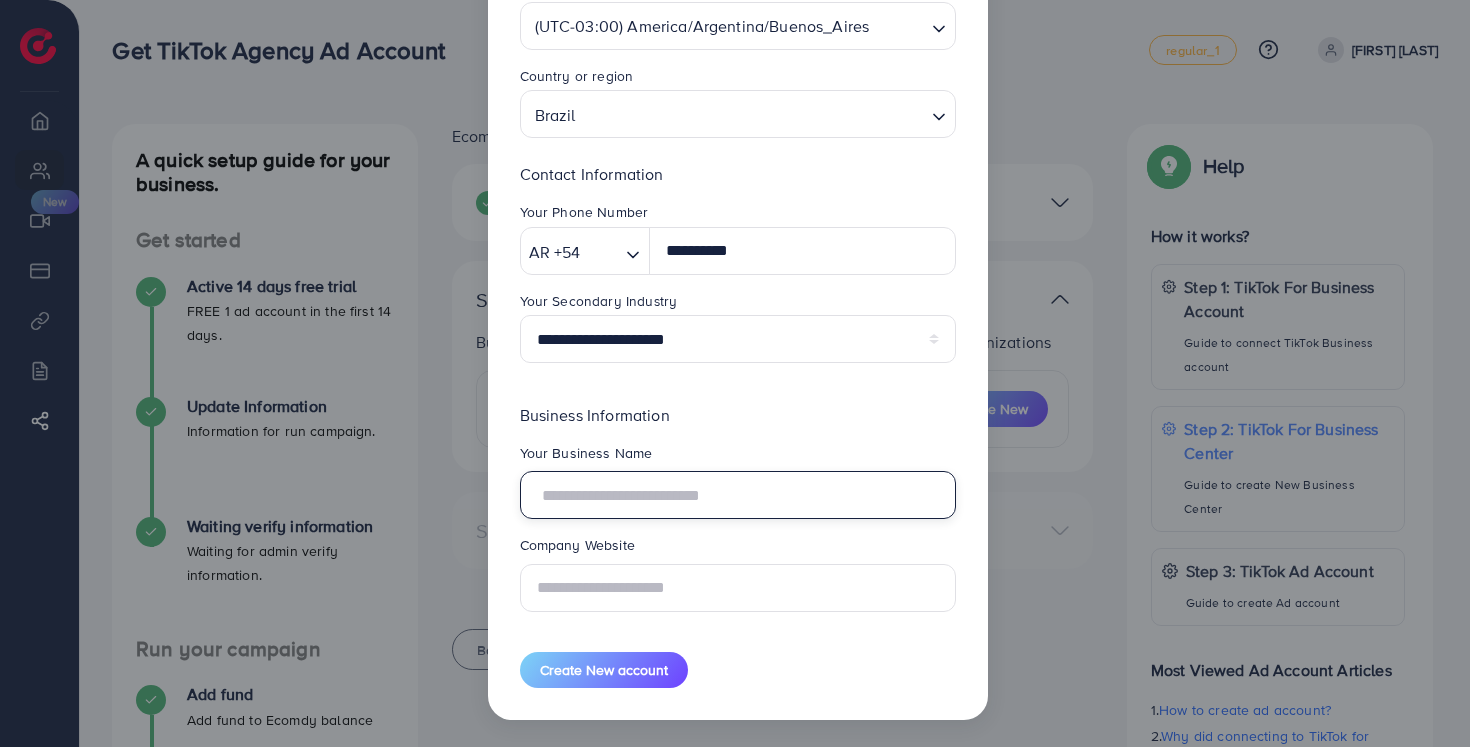 click at bounding box center [738, 495] 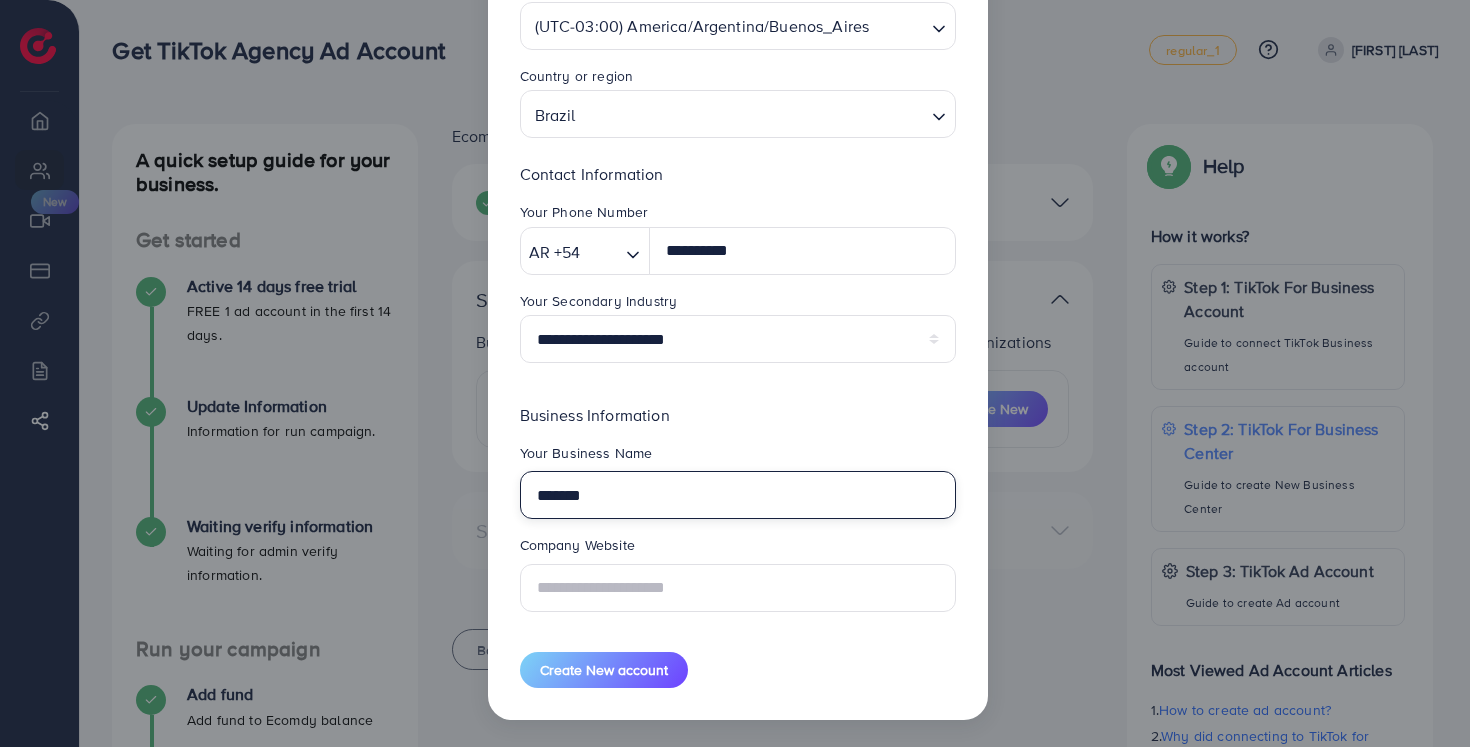 type on "*******" 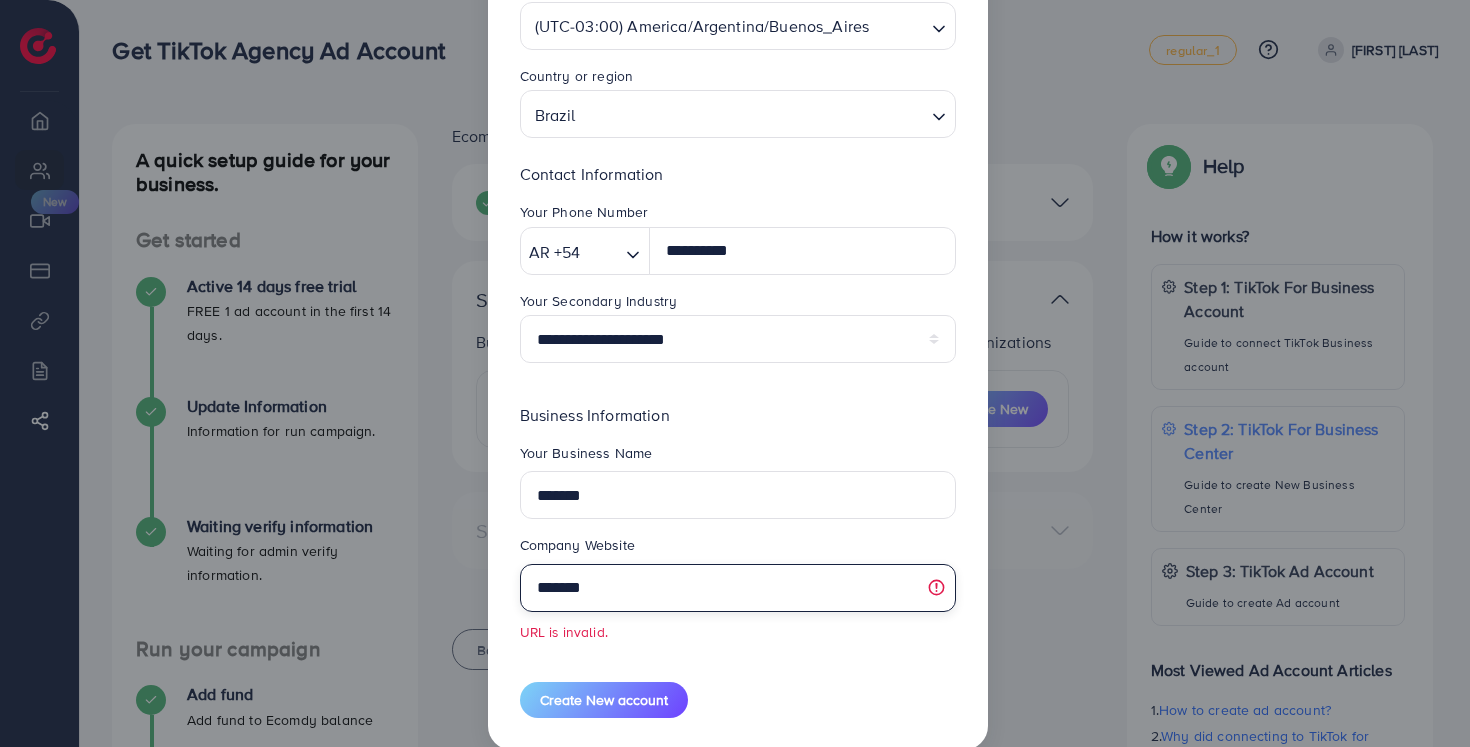 type on "**********" 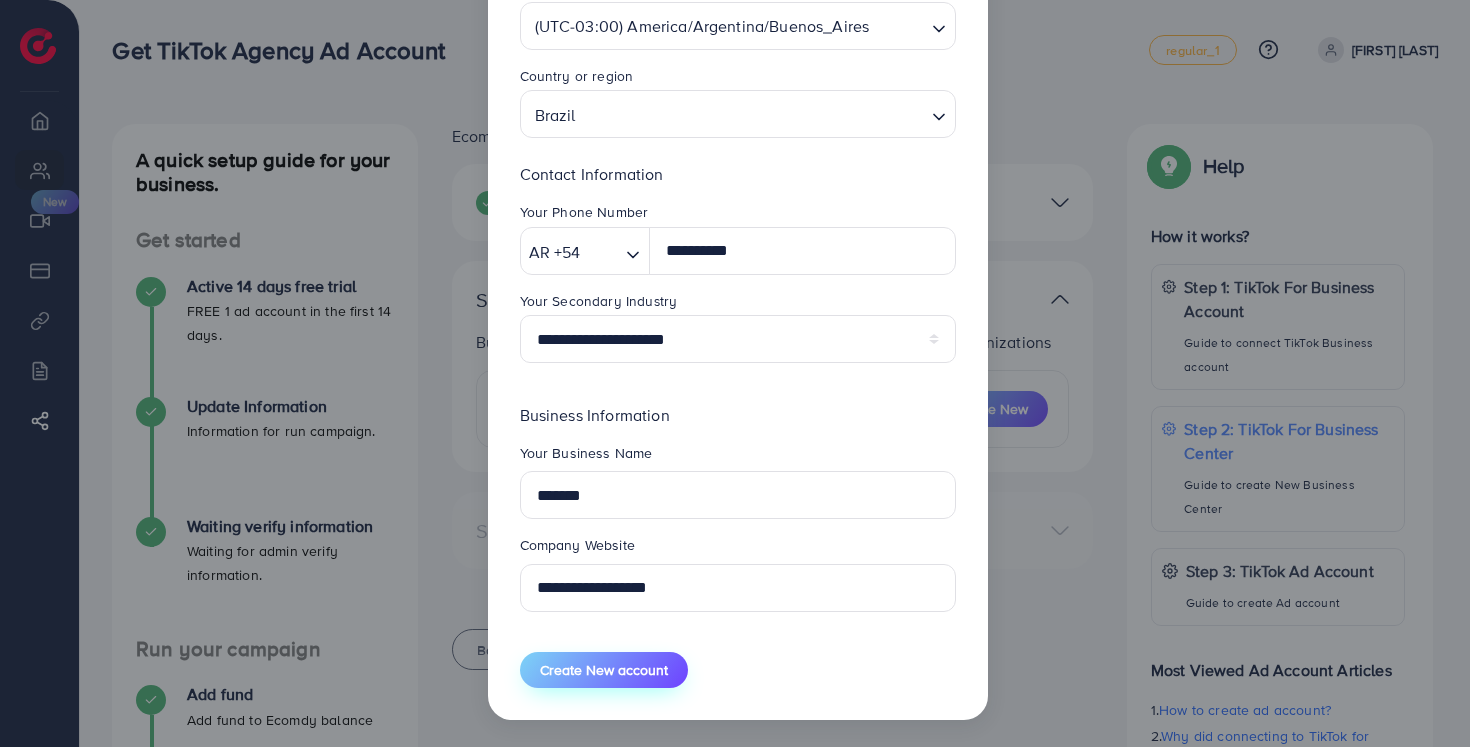 click on "Create New account" at bounding box center [604, 670] 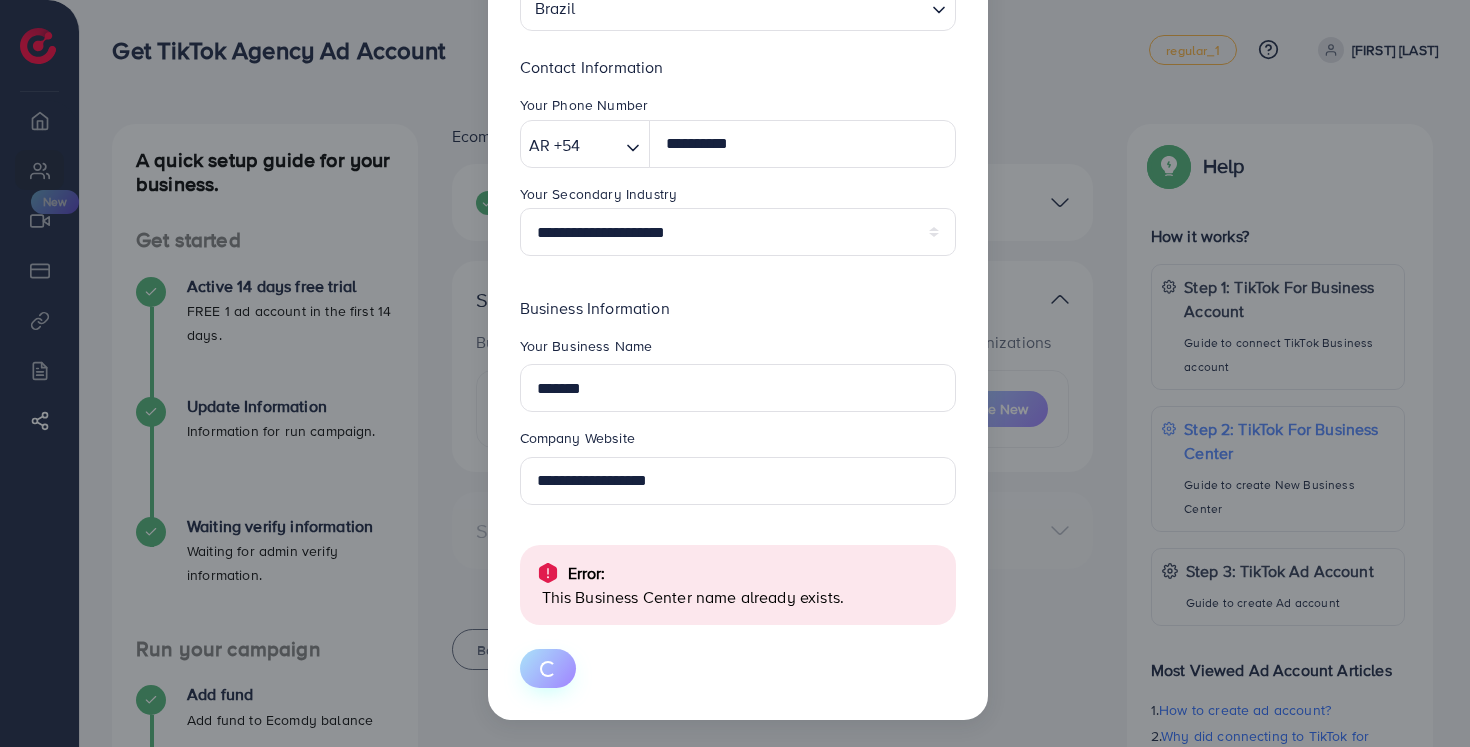 scroll, scrollTop: 340, scrollLeft: 0, axis: vertical 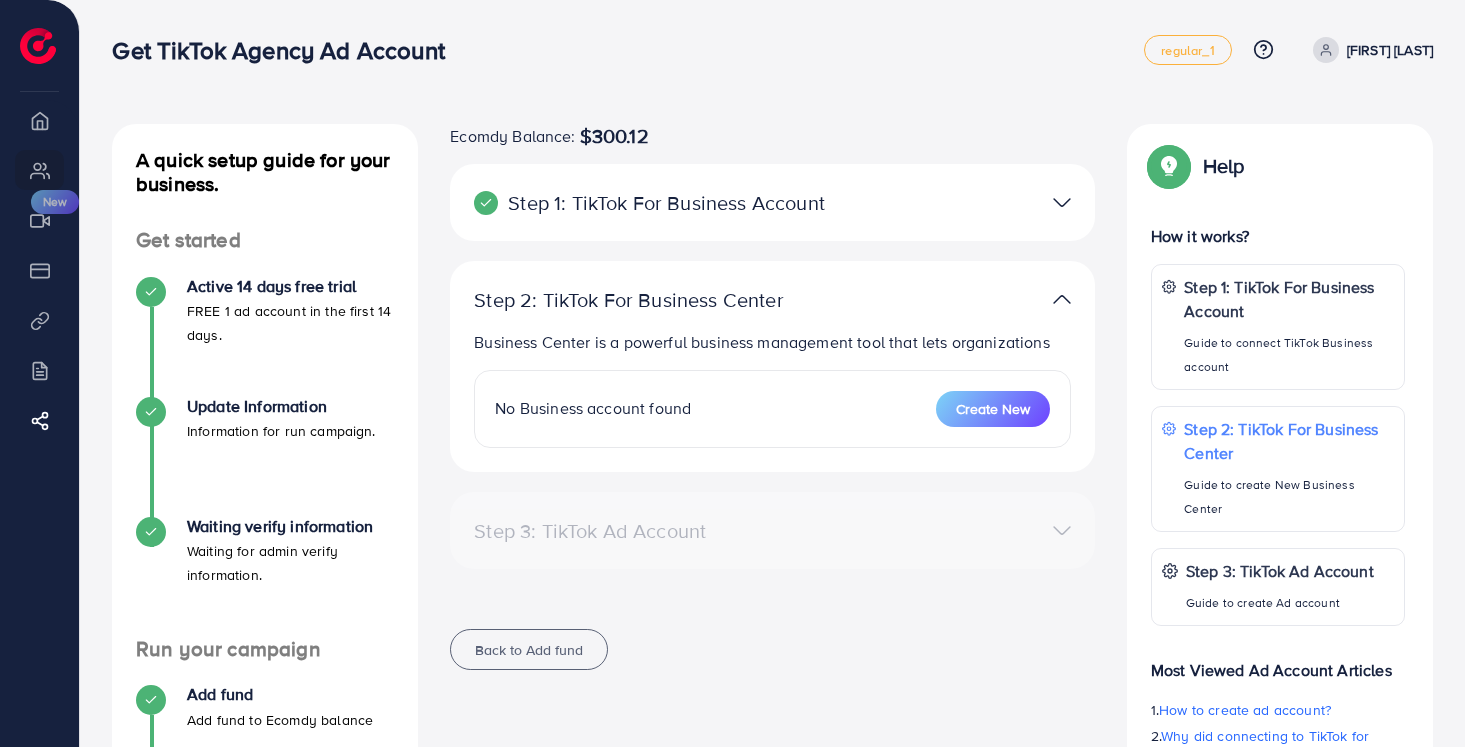 click on "[FIRST] [LAST]" at bounding box center (1390, 50) 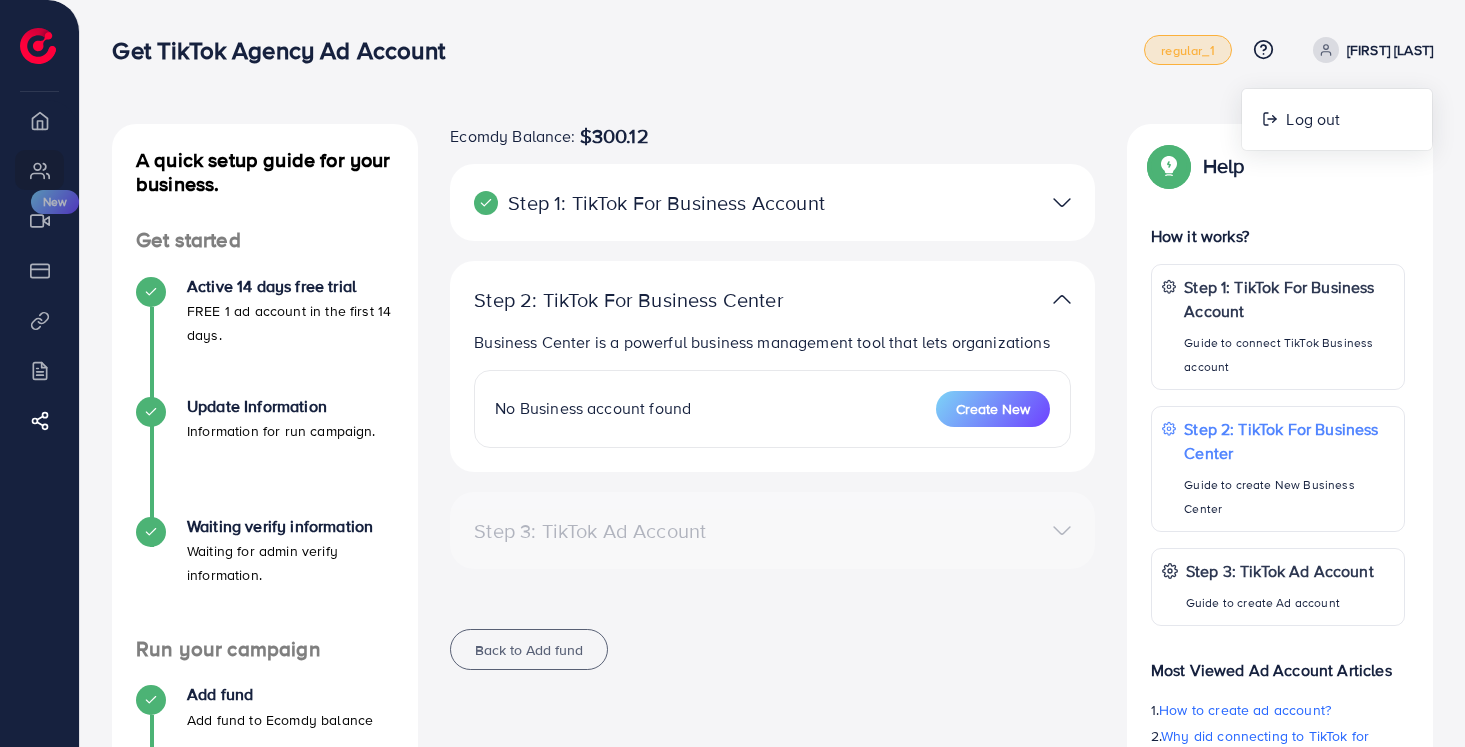 click on "regular_1" at bounding box center (1187, 50) 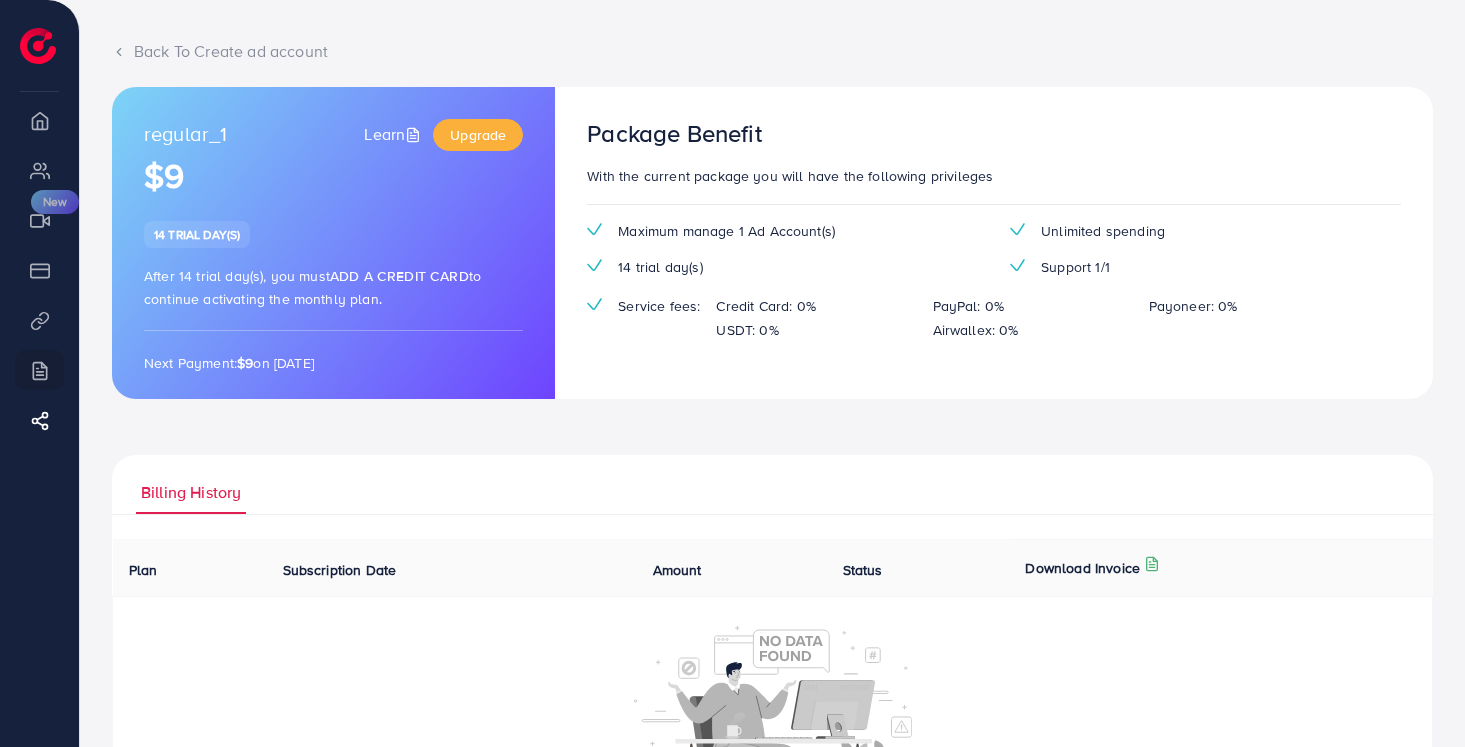 scroll, scrollTop: 0, scrollLeft: 0, axis: both 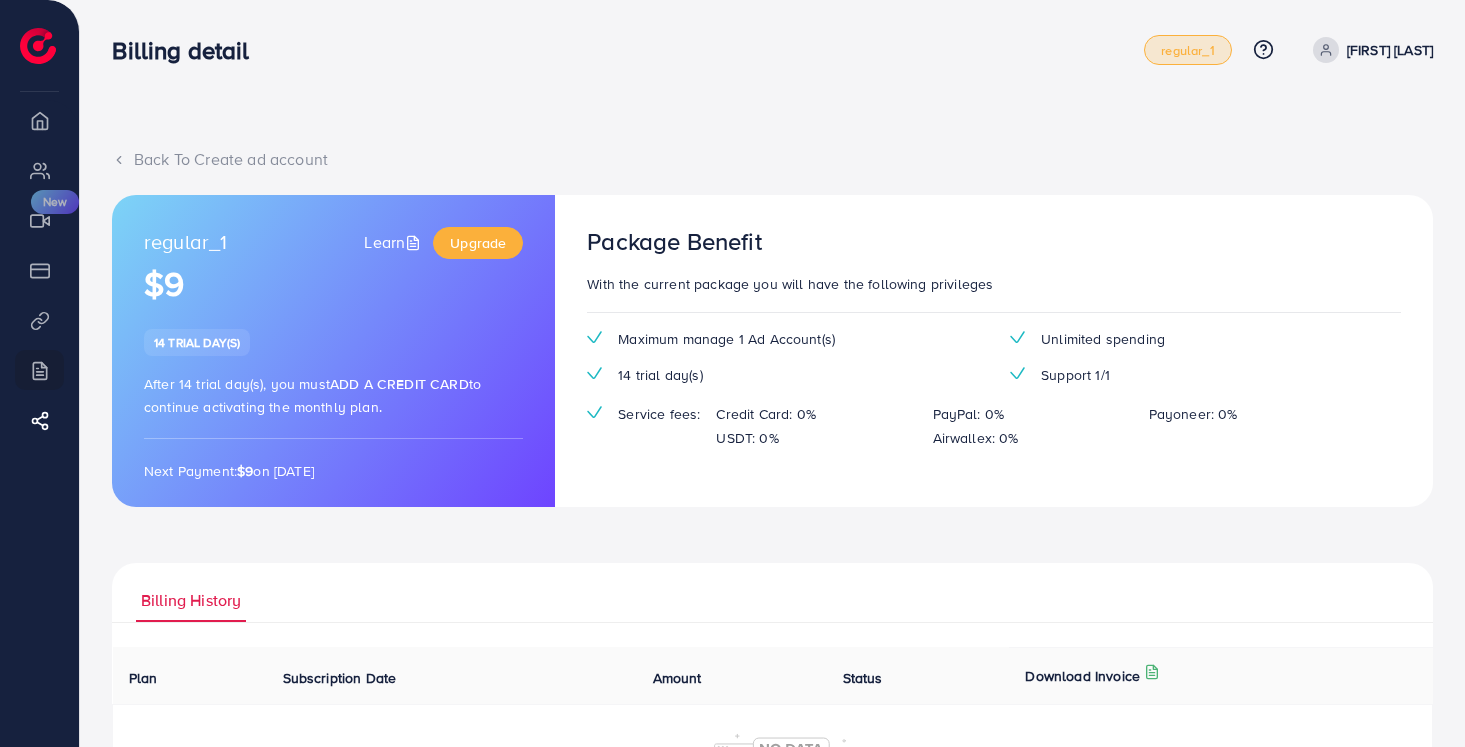 click on "regular_1" at bounding box center [1187, 50] 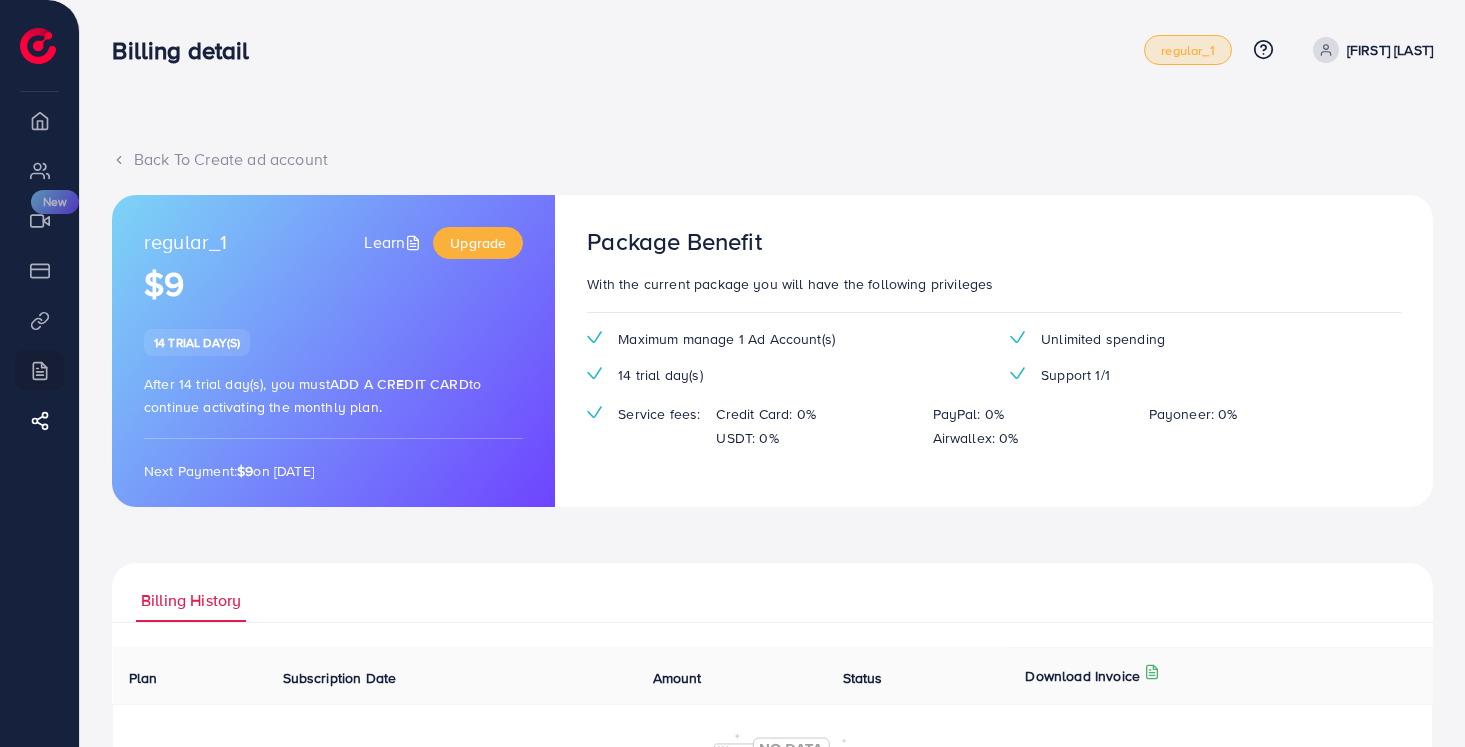 click on "[FIRST] [LAST]" at bounding box center (1390, 50) 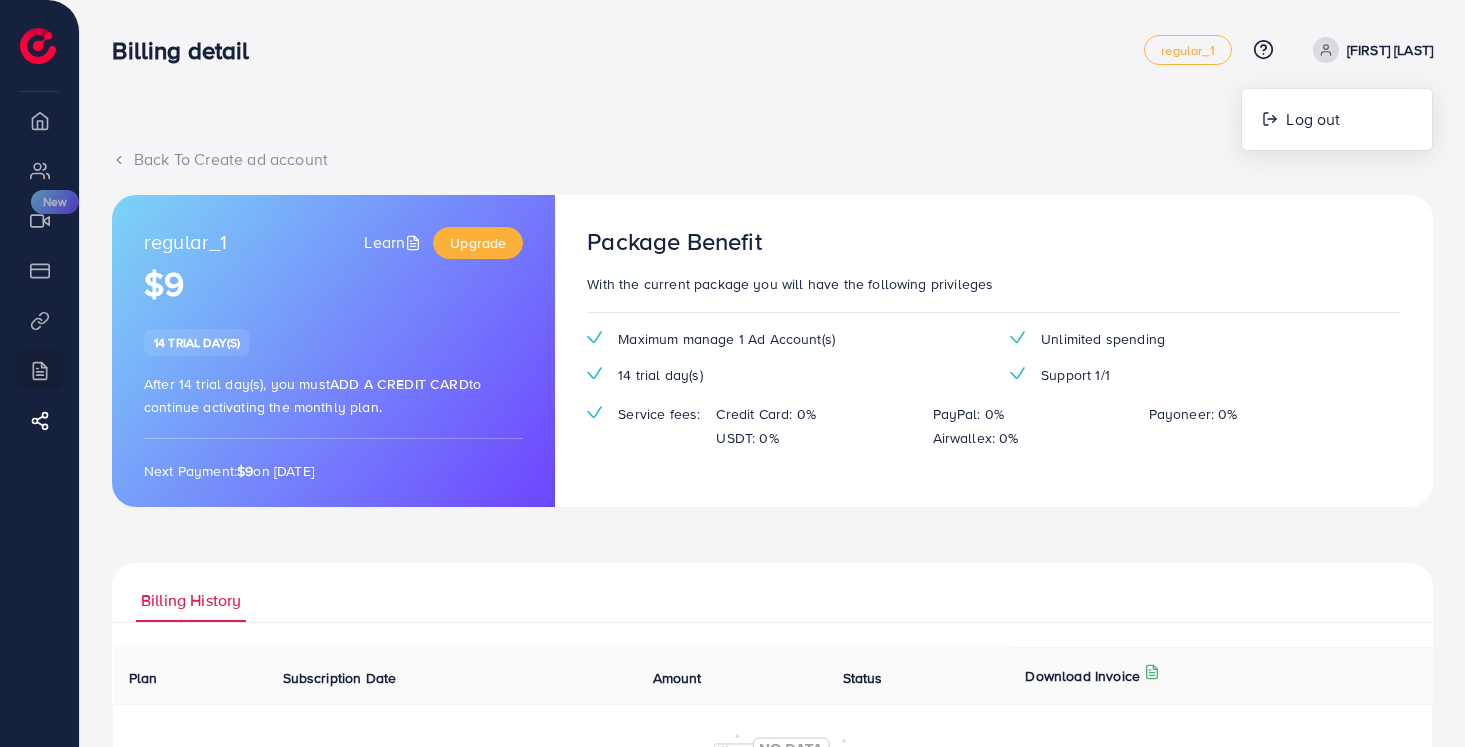 click on "Back To Create ad account   regular_1   Learn   Upgrade   $9   14 trial day(s)   After 14 trial day(s), you must   Add a credit card   to continue activating the monthly plan.   Next Payment:  $9  on Saturday, August 16, 2025   Package Benefit   With the current package you will have the following privileges  Maximum manage 1 Ad Account(s) Unlimited spending 14 trial day(s)  Support 1/1 Service fees:  Credit Card: 0%   PayPal: 0%   Payoneer: 0%   USDT: 0%   Airwallex: 0%  Billing History               Plan Subscription Date Amount Status Download Invoice               Ecomdy Media  Business Number  202113175W   68 CIRCULAR ROAD #02-01   Singapore   049422   +84944399996   support@ecomdymedia.com   Invoice   N/A   Date   Invalid Date   Due   On Receipt   balance due   USD $0   BILL TO      Zipcode:    (+)      Description   Rate   qty   amount   Subscription Plan    $0   1   $0   subtotal   $0   service charge   $0   tax   $0   Total   $0   balance due   USD $0     Ecomdy Media  Business Number  202113175W" at bounding box center [772, 495] 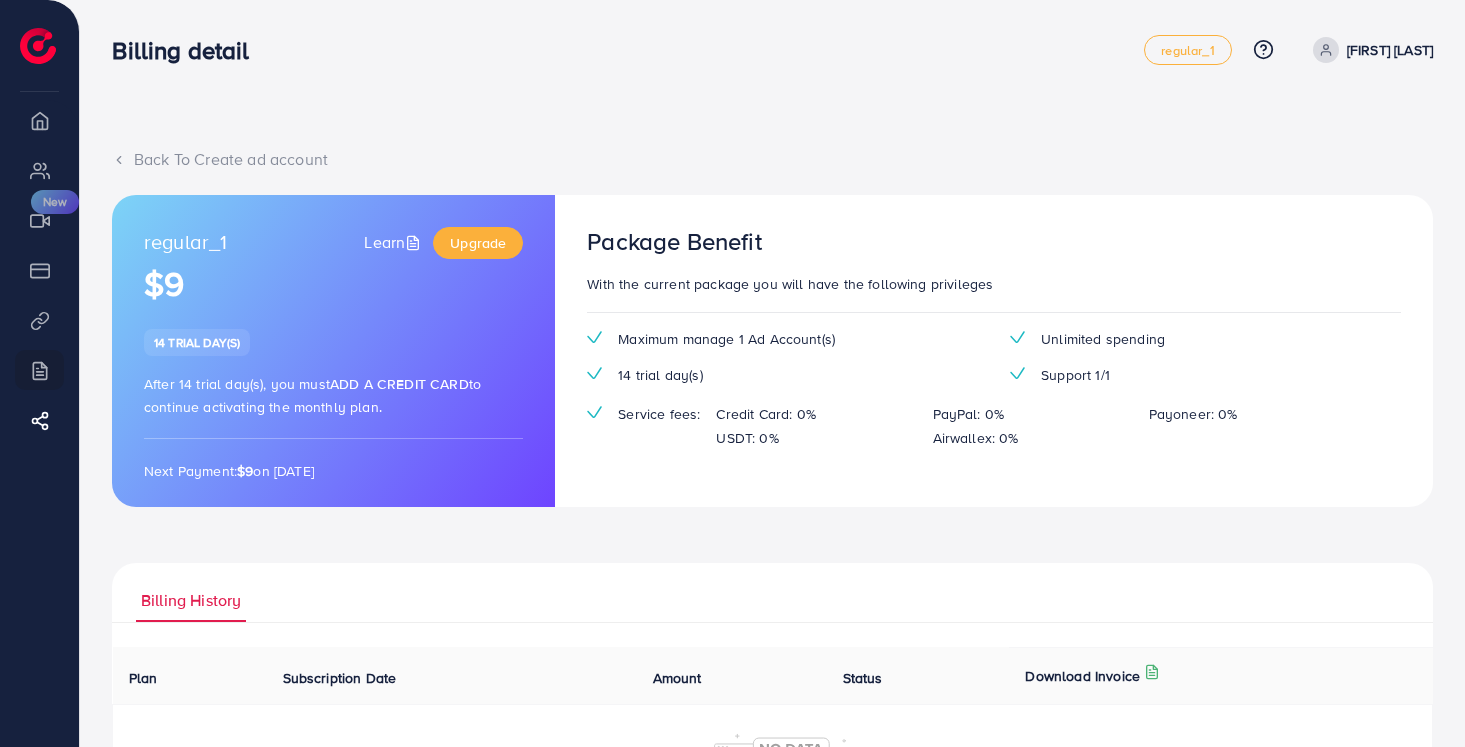 scroll, scrollTop: 244, scrollLeft: 0, axis: vertical 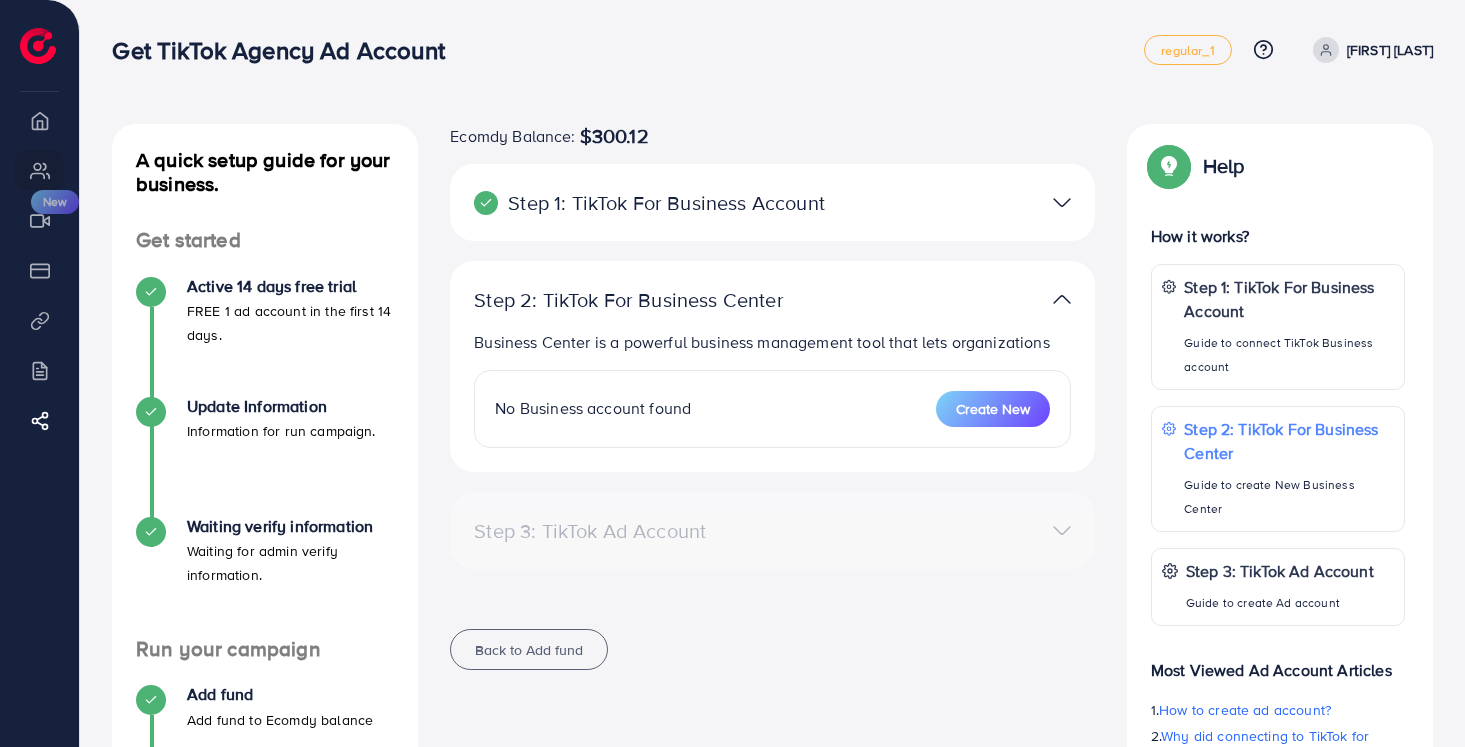 click on "Step 1: TikTok For Business Account" at bounding box center (667, 203) 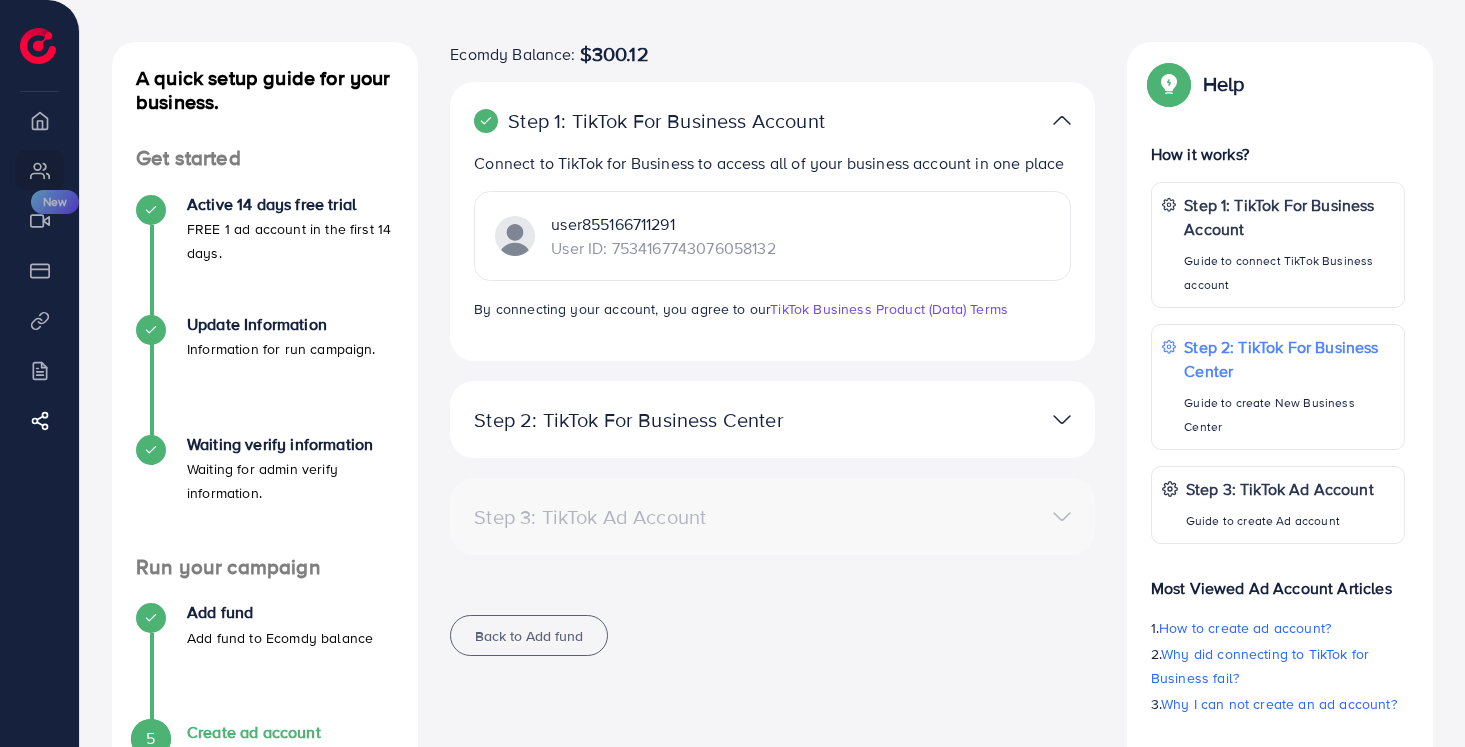 scroll, scrollTop: 112, scrollLeft: 0, axis: vertical 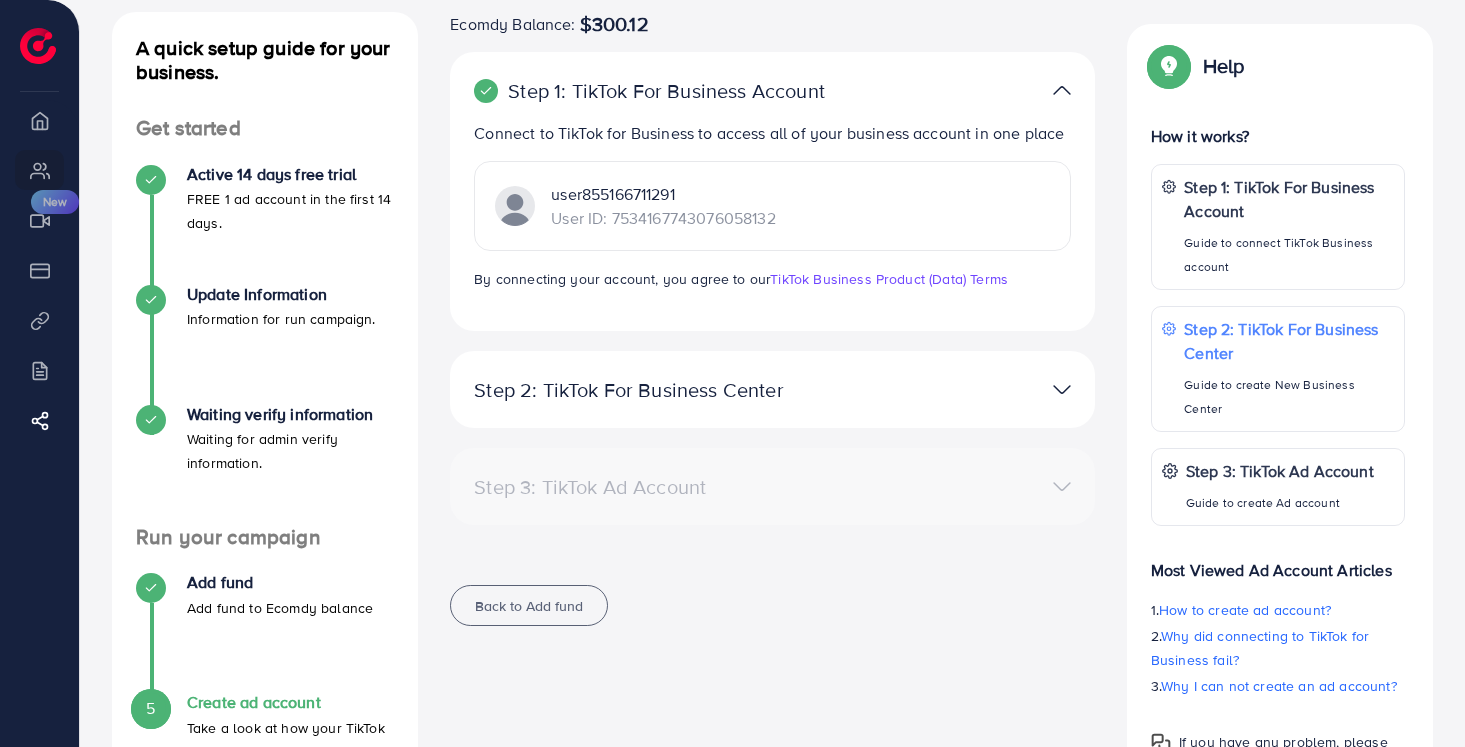 click at bounding box center (982, 389) 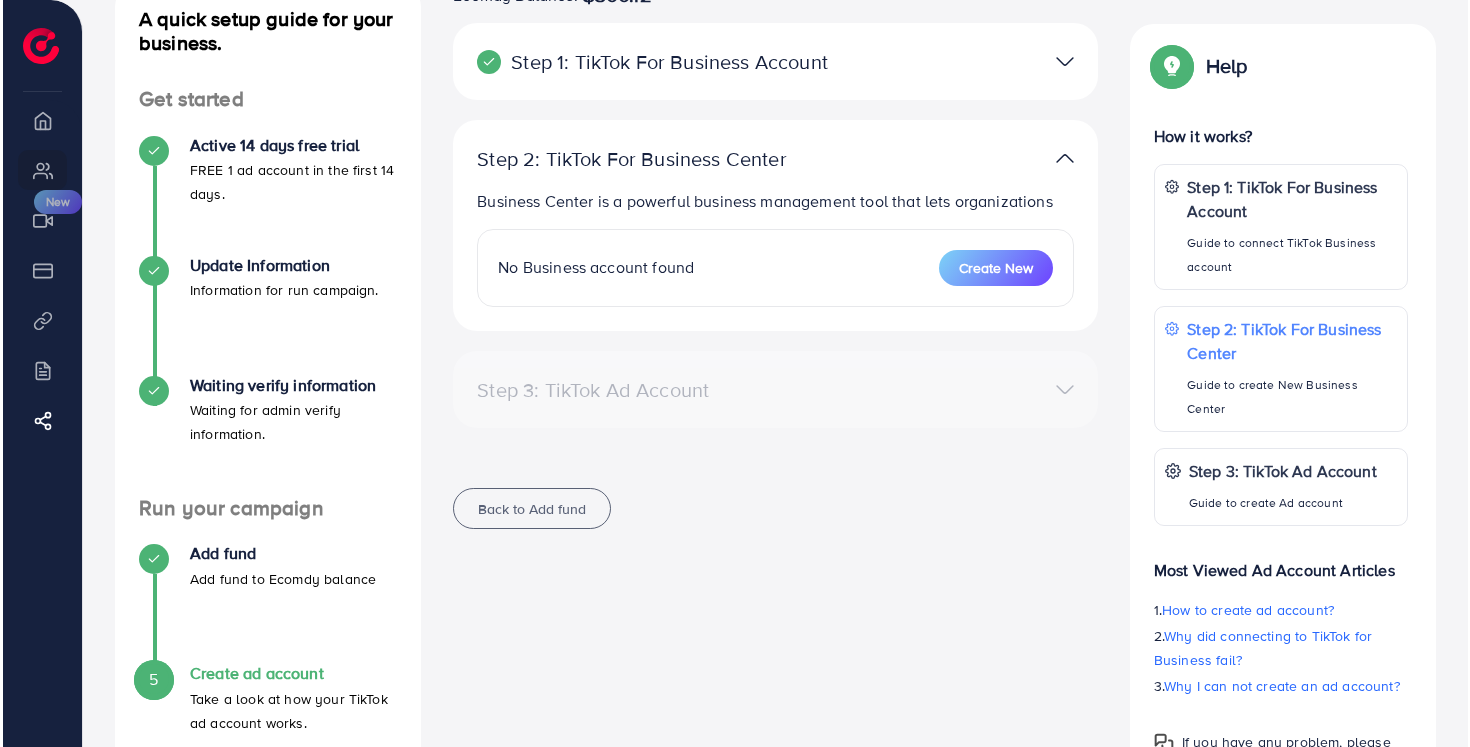 scroll, scrollTop: 145, scrollLeft: 0, axis: vertical 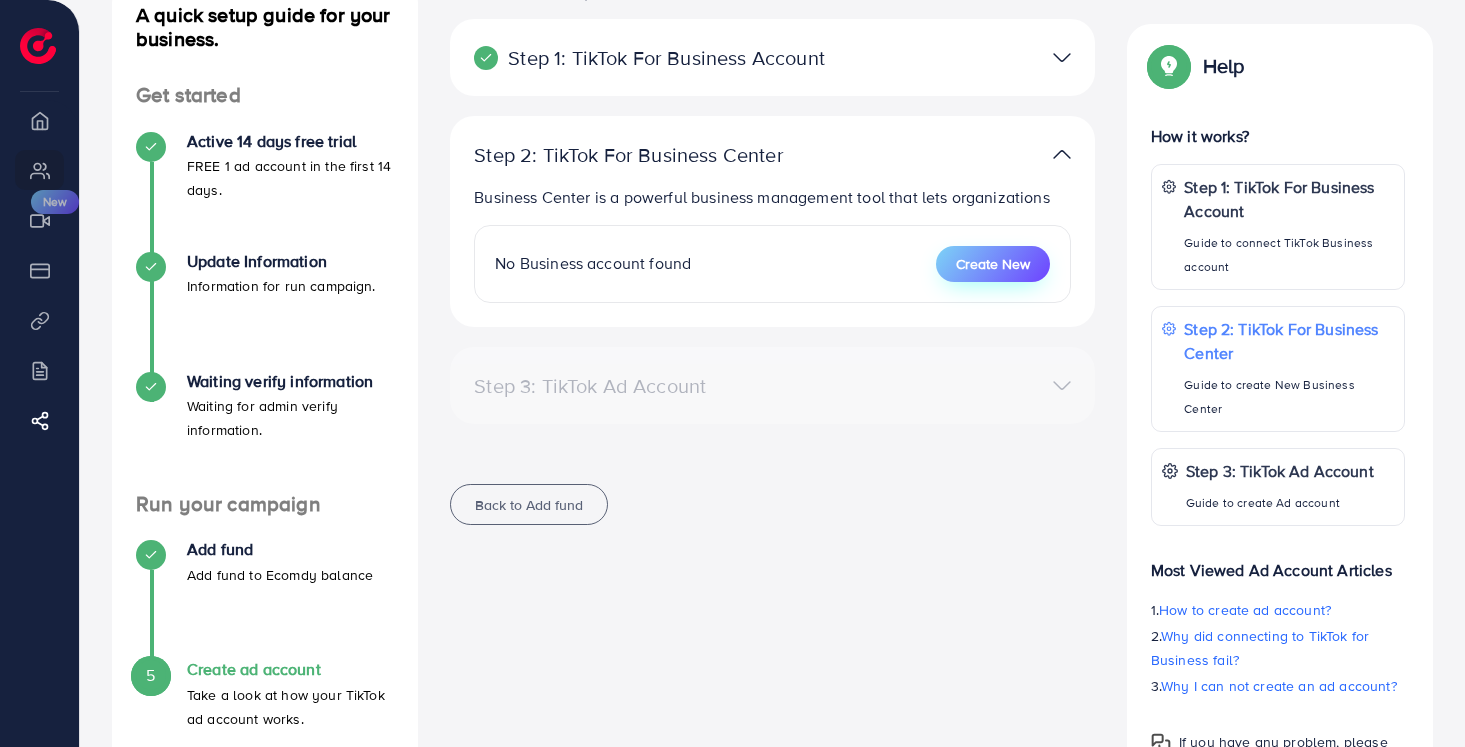 click on "Create New" at bounding box center (993, 264) 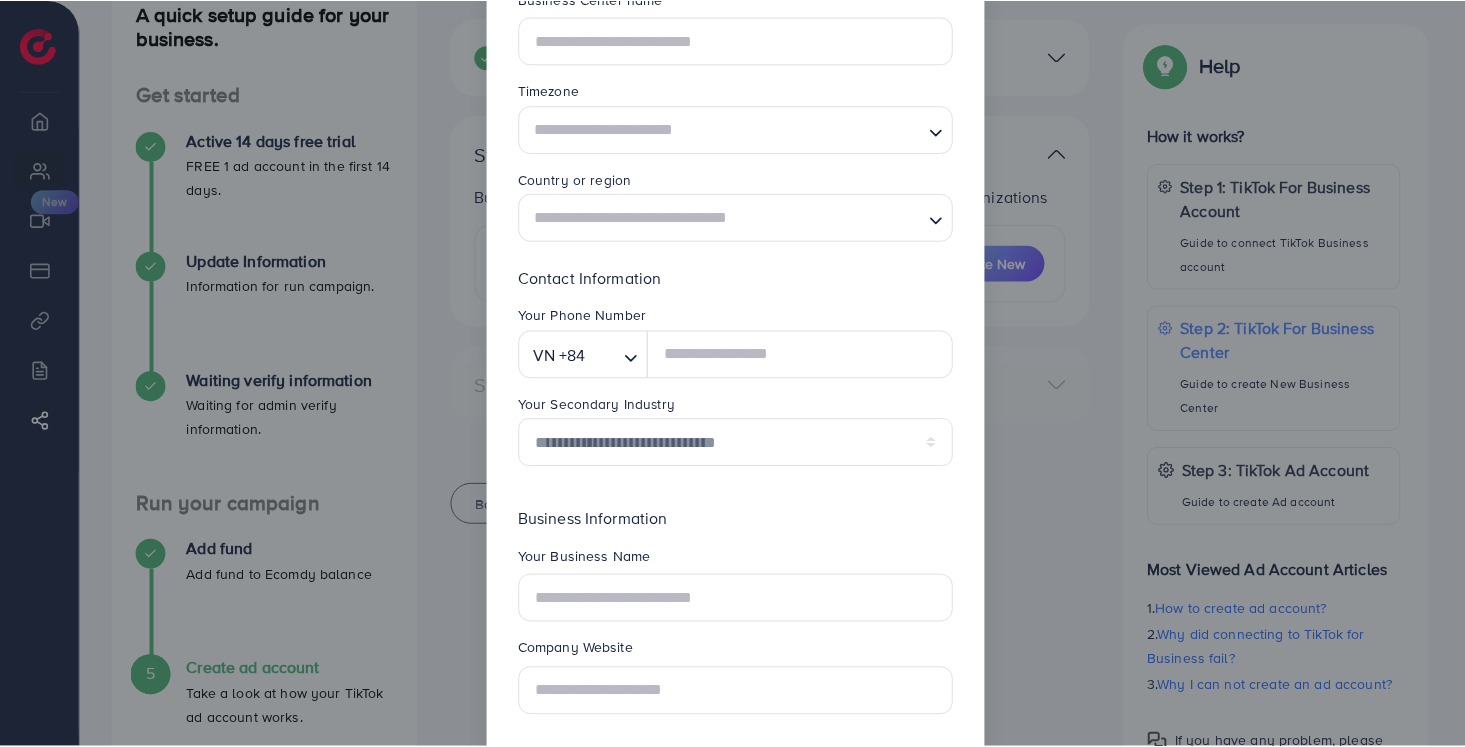 scroll, scrollTop: 0, scrollLeft: 0, axis: both 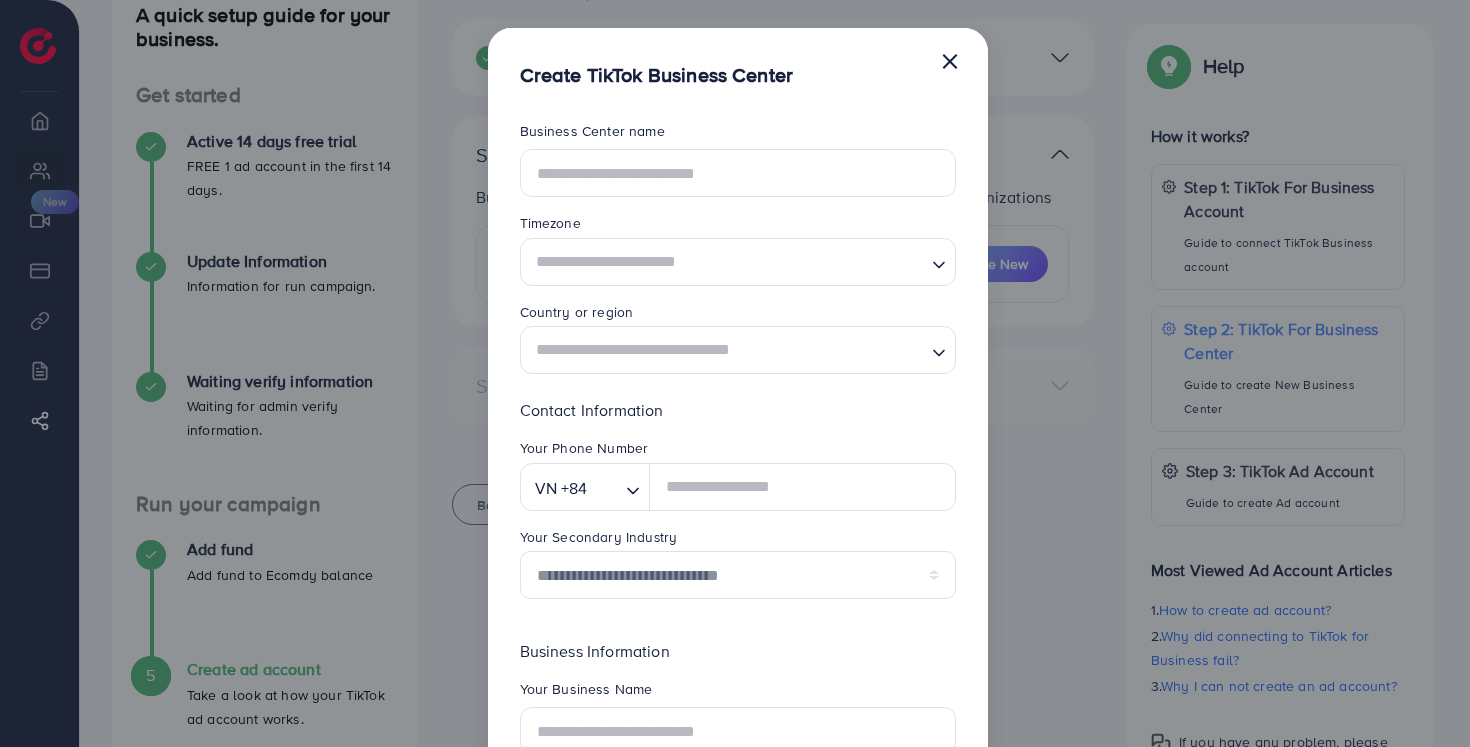 click on "Create TikTok Business Center ×" at bounding box center [738, 58] 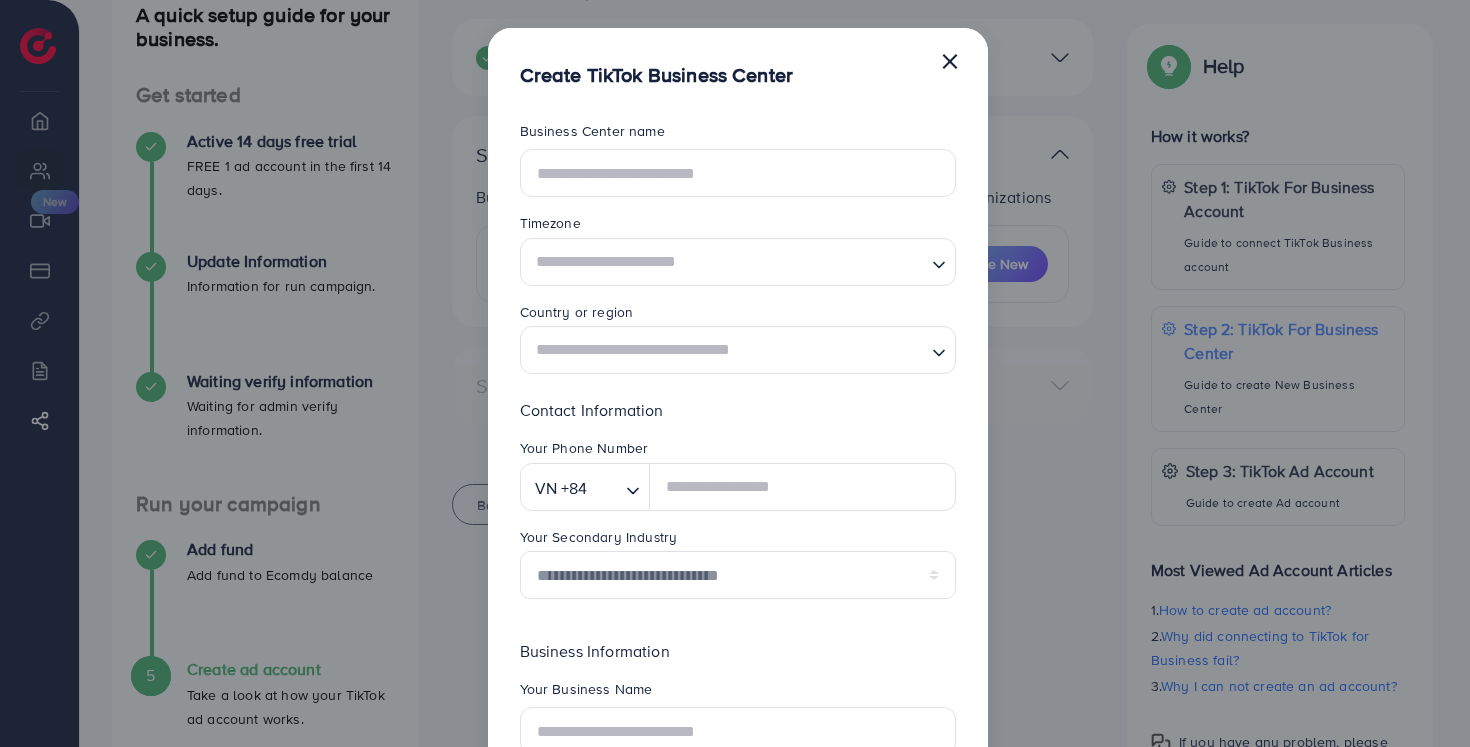 click on "×" at bounding box center [950, 60] 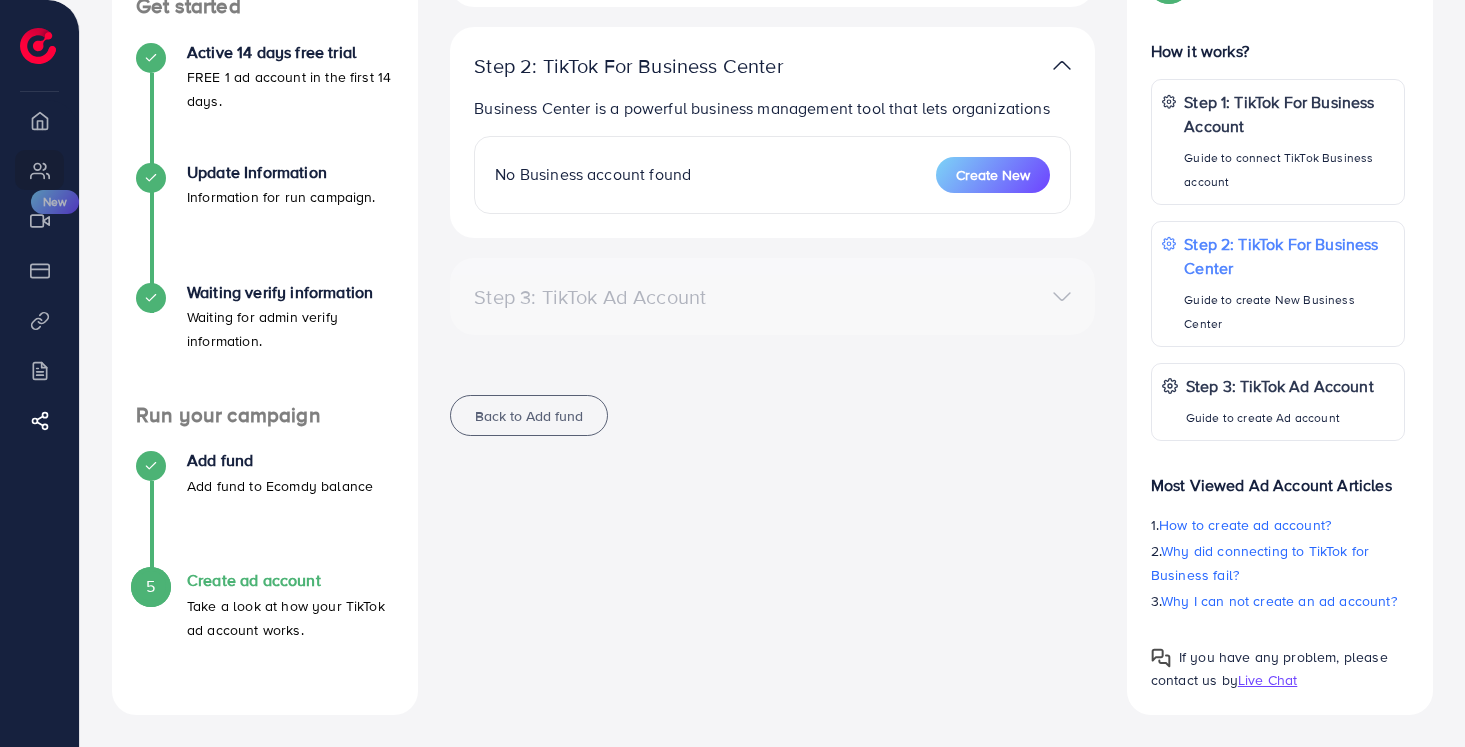 scroll, scrollTop: 0, scrollLeft: 0, axis: both 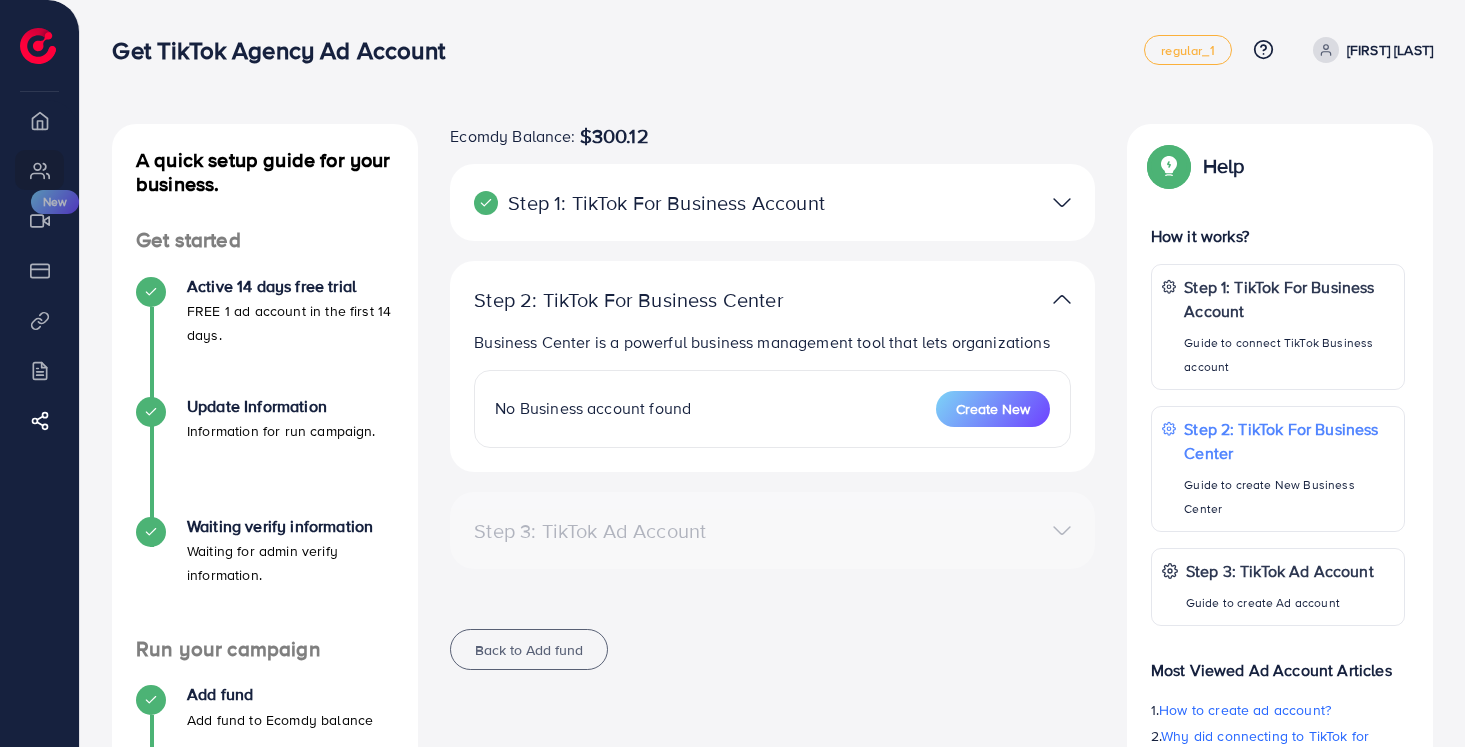 click on "A quick setup guide for your business.   Get started   Active 14 days free trial   FREE 1 ad account in the first 14 days.   Update Information   Information for run campaign.   Waiting verify information   Waiting for admin verify information.   Run your campaign   Add fund   Add fund to Ecomdy balance   5   Create ad account   Take a look at how your TikTok ad account works.  A quick setup guide for your business.  Create ad account   Take a look at how your TikTok ad account works.   Ecomdy Balance:  $300.12  Step 1: TikTok For Business Account   Connect to TikTok for Business to access all of your business account in one place   user855166711291   User ID: 7534167743076058132   By connecting your account, you agree to our   TikTok Business Product (Data) Terms   Step 2: TikTok For Business Center   Business Center is a powerful business management tool that lets organizations  No Business account found  Create New   Step 3: TikTok Ad Account   Create a TikTok Ad account  No accounts found  Create New" at bounding box center (772, 490) 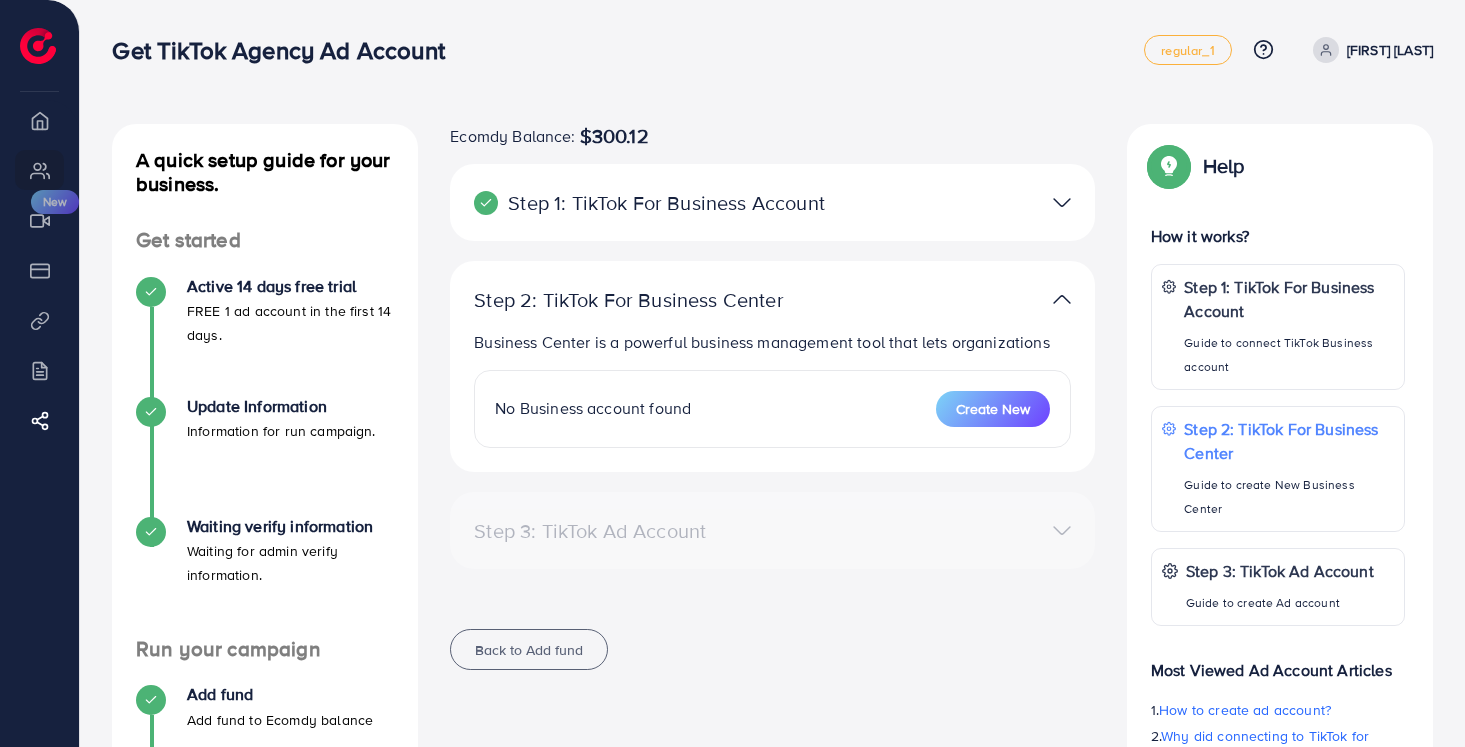 click on "No Business account found" at bounding box center [593, 408] 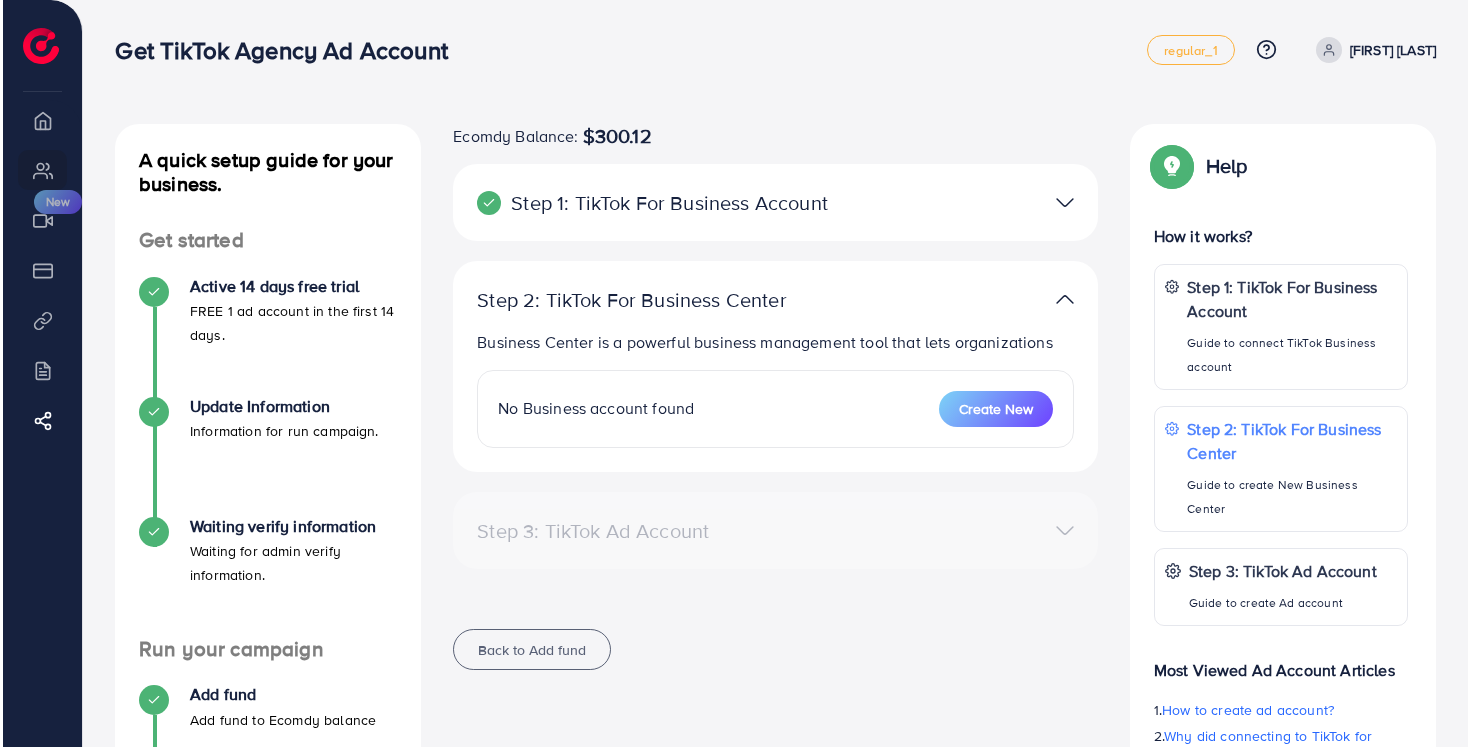 scroll, scrollTop: 234, scrollLeft: 0, axis: vertical 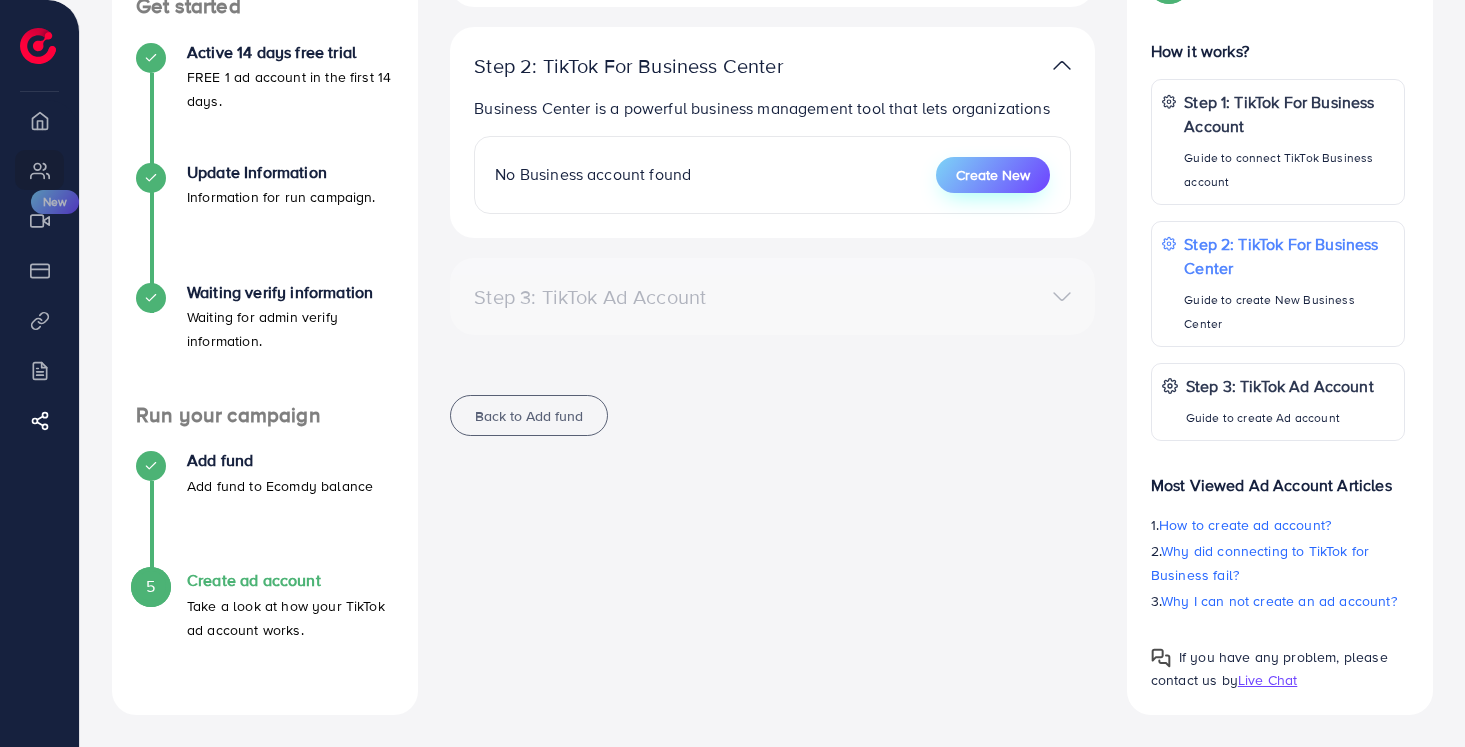 click on "Create New" at bounding box center (993, 175) 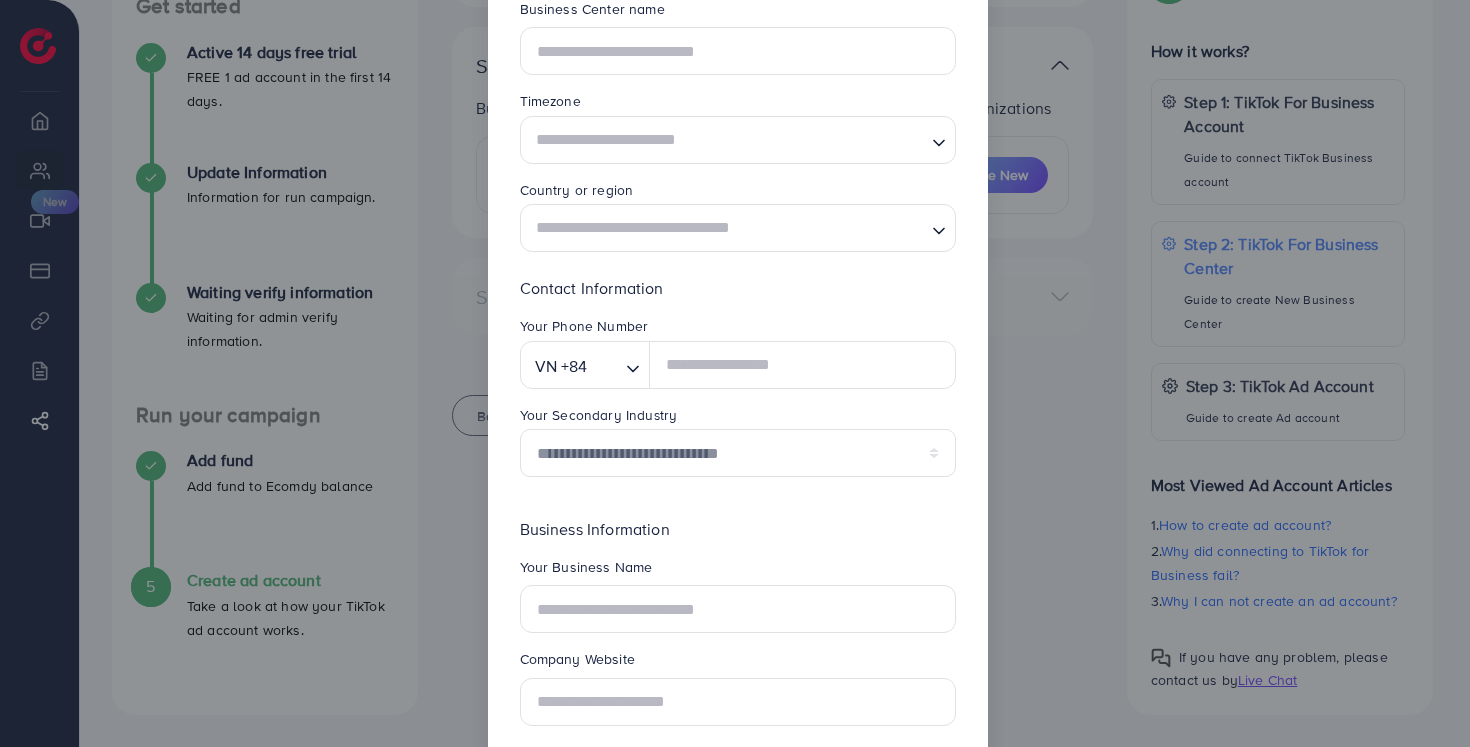 scroll, scrollTop: 0, scrollLeft: 0, axis: both 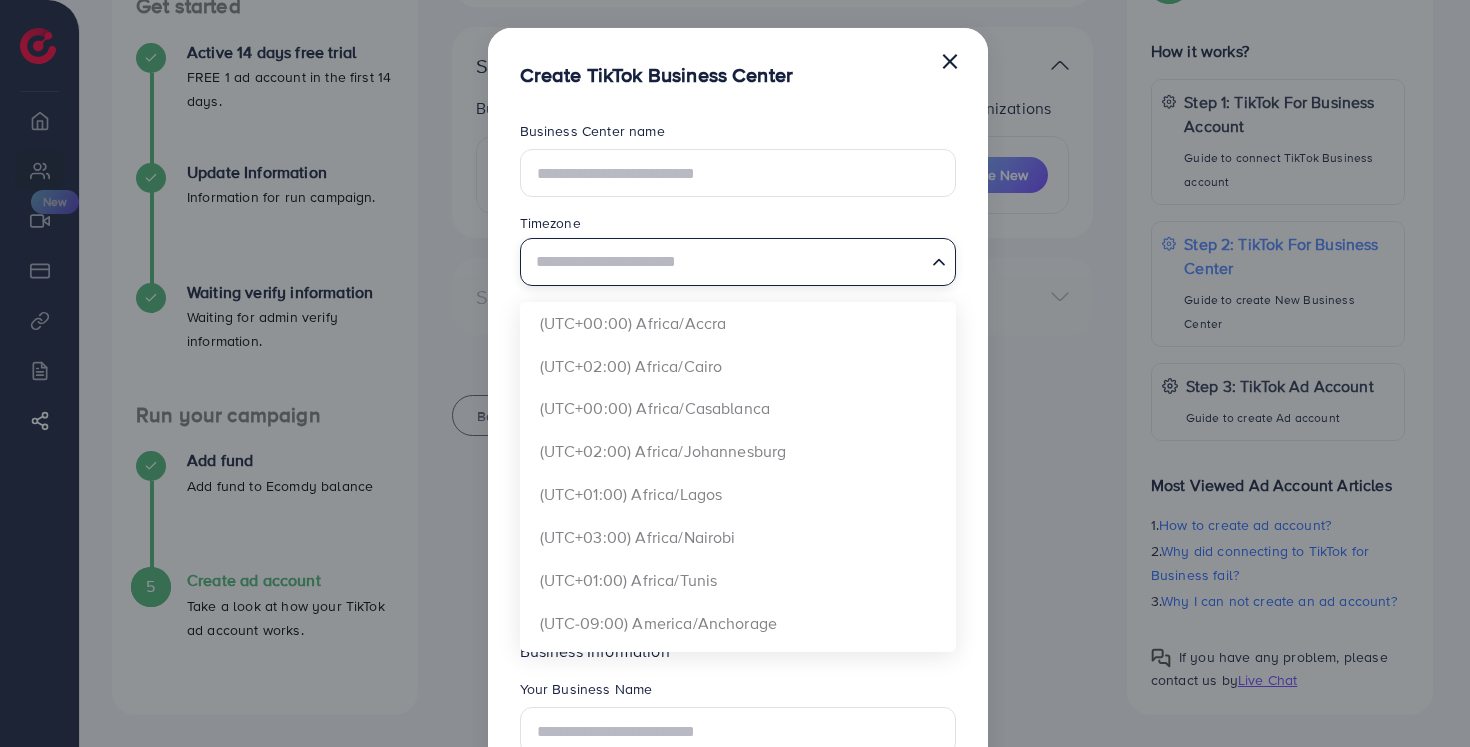click on "Loading..." at bounding box center (738, 262) 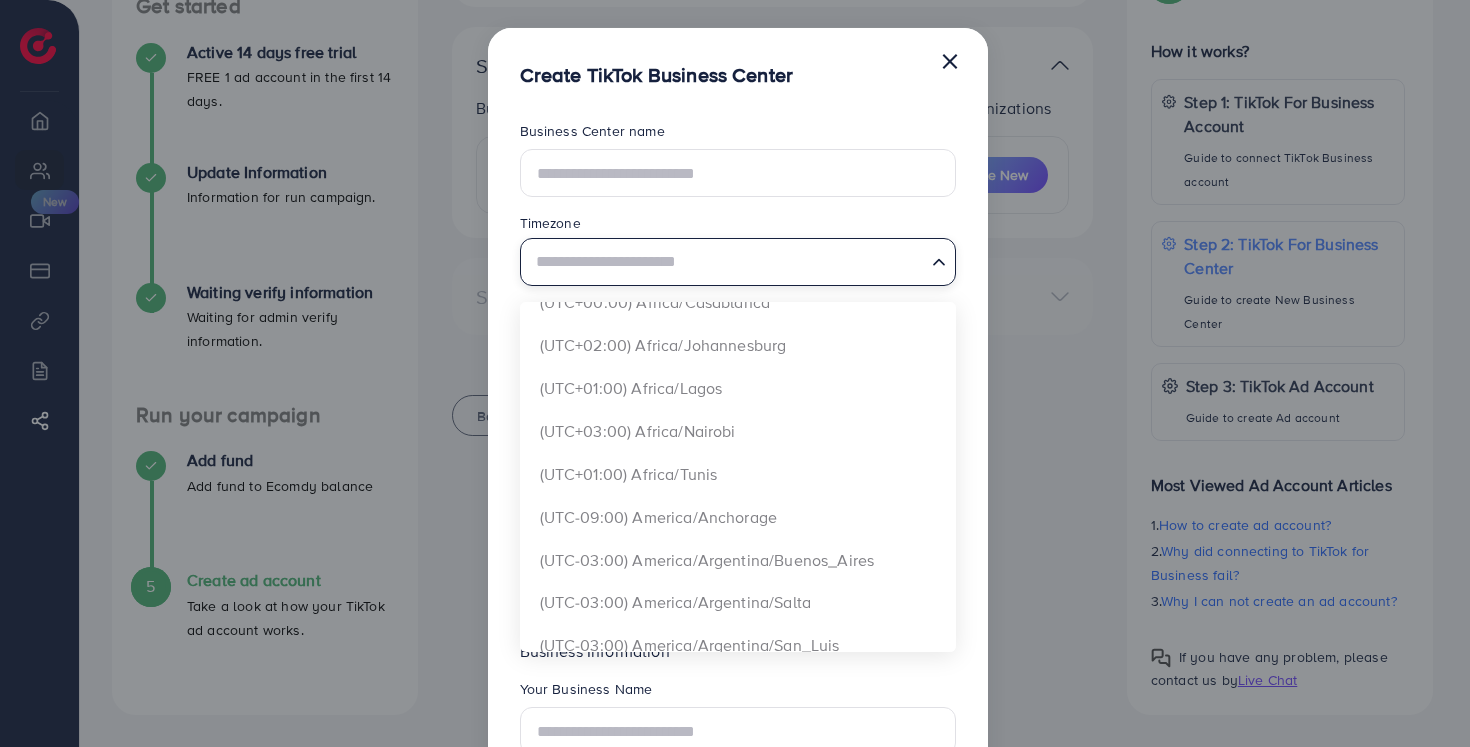 scroll, scrollTop: 0, scrollLeft: 0, axis: both 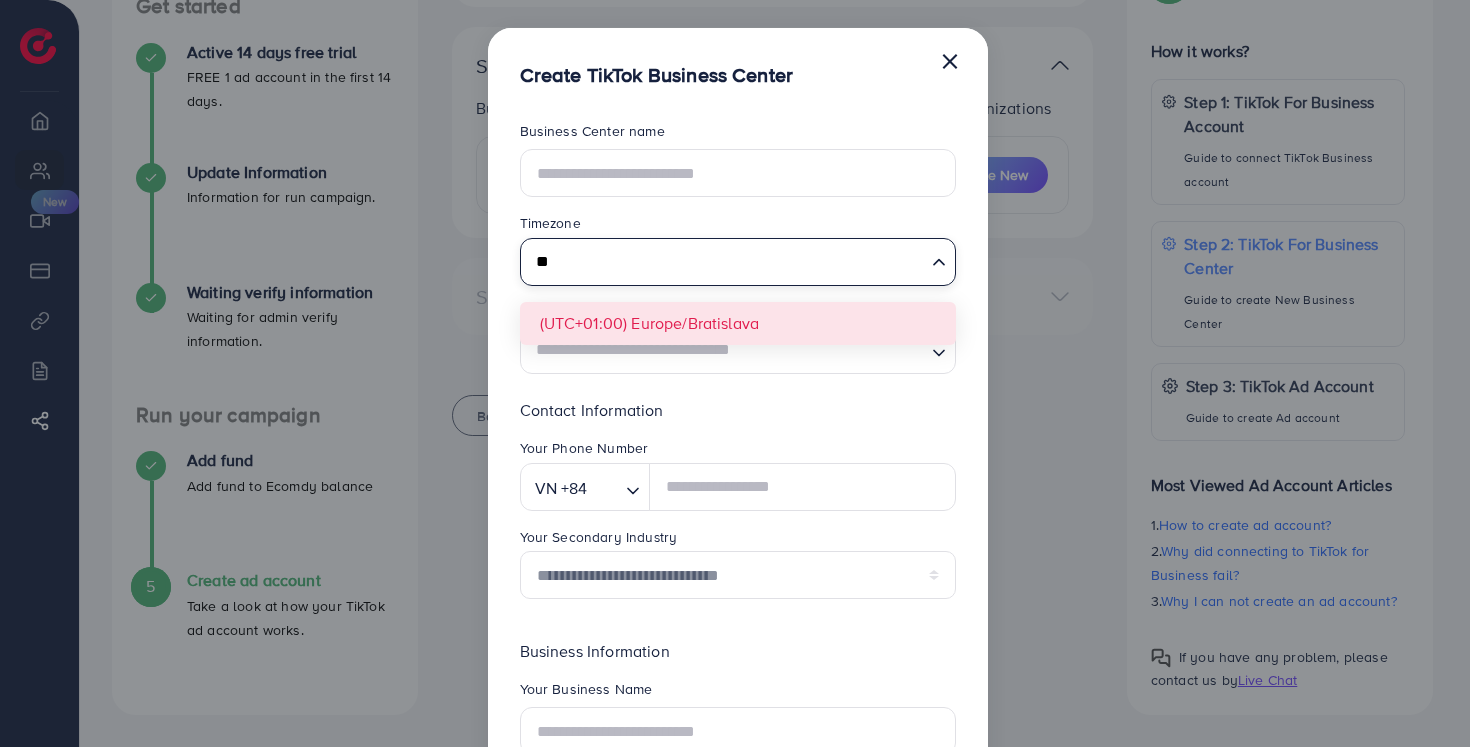 type on "*" 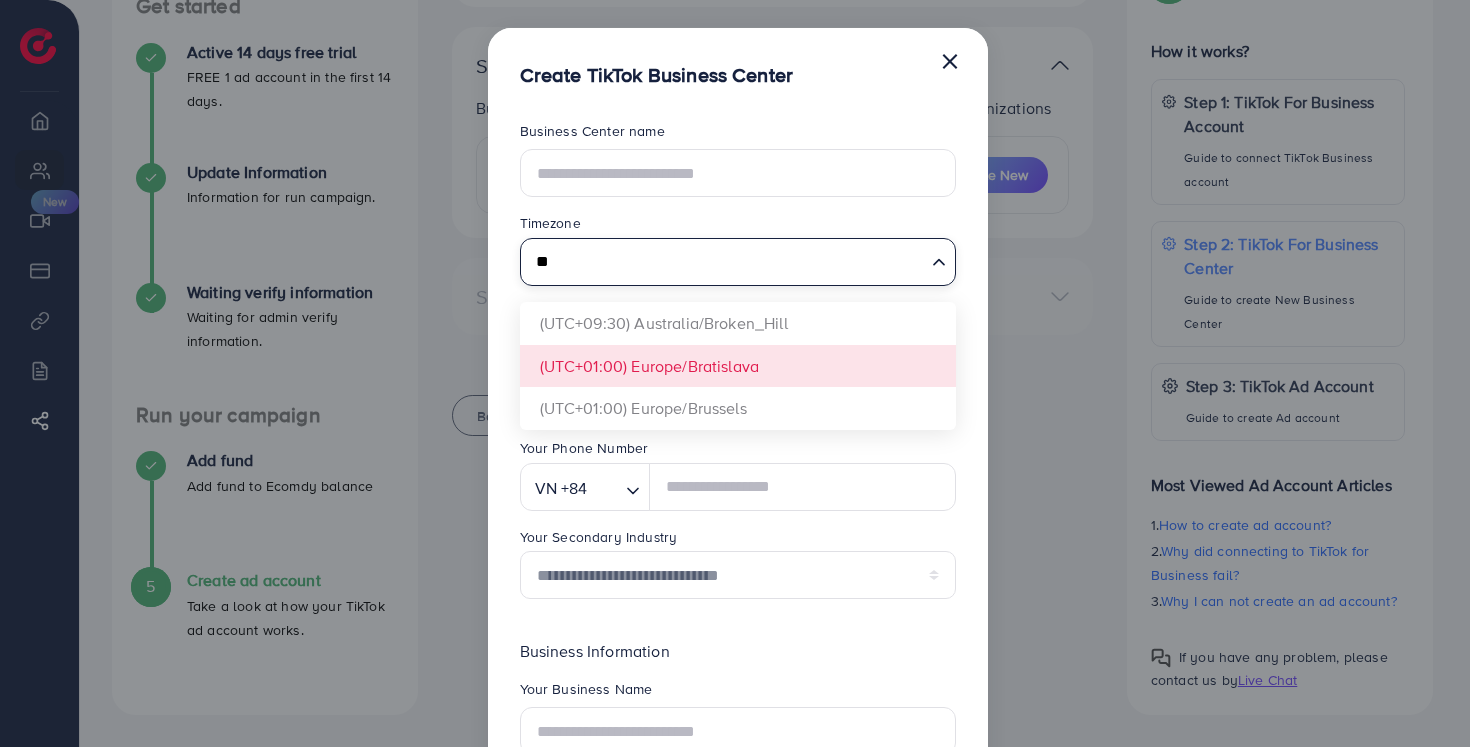 type on "*" 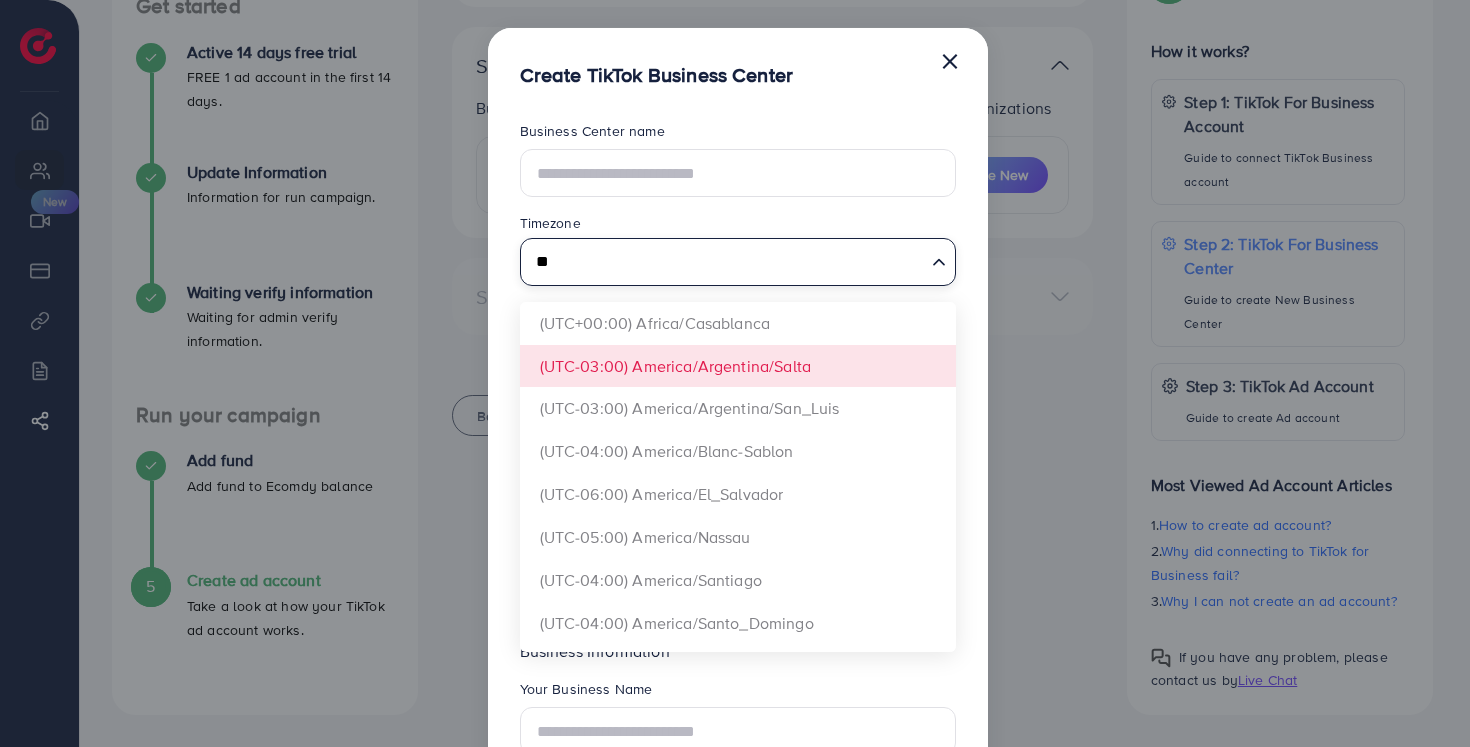 type on "*" 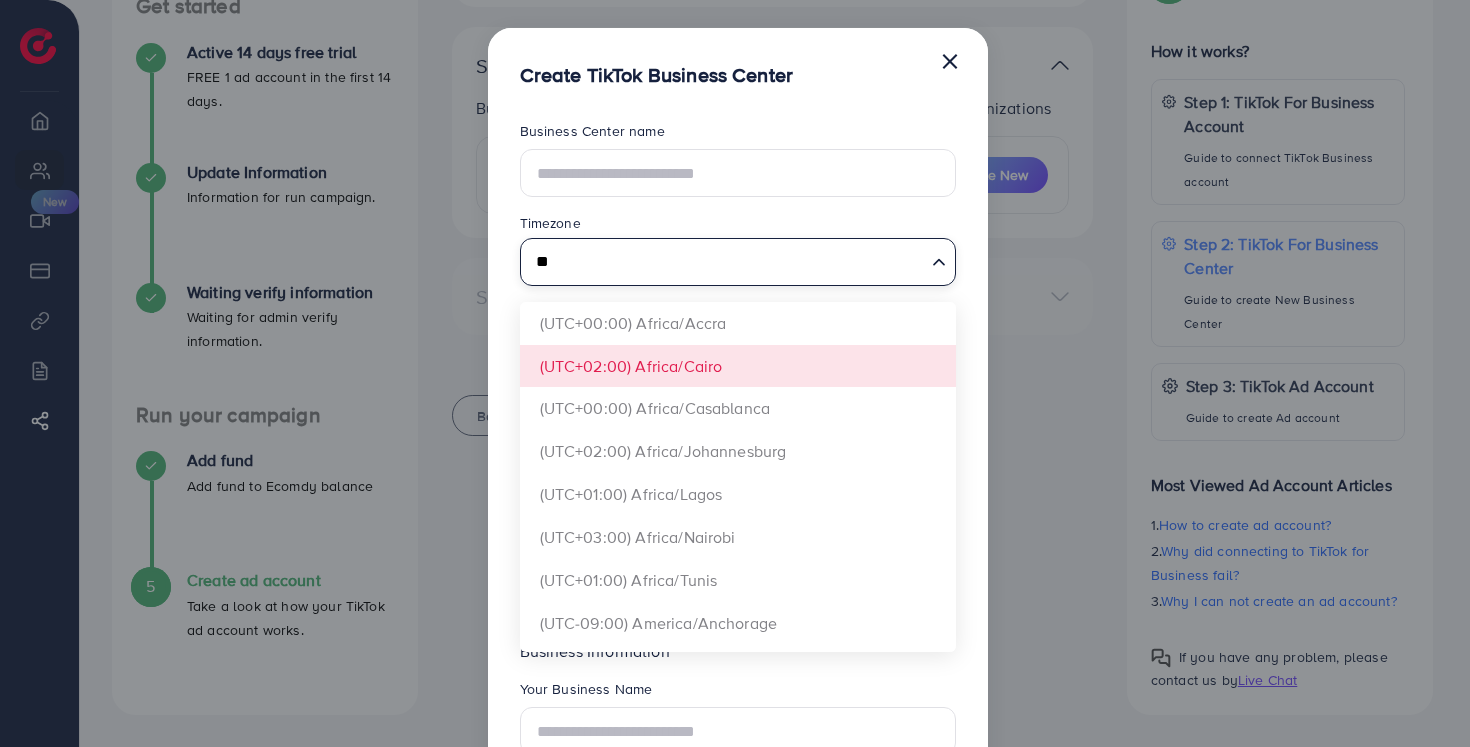 type on "*" 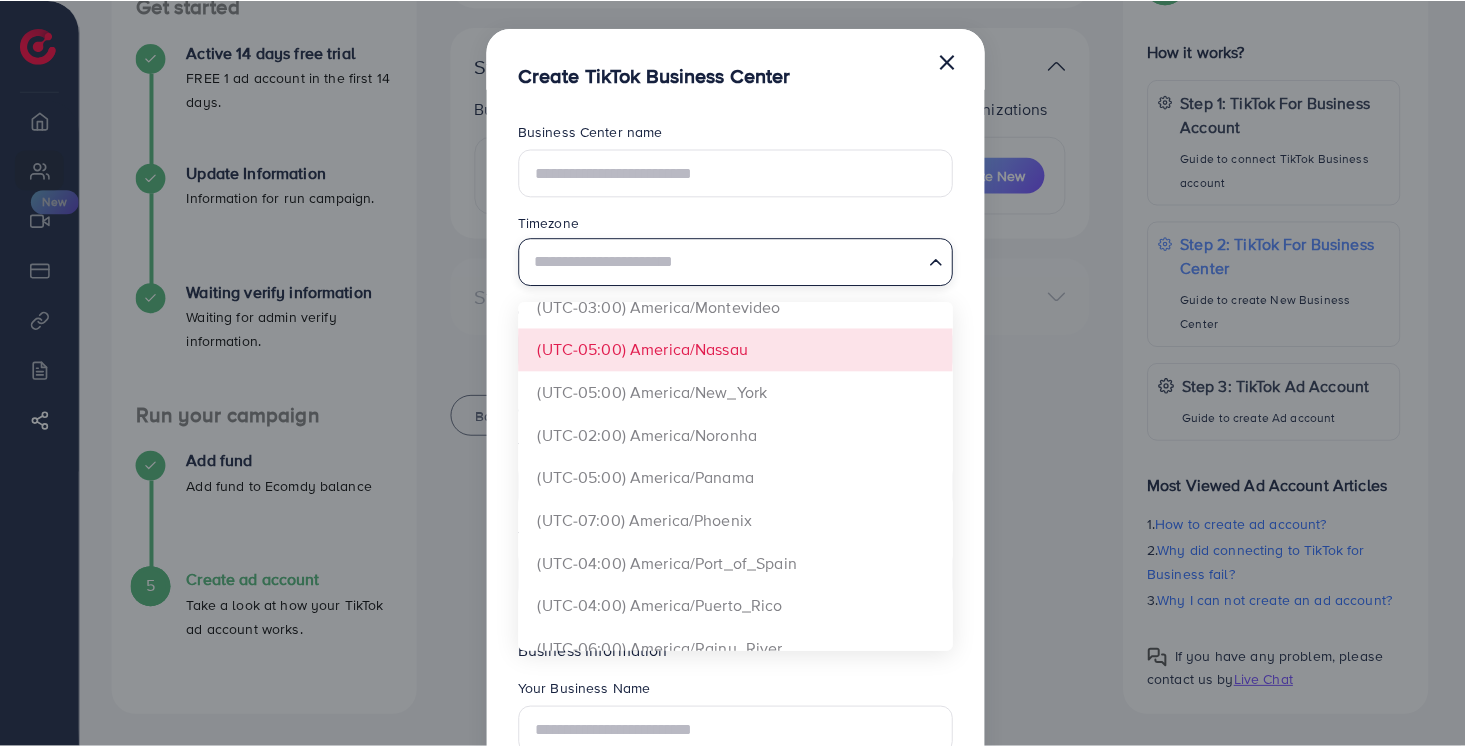 scroll, scrollTop: 0, scrollLeft: 0, axis: both 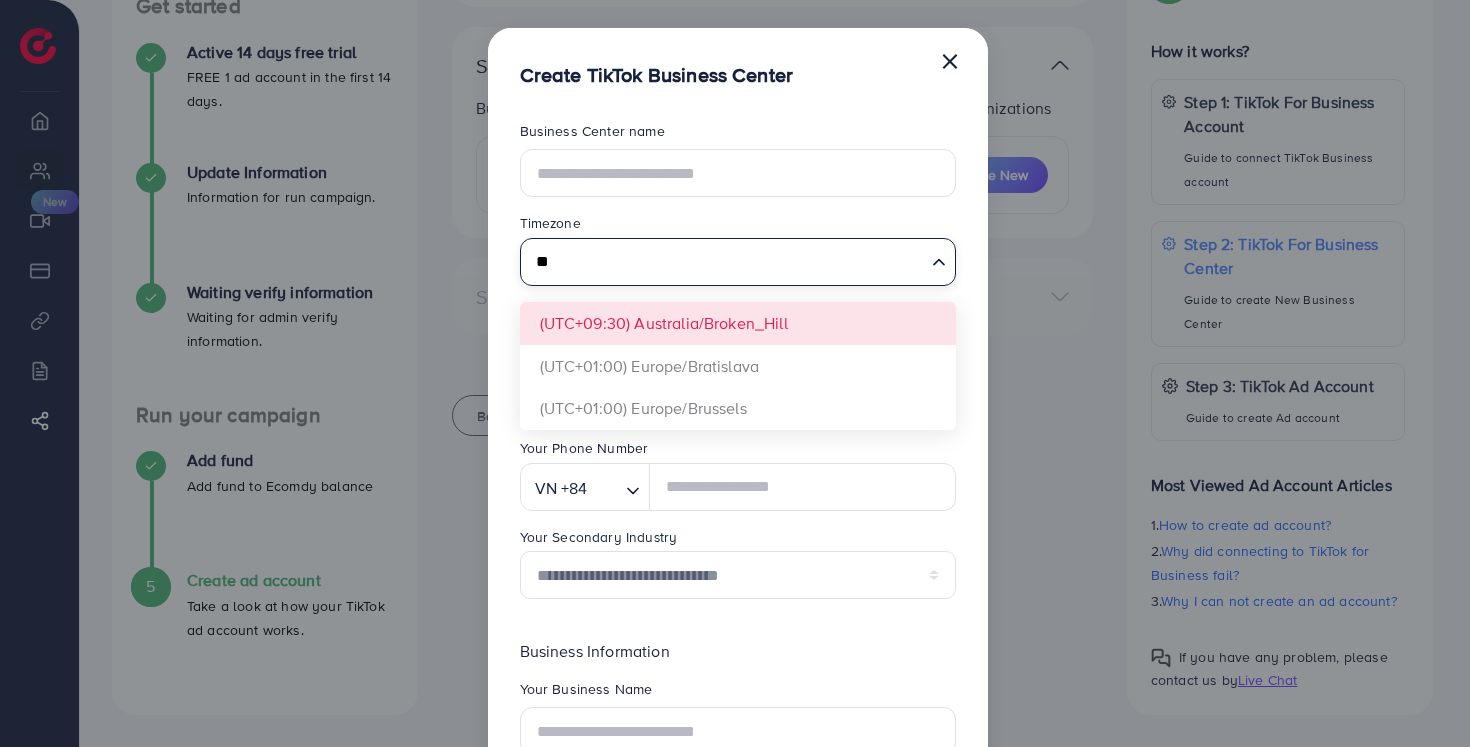 type on "**" 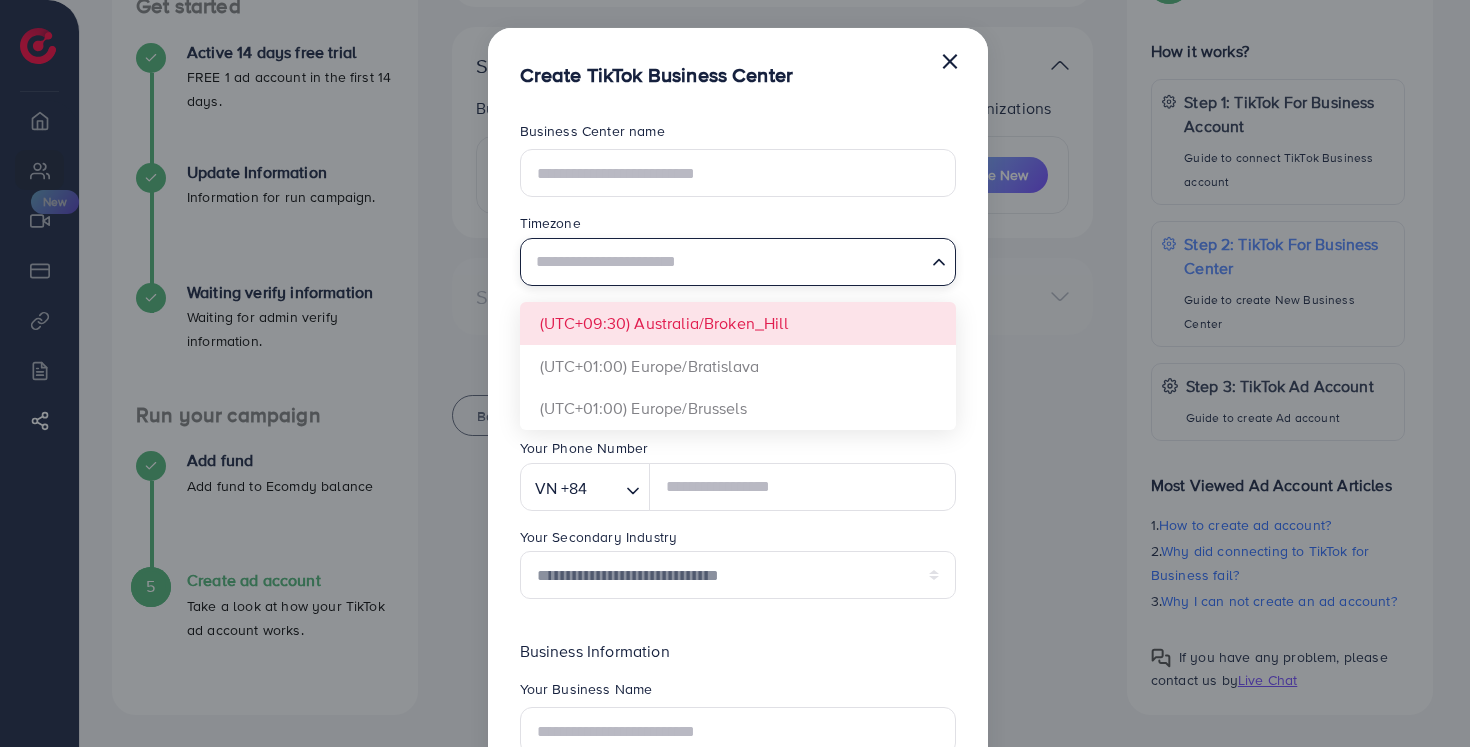 click on "×" at bounding box center (950, 60) 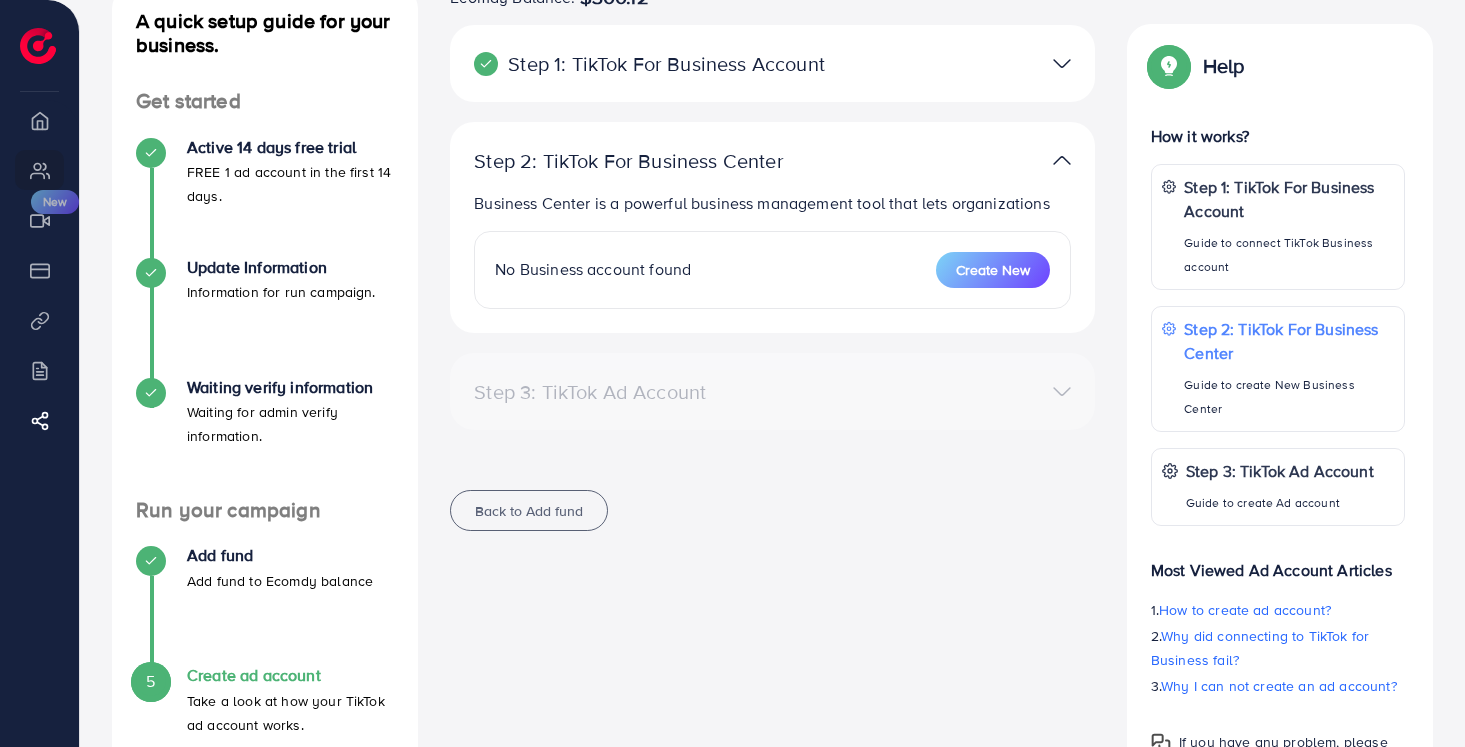 scroll, scrollTop: 0, scrollLeft: 0, axis: both 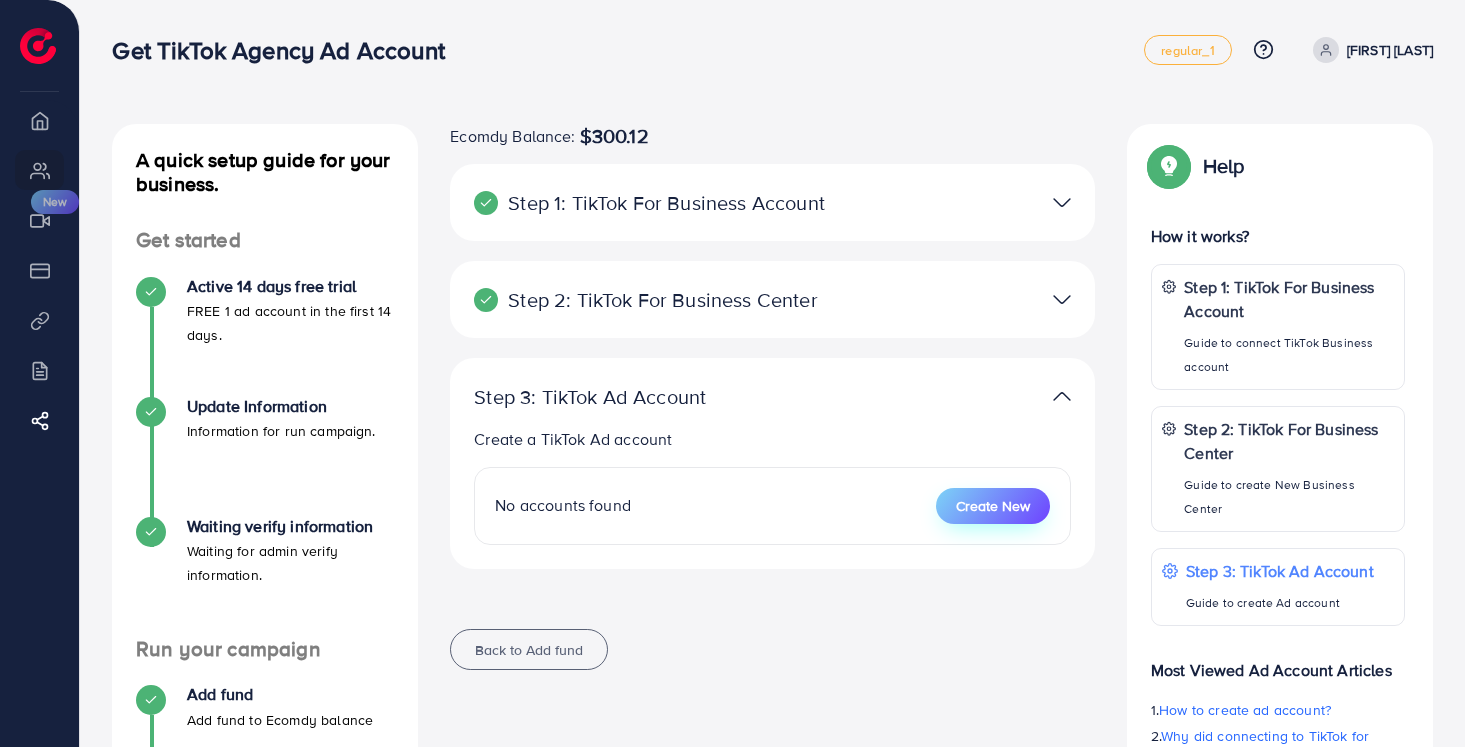 click on "Create New" at bounding box center (993, 506) 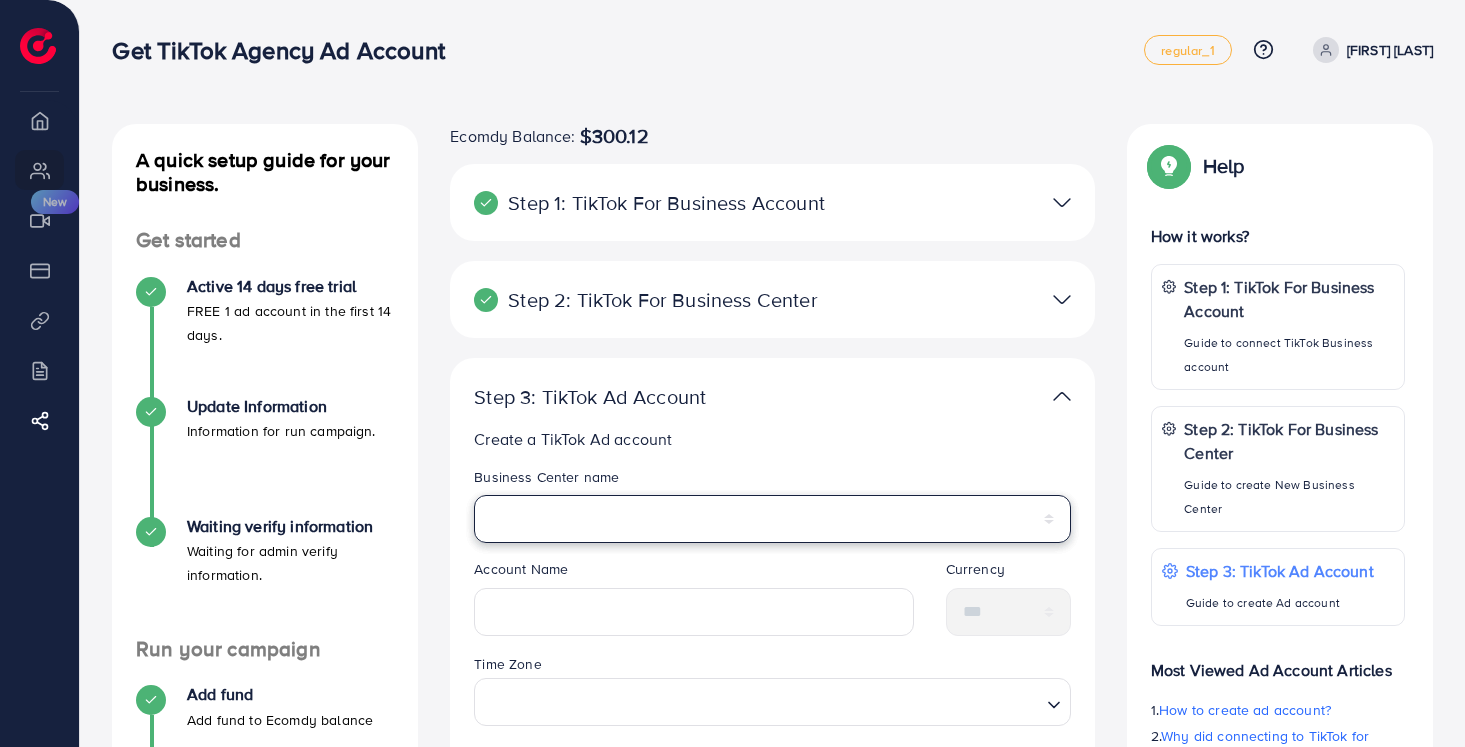 click on "**********" at bounding box center [772, 519] 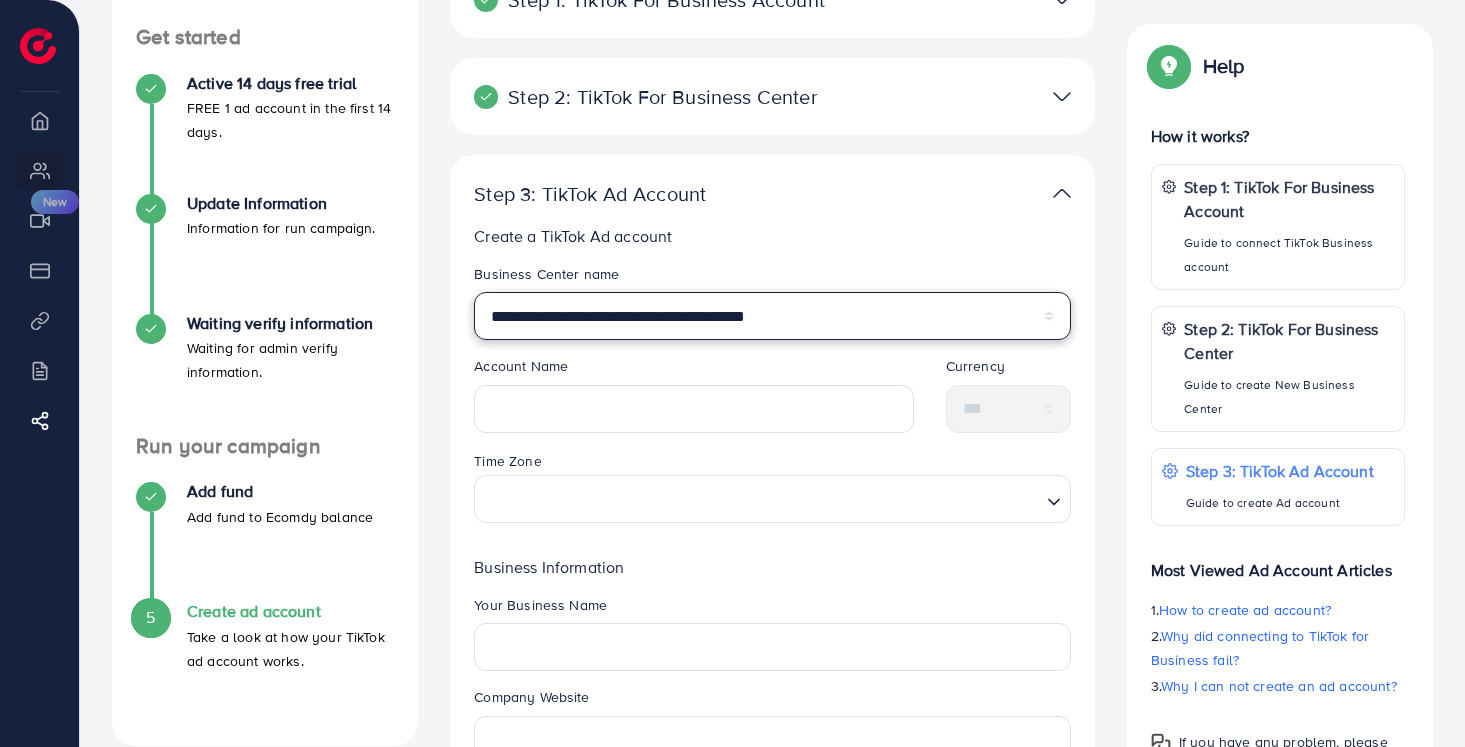 scroll, scrollTop: 256, scrollLeft: 0, axis: vertical 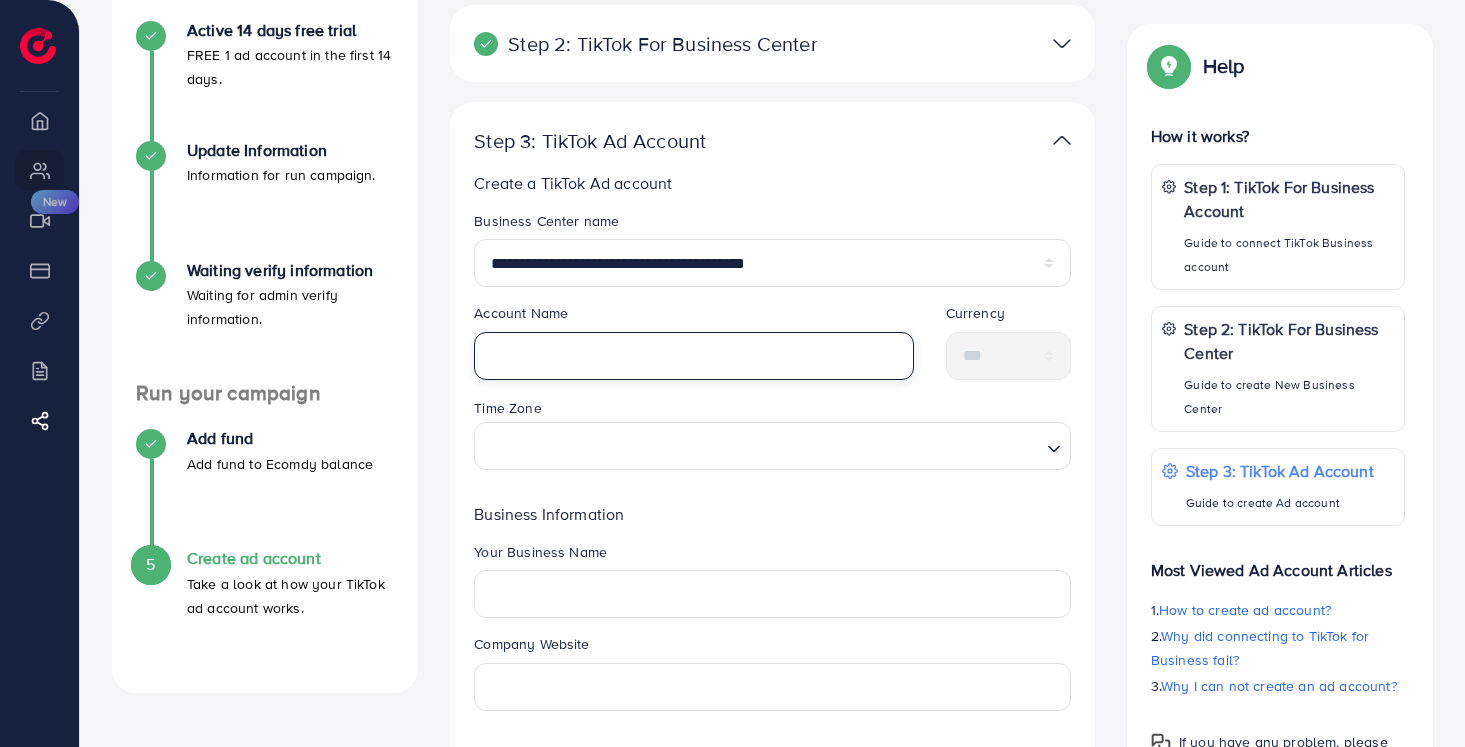 click at bounding box center (693, 356) 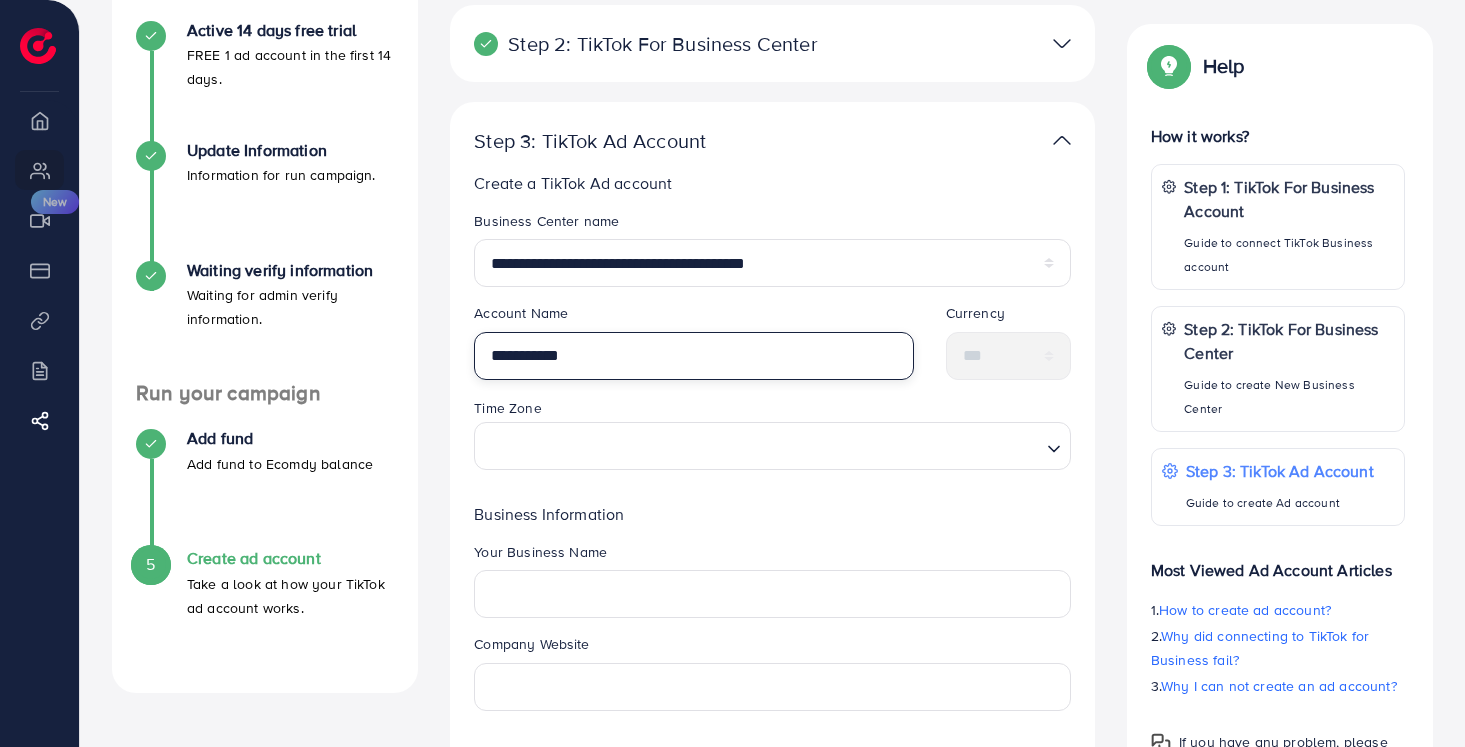 type on "**********" 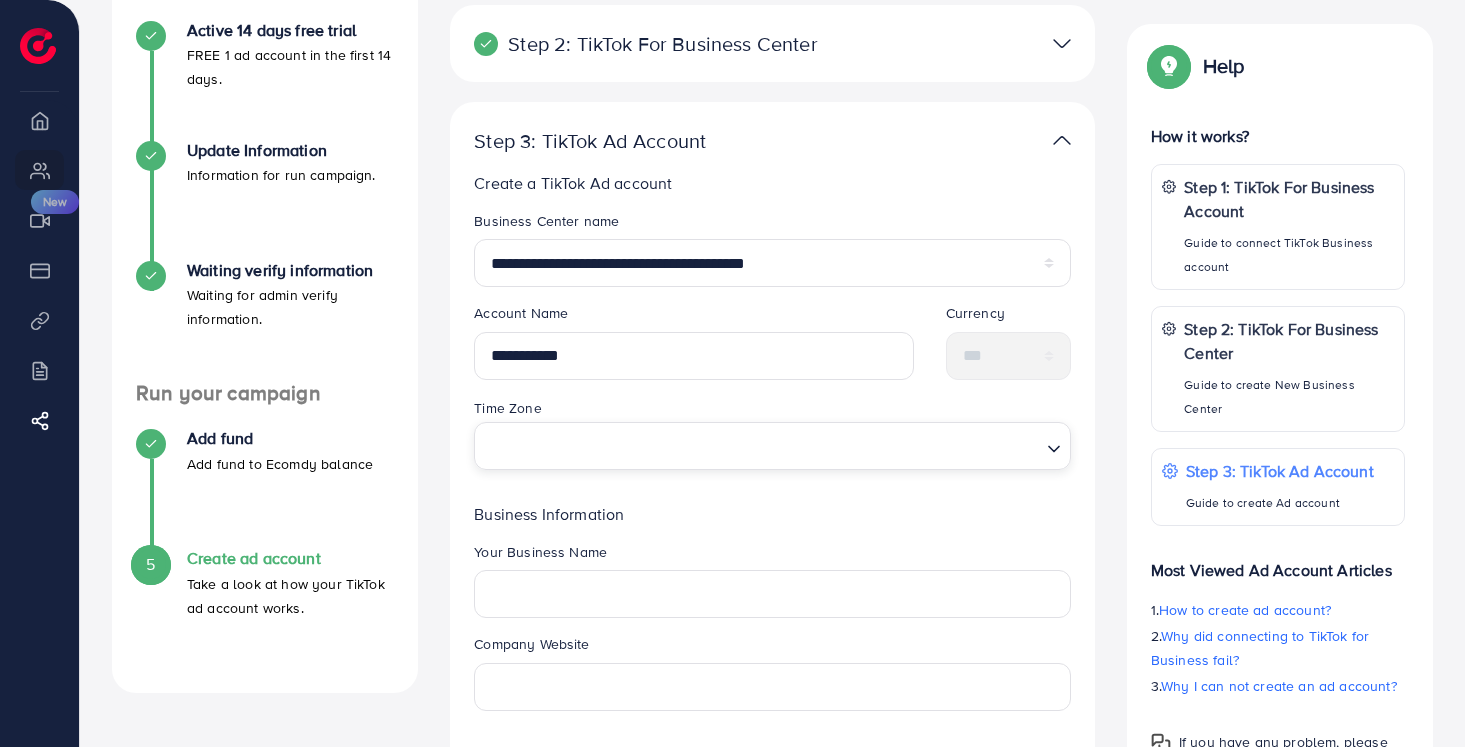 click at bounding box center [761, 446] 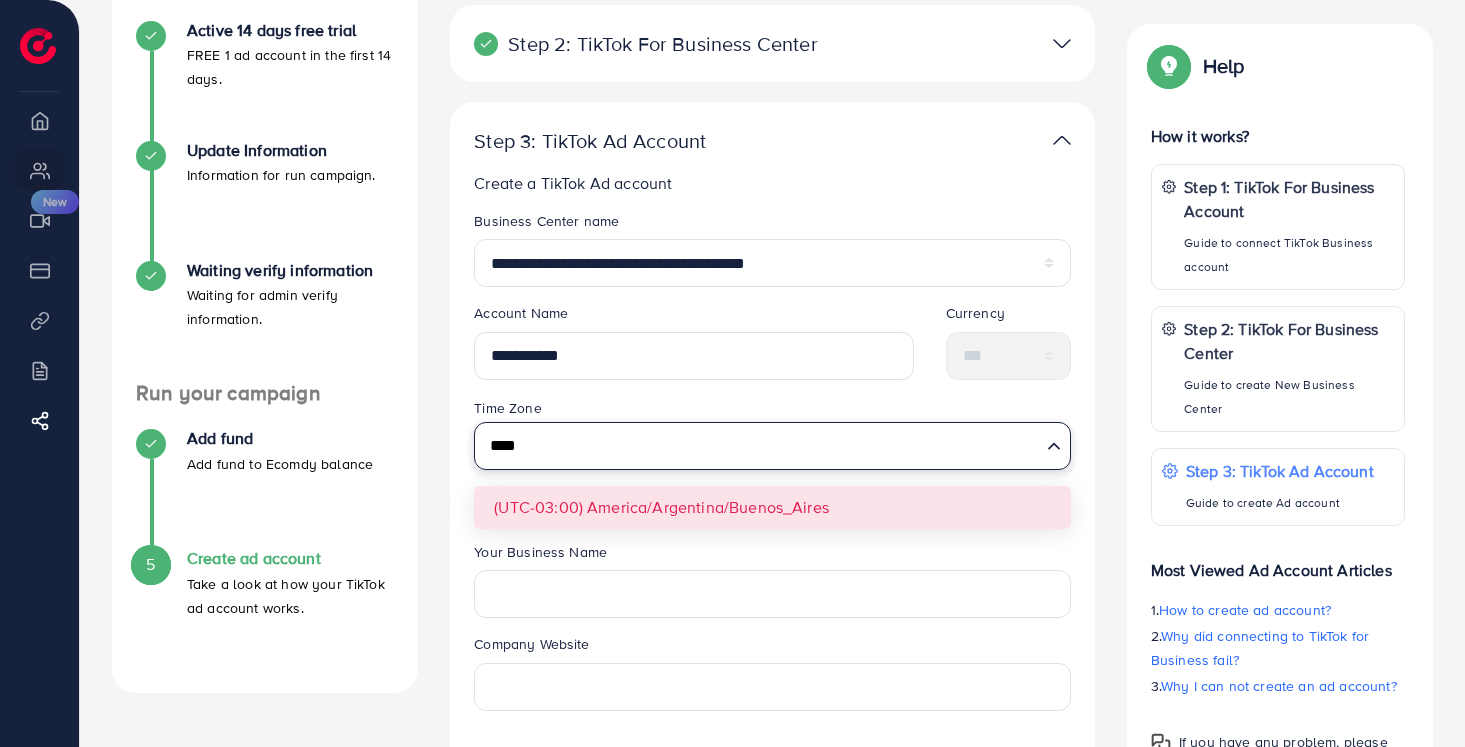 type on "****" 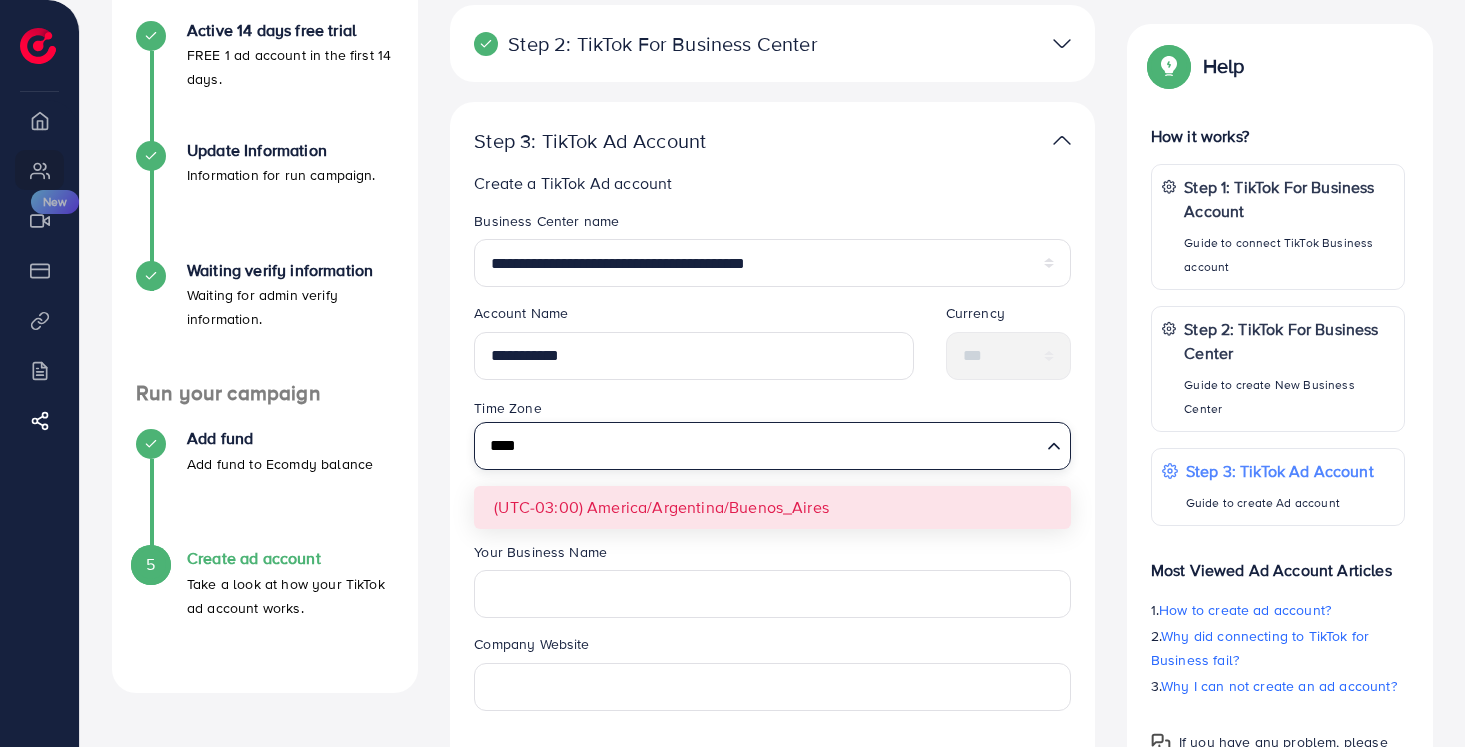 type 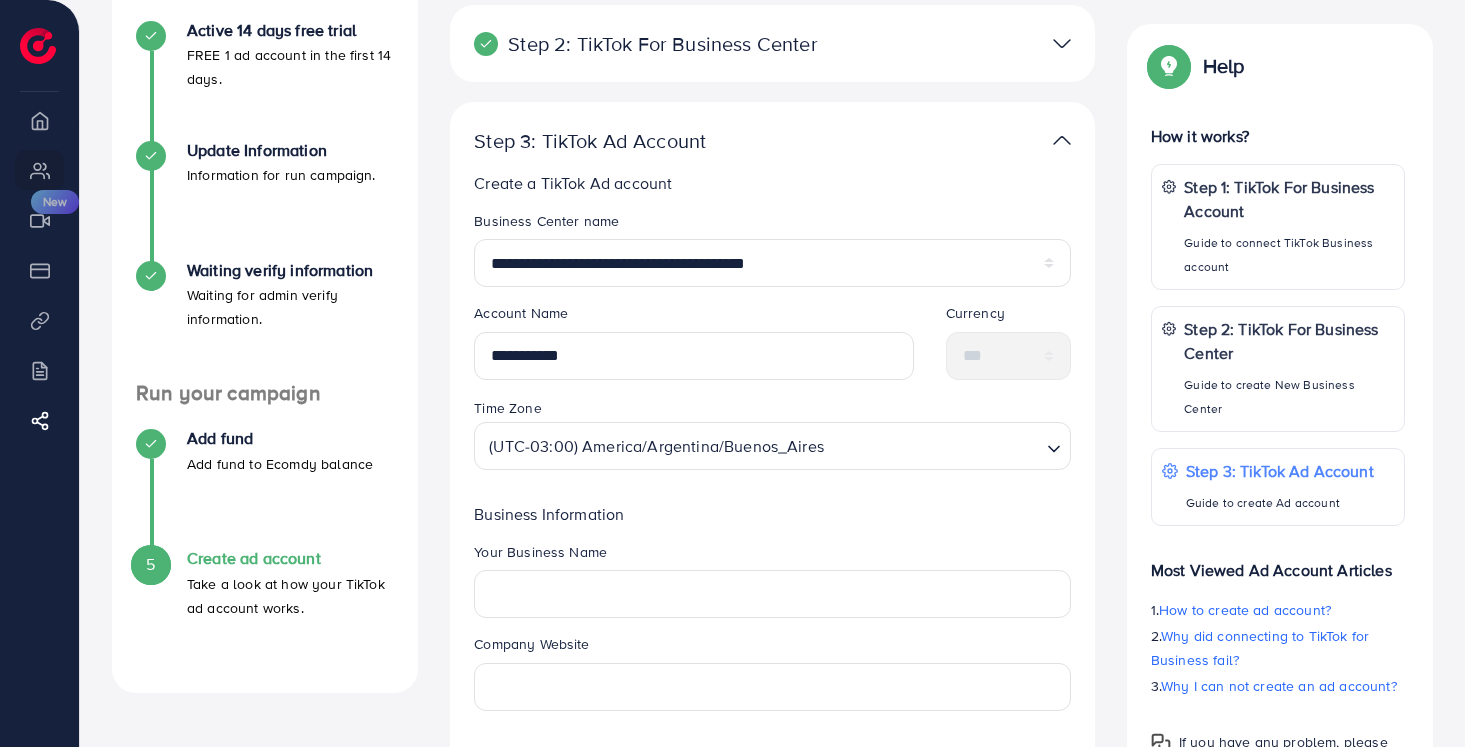 scroll, scrollTop: 386, scrollLeft: 0, axis: vertical 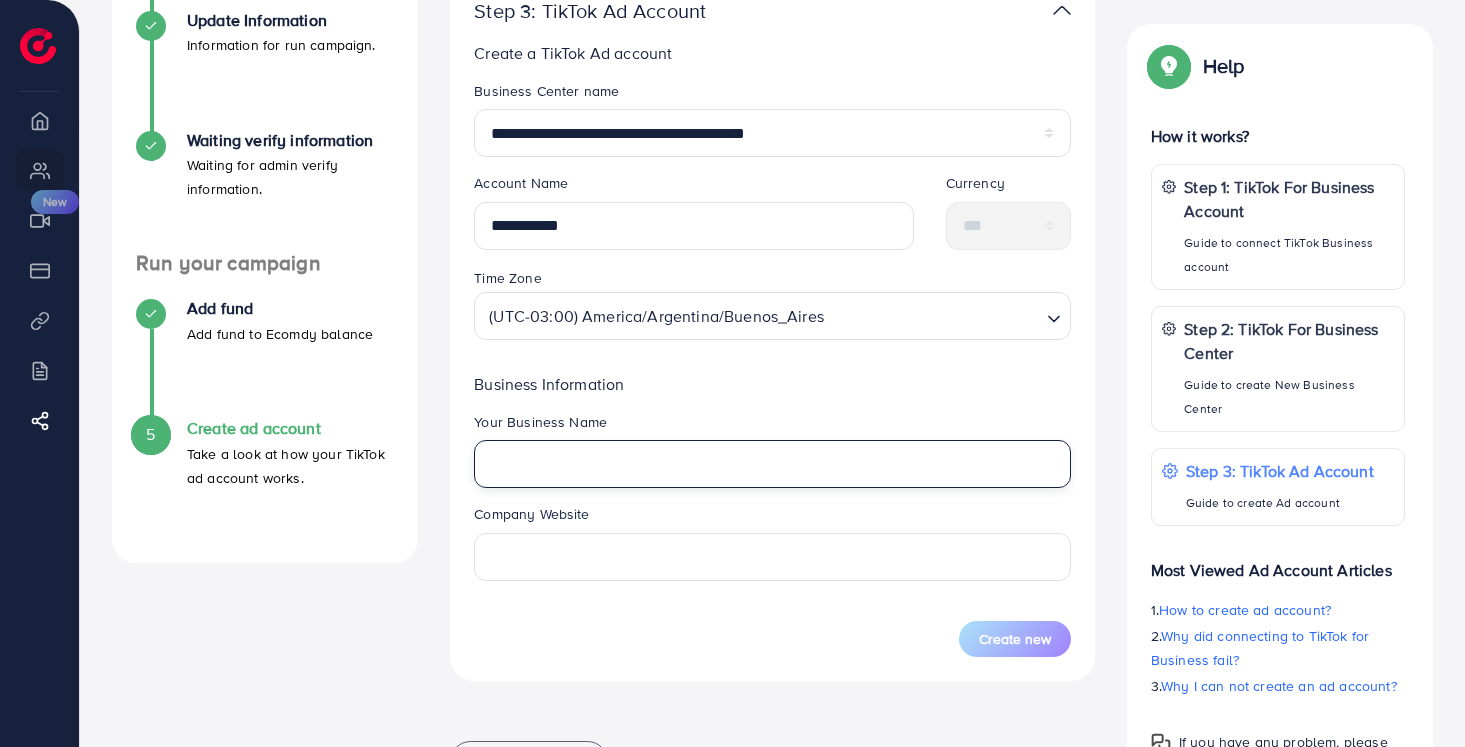 click at bounding box center [772, 464] 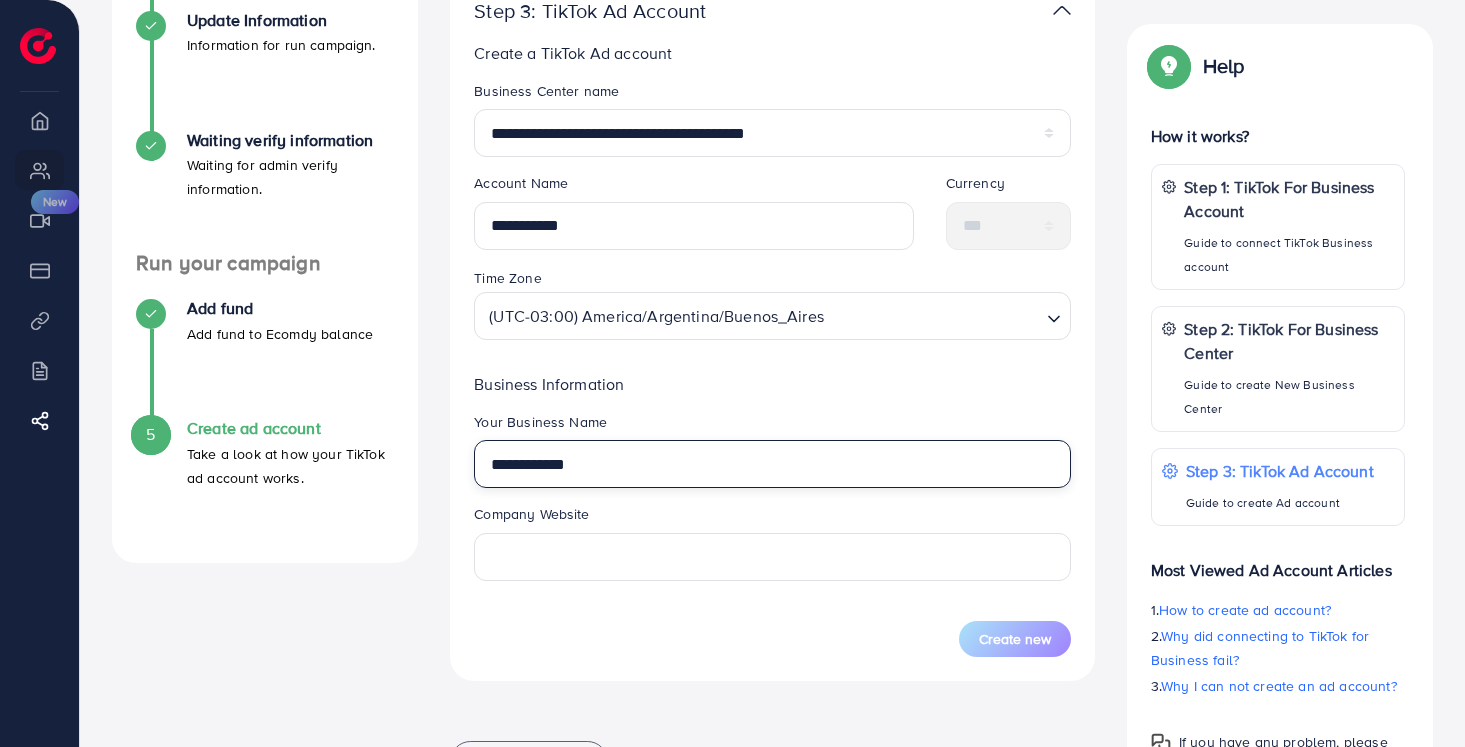 type on "**********" 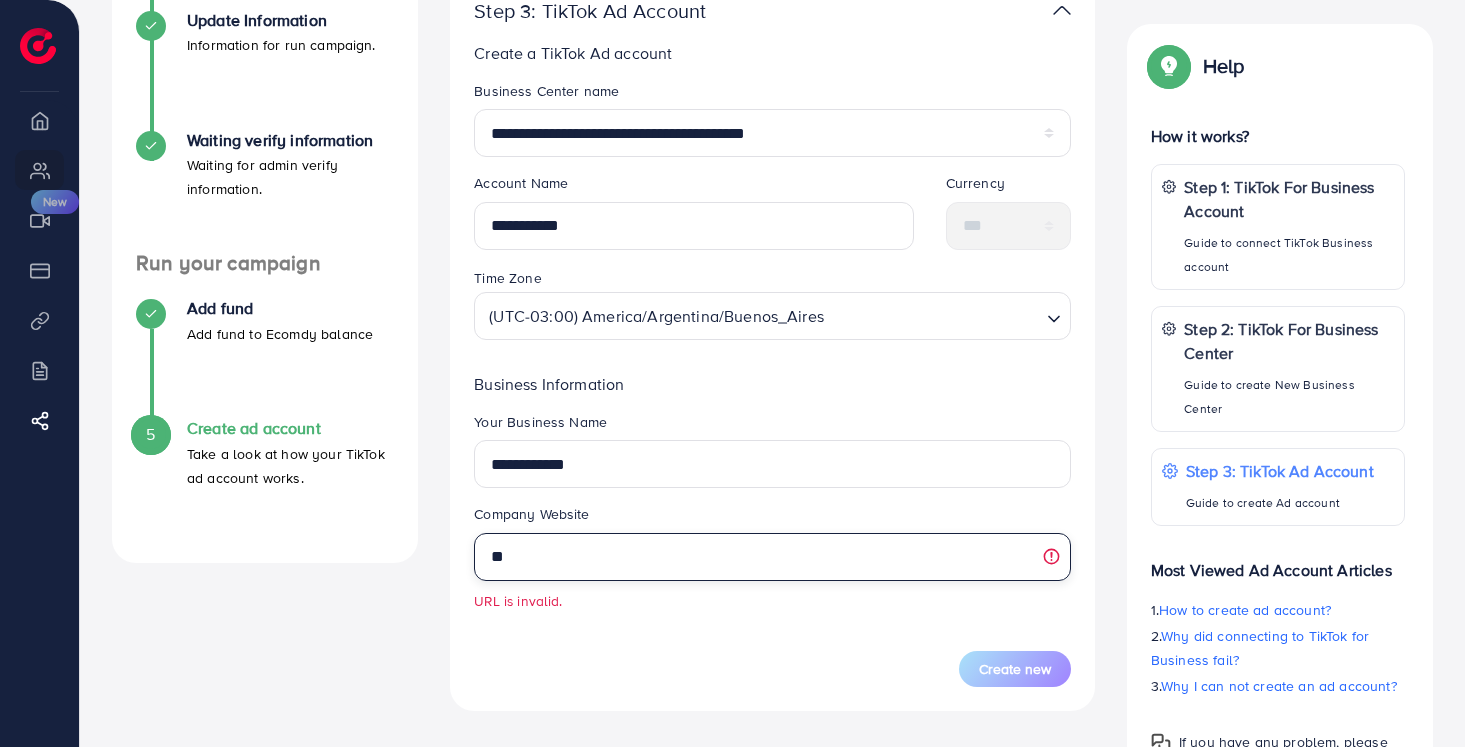 type on "*" 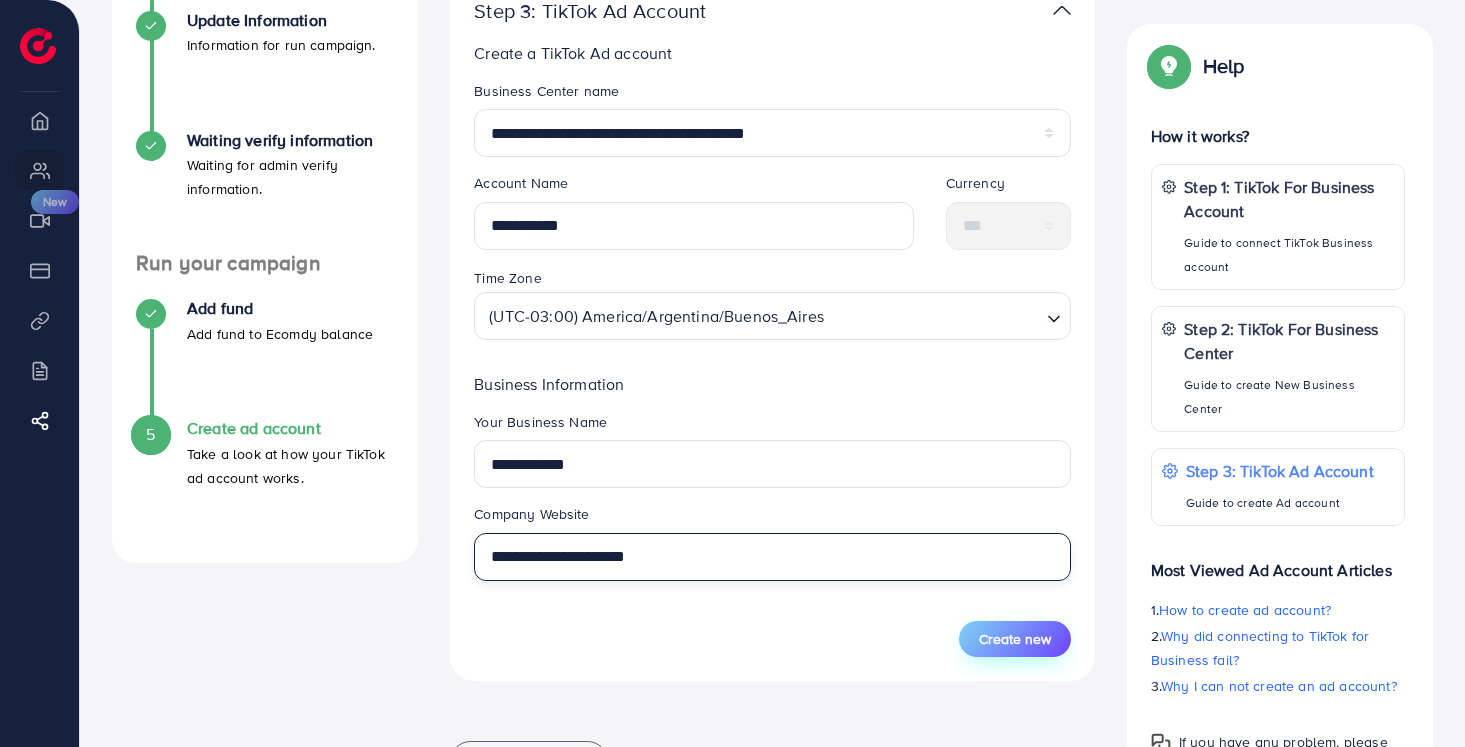 type on "**********" 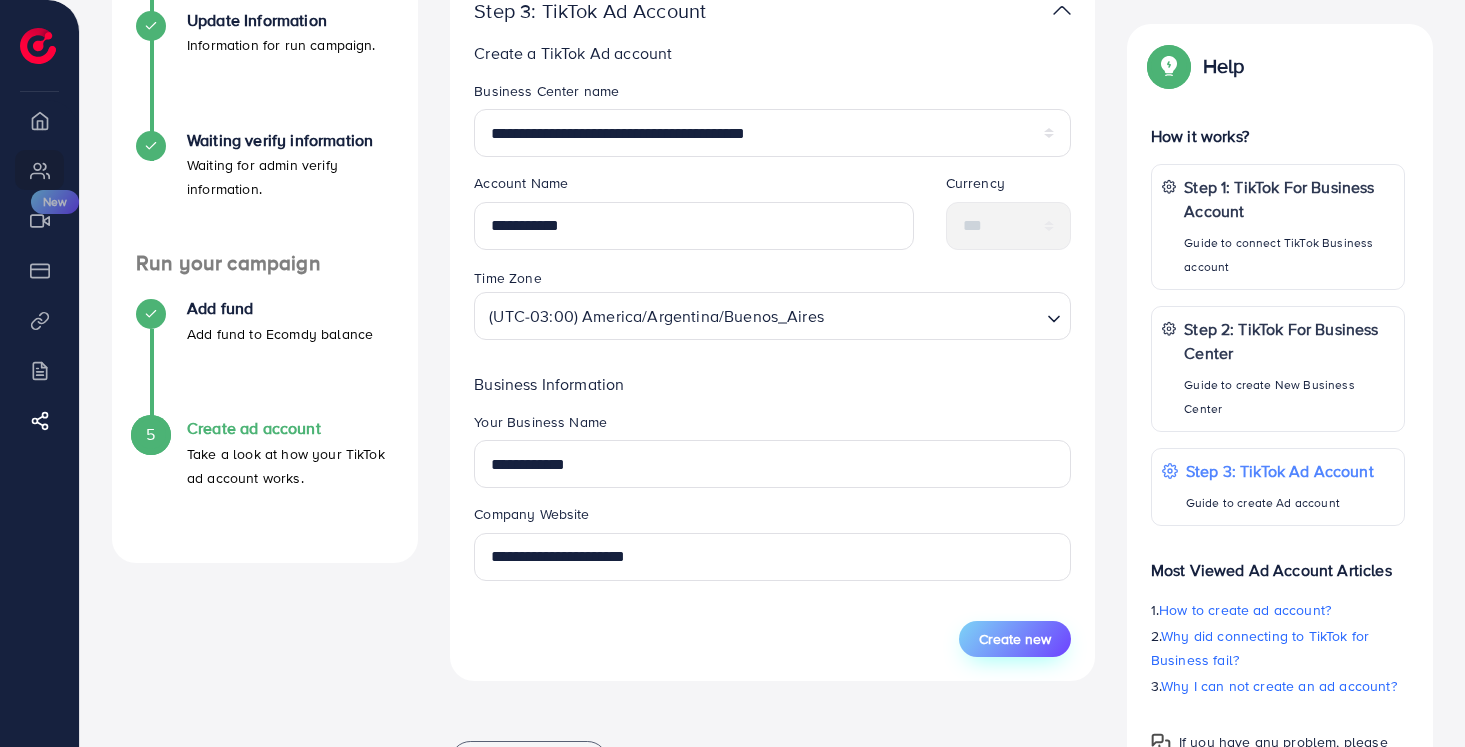 click on "Create new" at bounding box center (1015, 639) 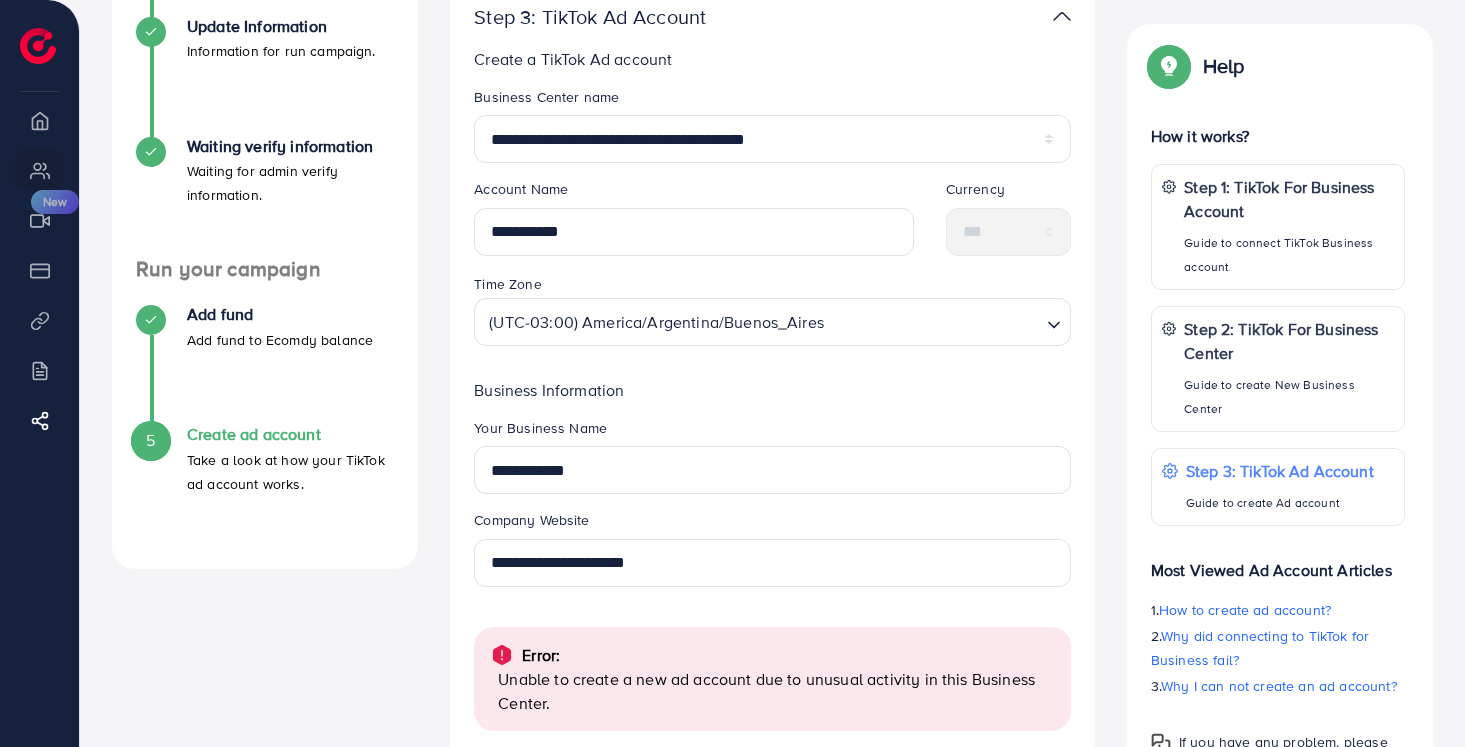 scroll, scrollTop: 386, scrollLeft: 0, axis: vertical 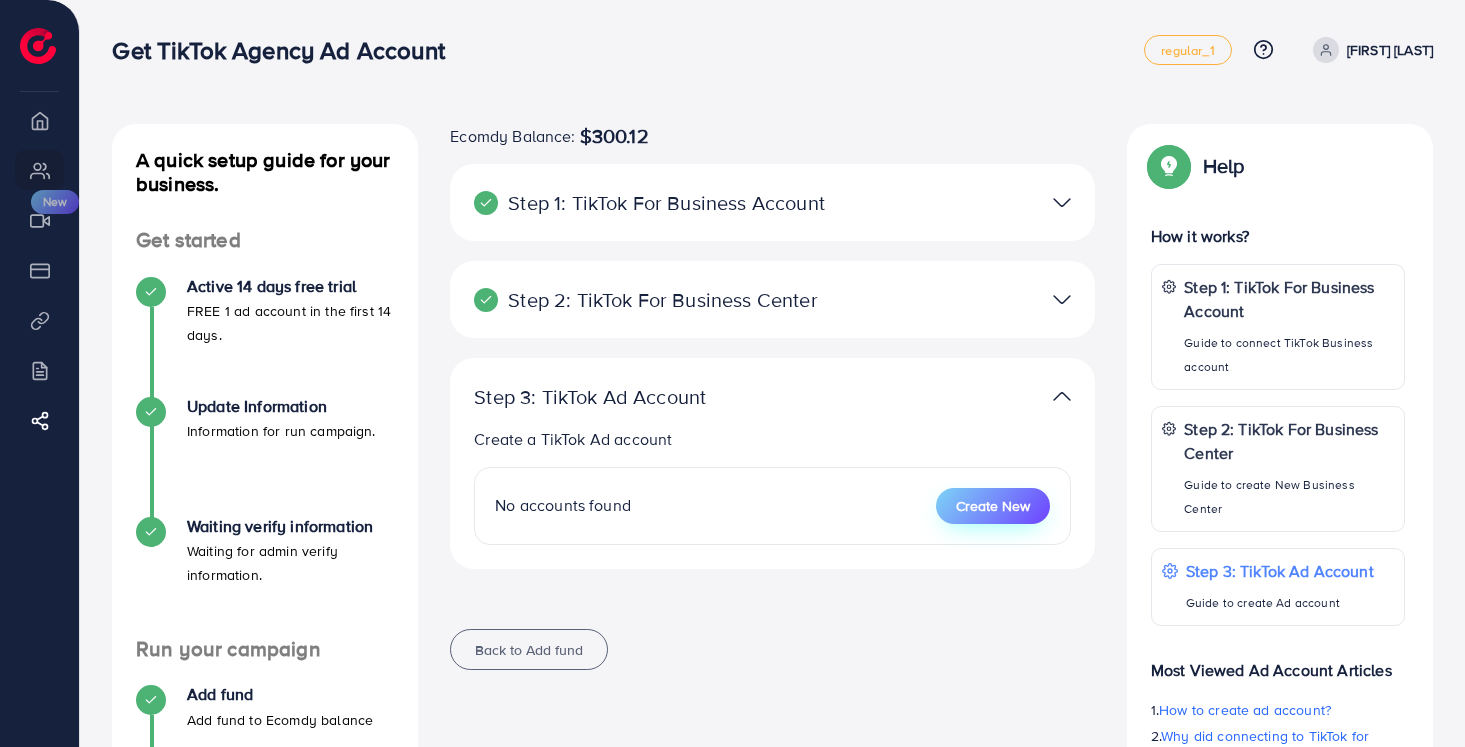 click on "Create New" at bounding box center [993, 506] 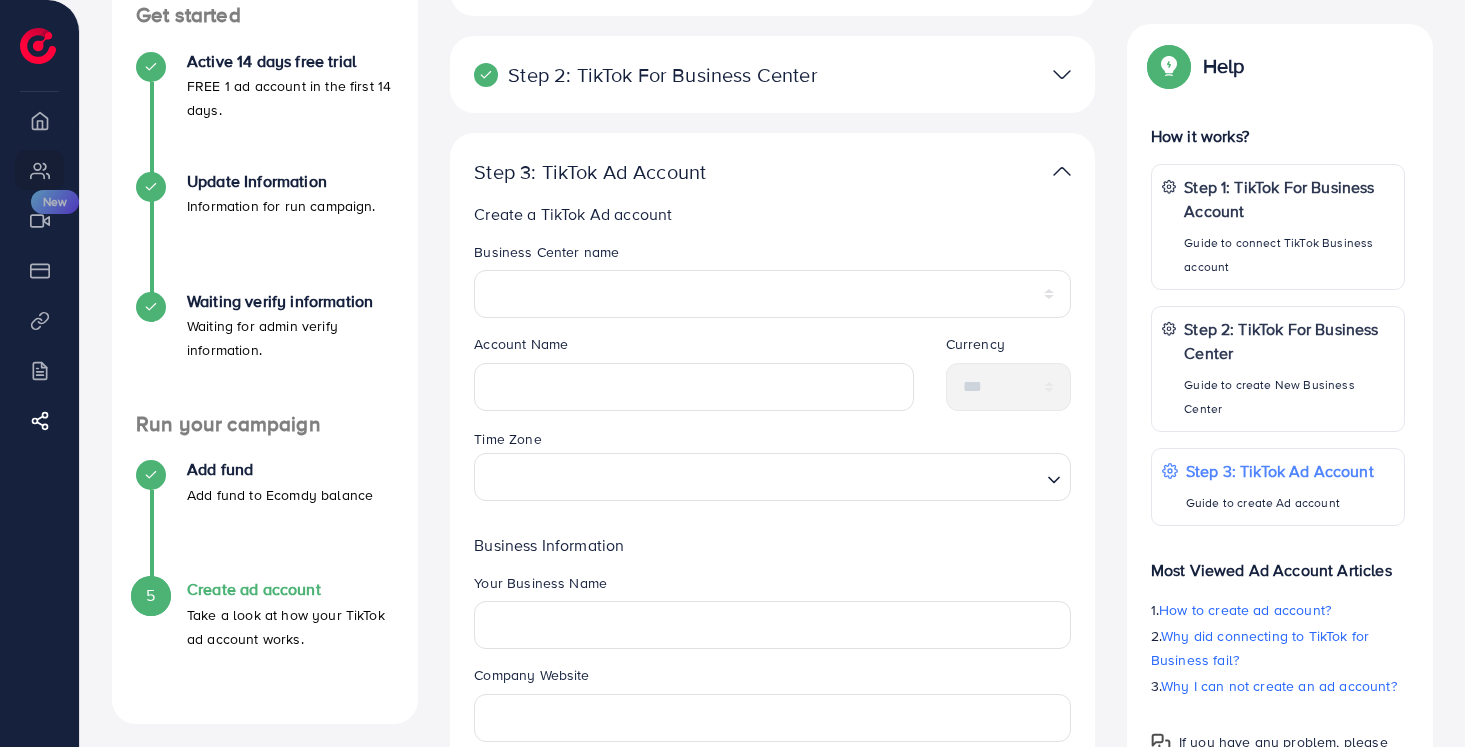 scroll, scrollTop: 232, scrollLeft: 0, axis: vertical 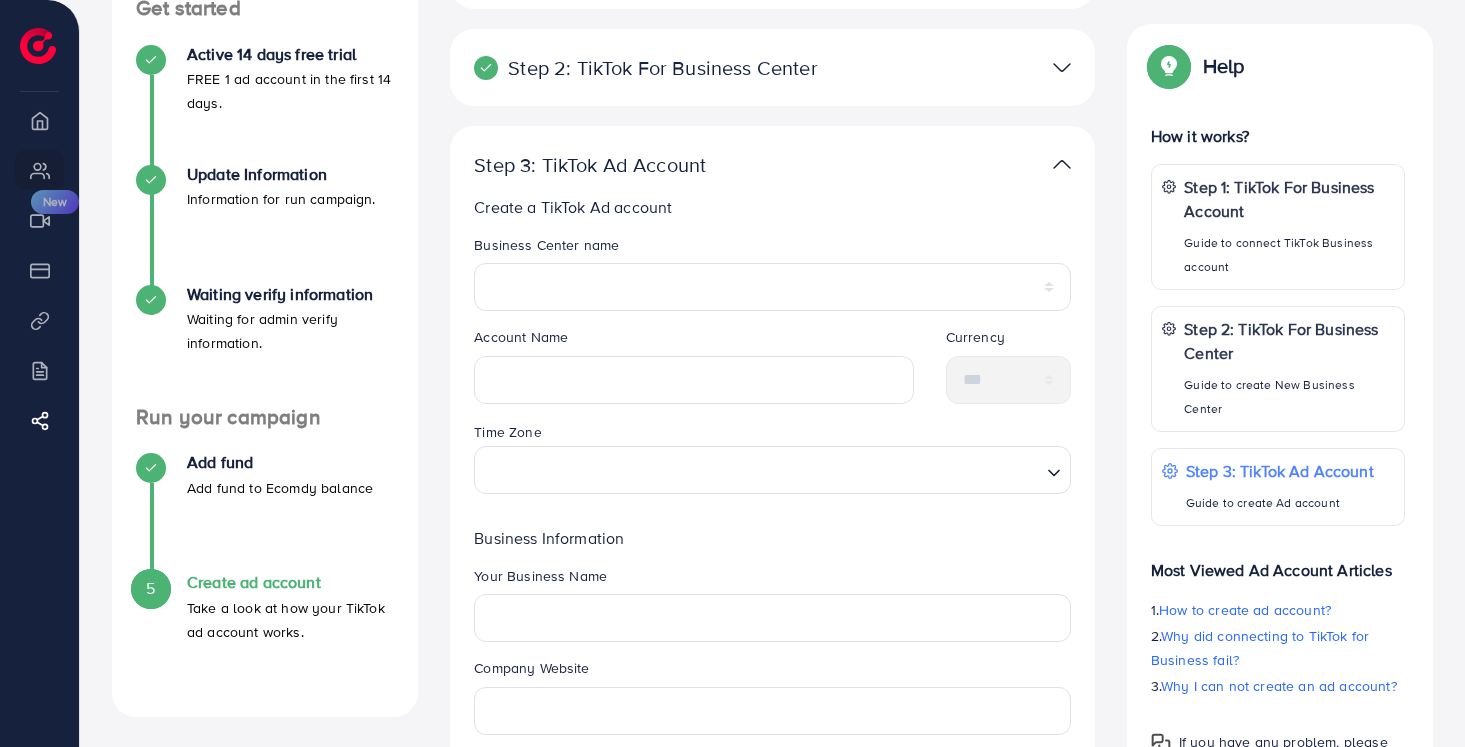 click on "Business Center name" at bounding box center [772, 249] 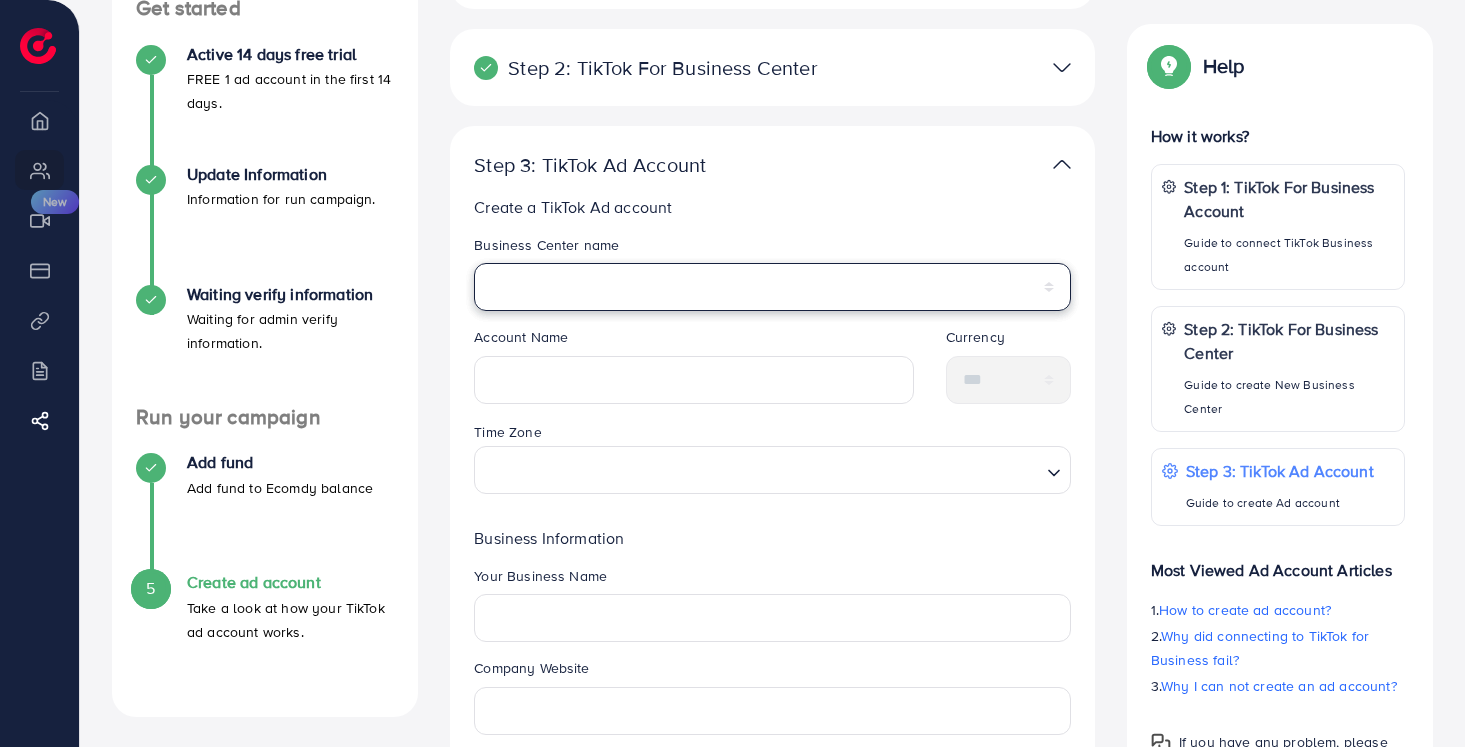 click on "**********" at bounding box center (772, 287) 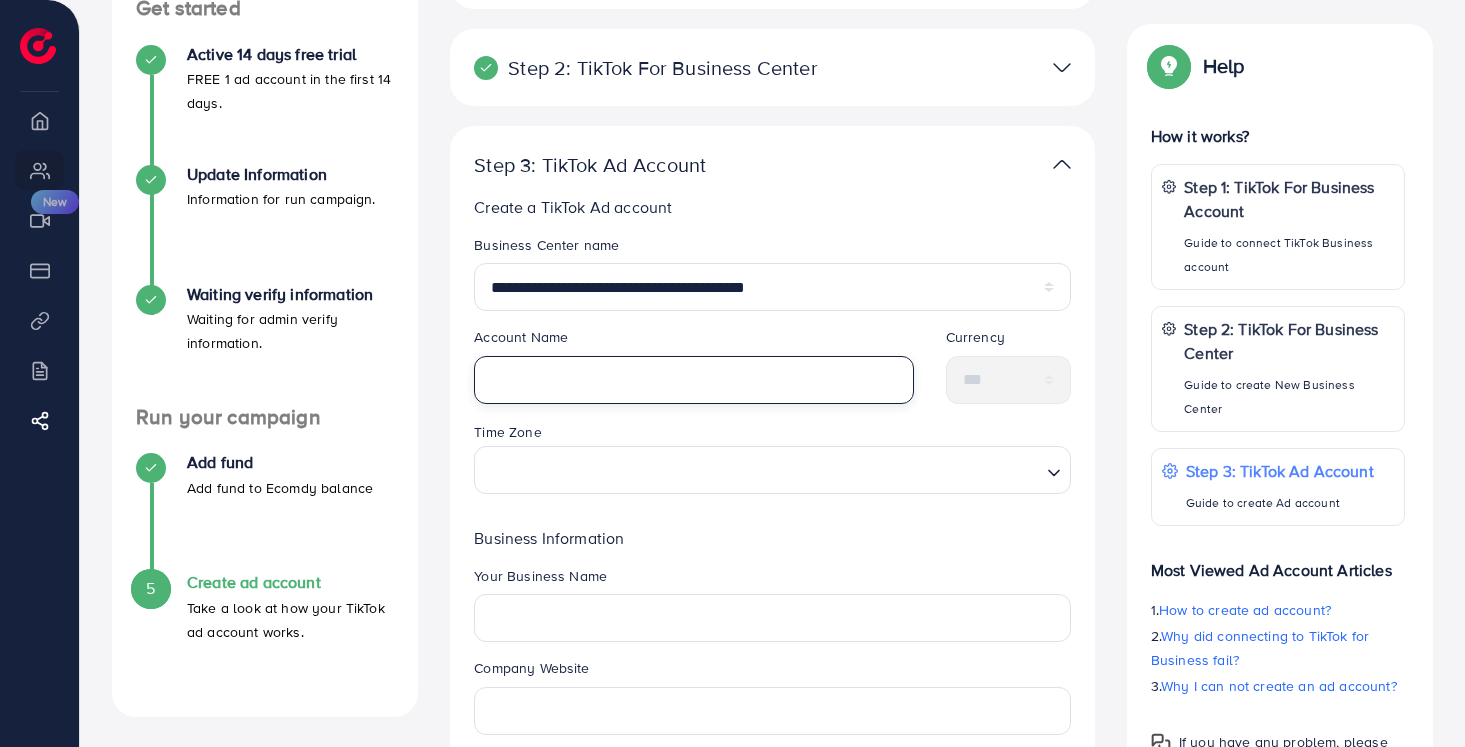 click at bounding box center [693, 380] 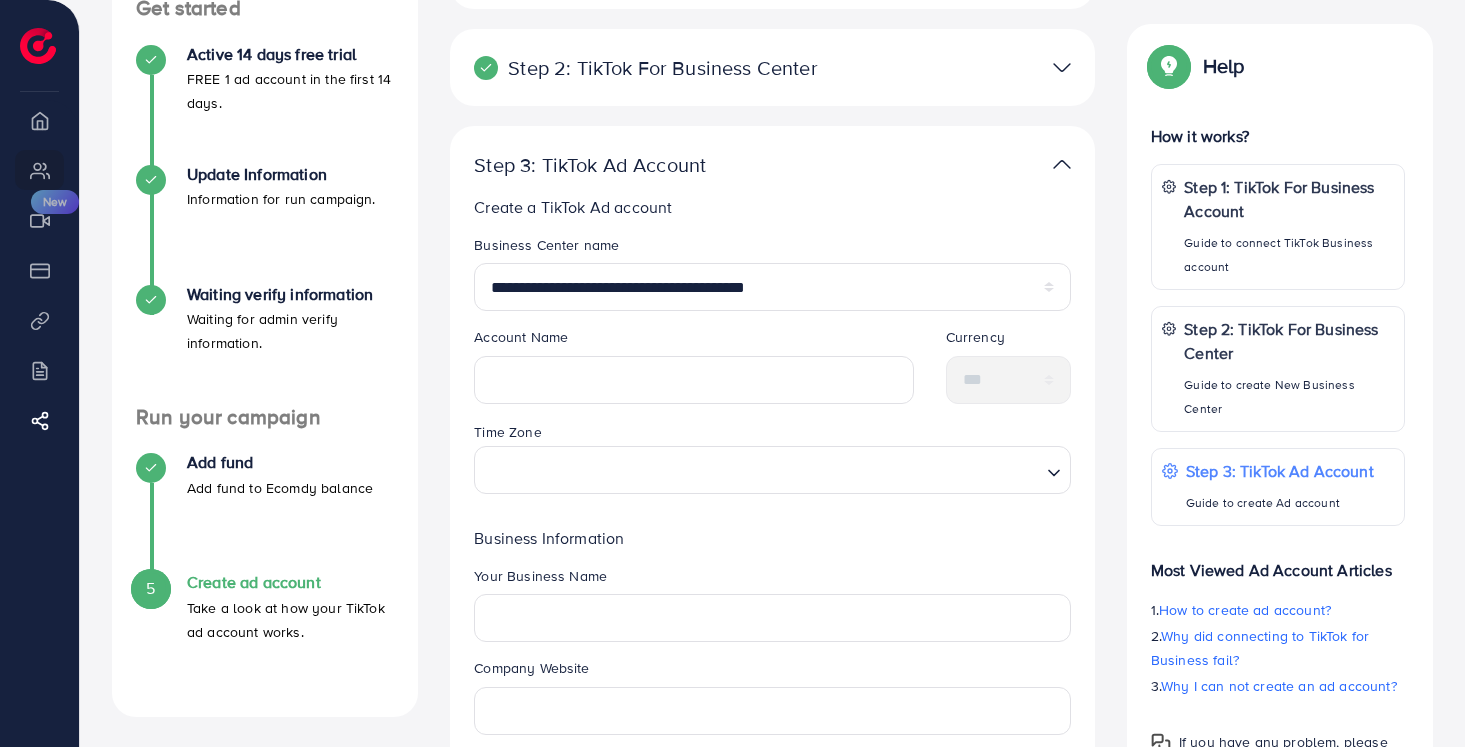 click on "My ad accounts" at bounding box center [39, 170] 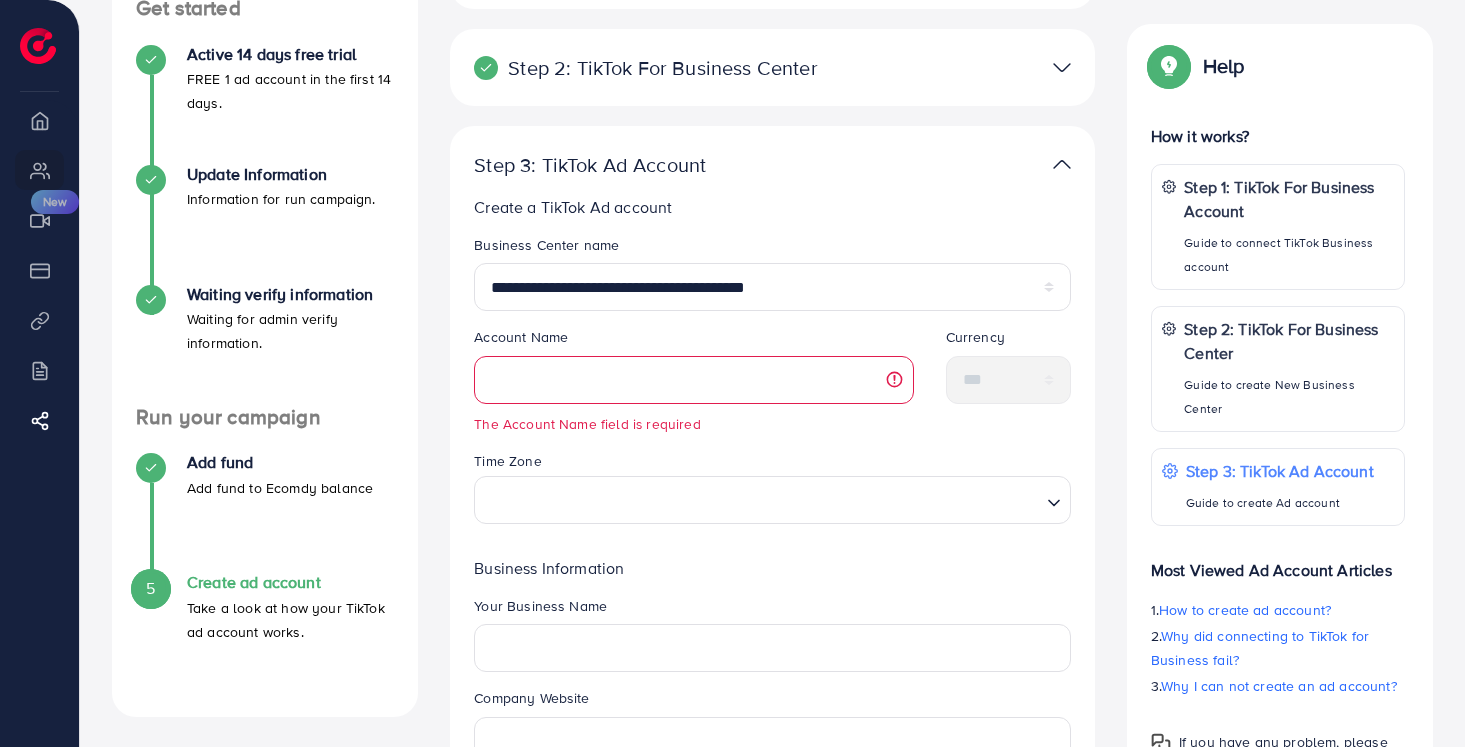 click at bounding box center [38, 46] 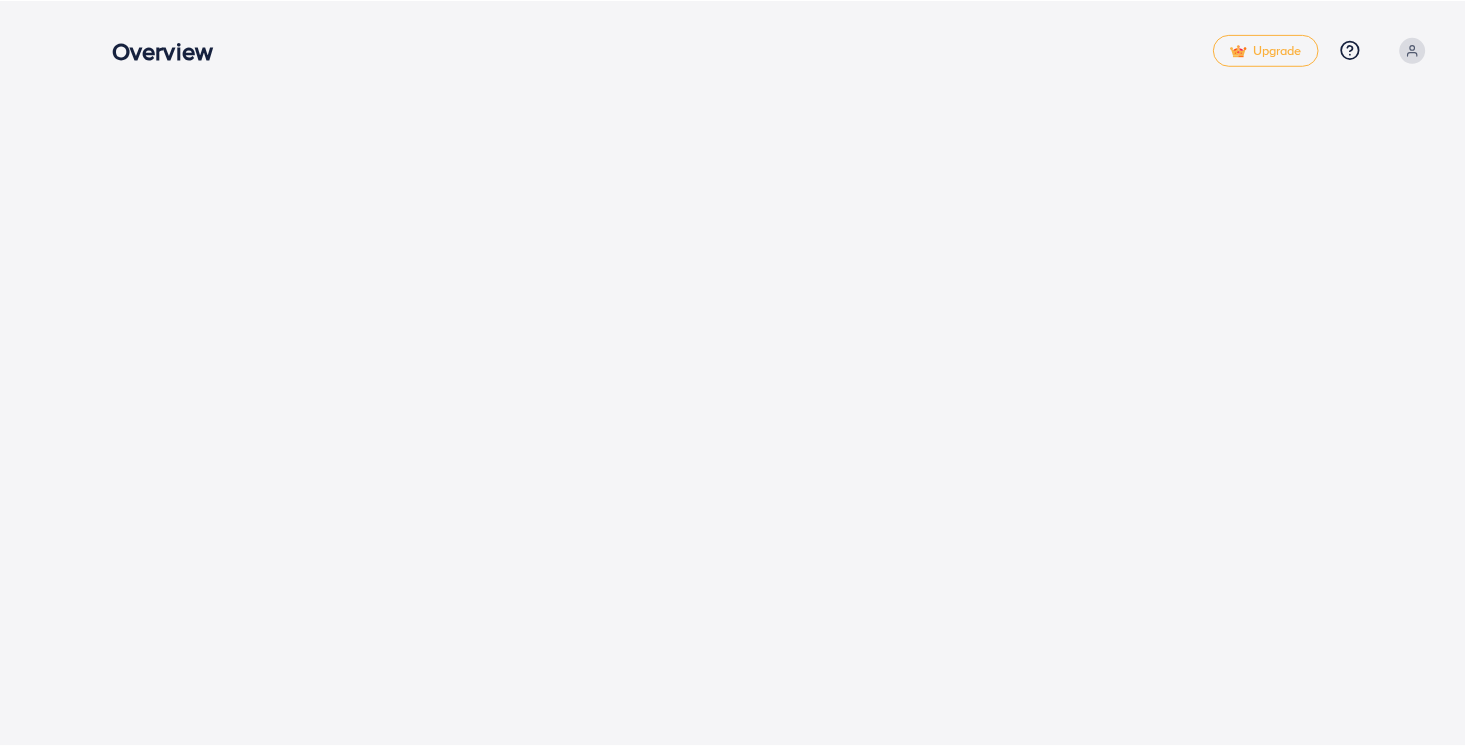 scroll, scrollTop: 0, scrollLeft: 0, axis: both 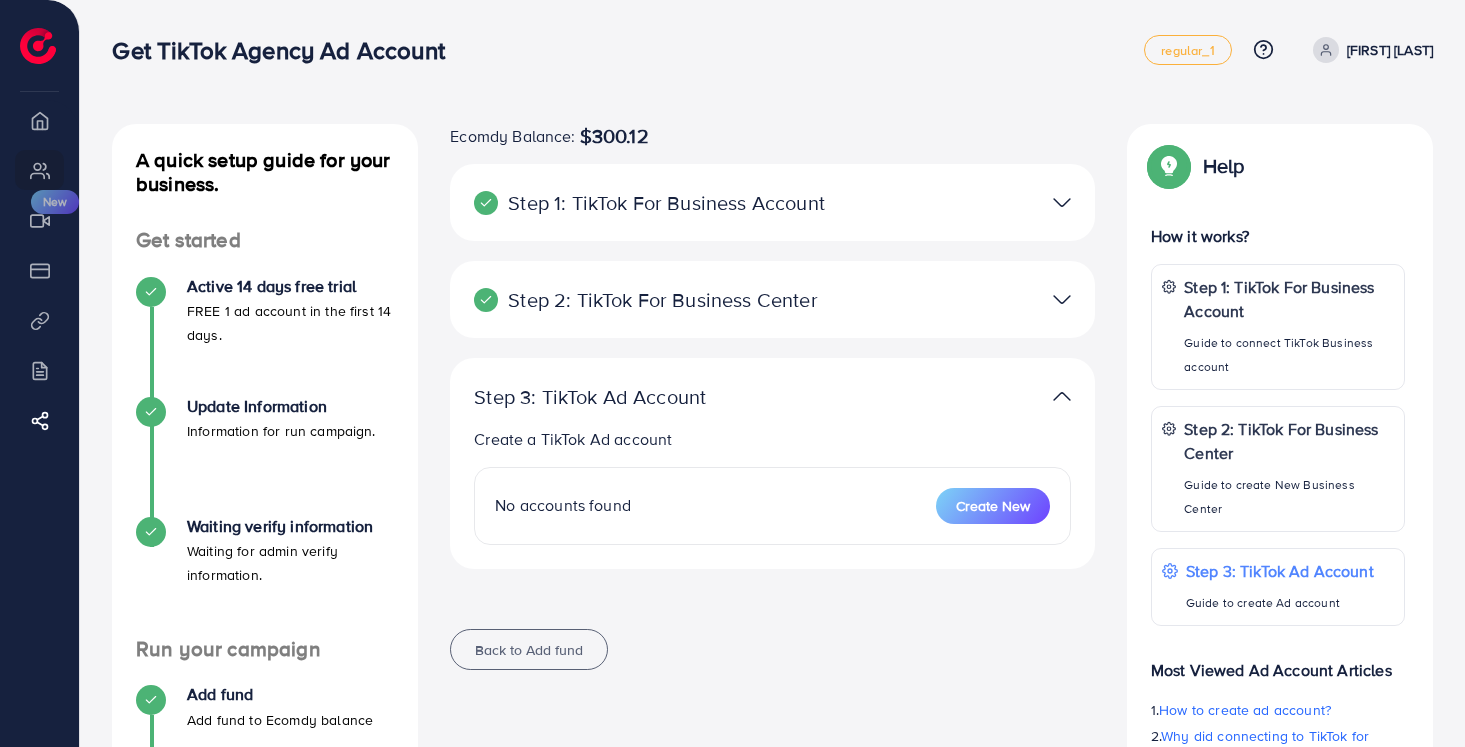 click on "Step 3: TikTok Ad Account" at bounding box center (667, 397) 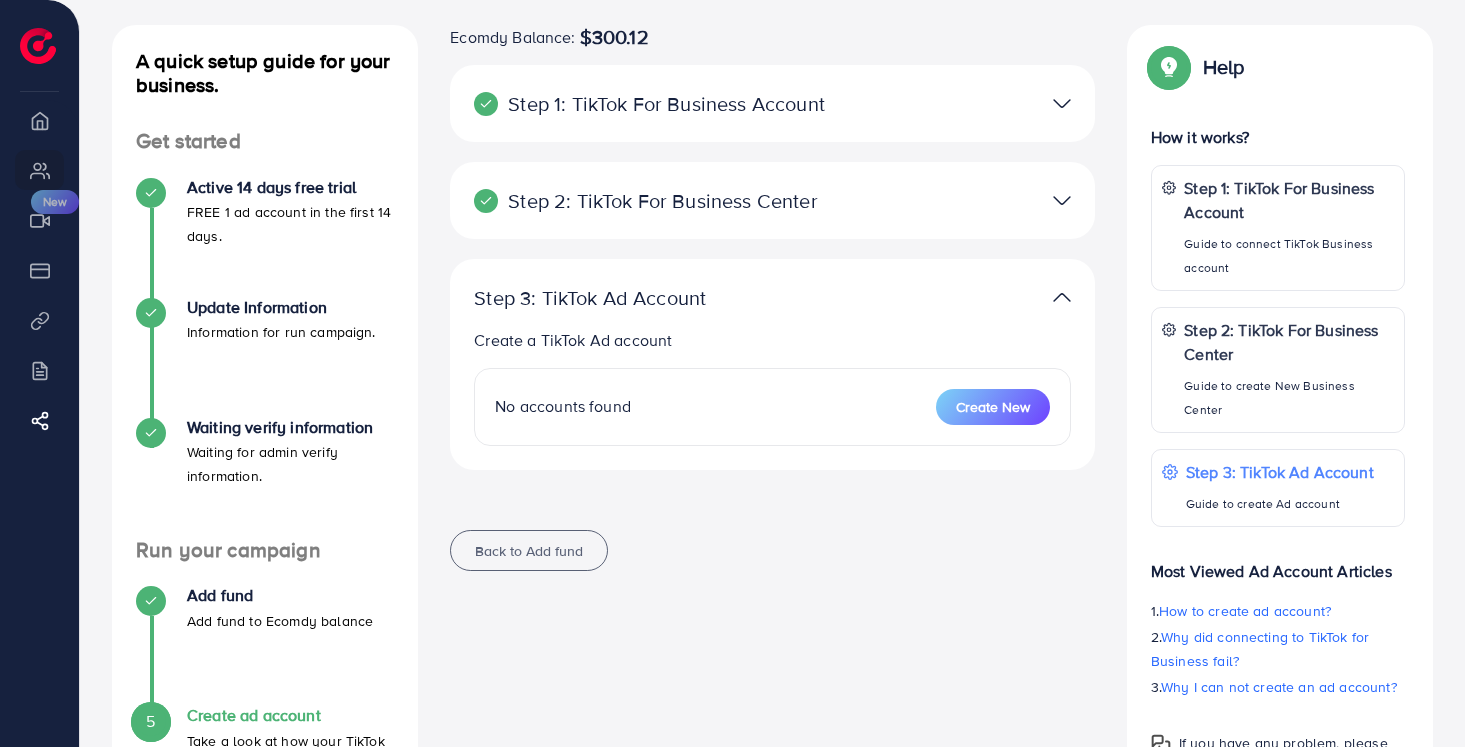 scroll, scrollTop: 141, scrollLeft: 0, axis: vertical 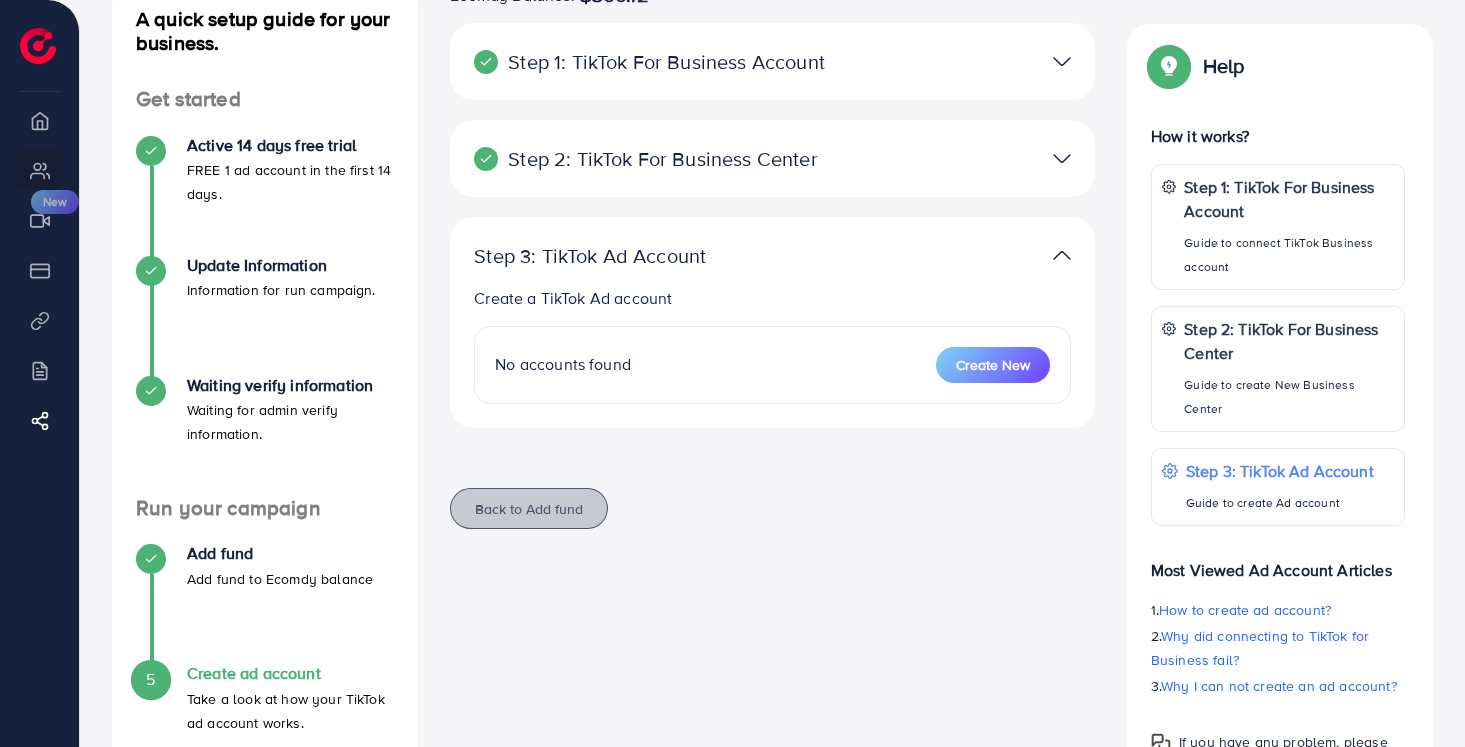 click on "Back to Add fund" at bounding box center [529, 509] 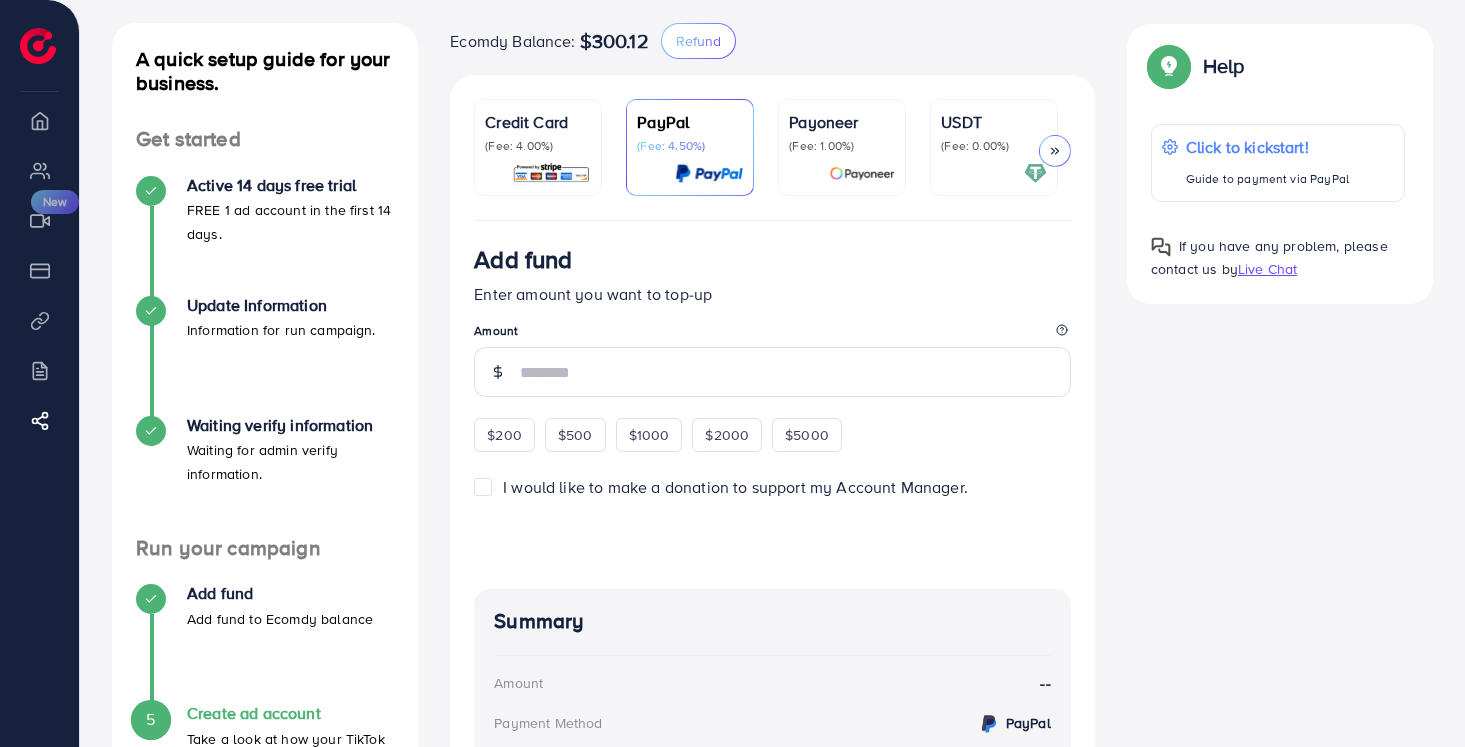 scroll, scrollTop: 95, scrollLeft: 0, axis: vertical 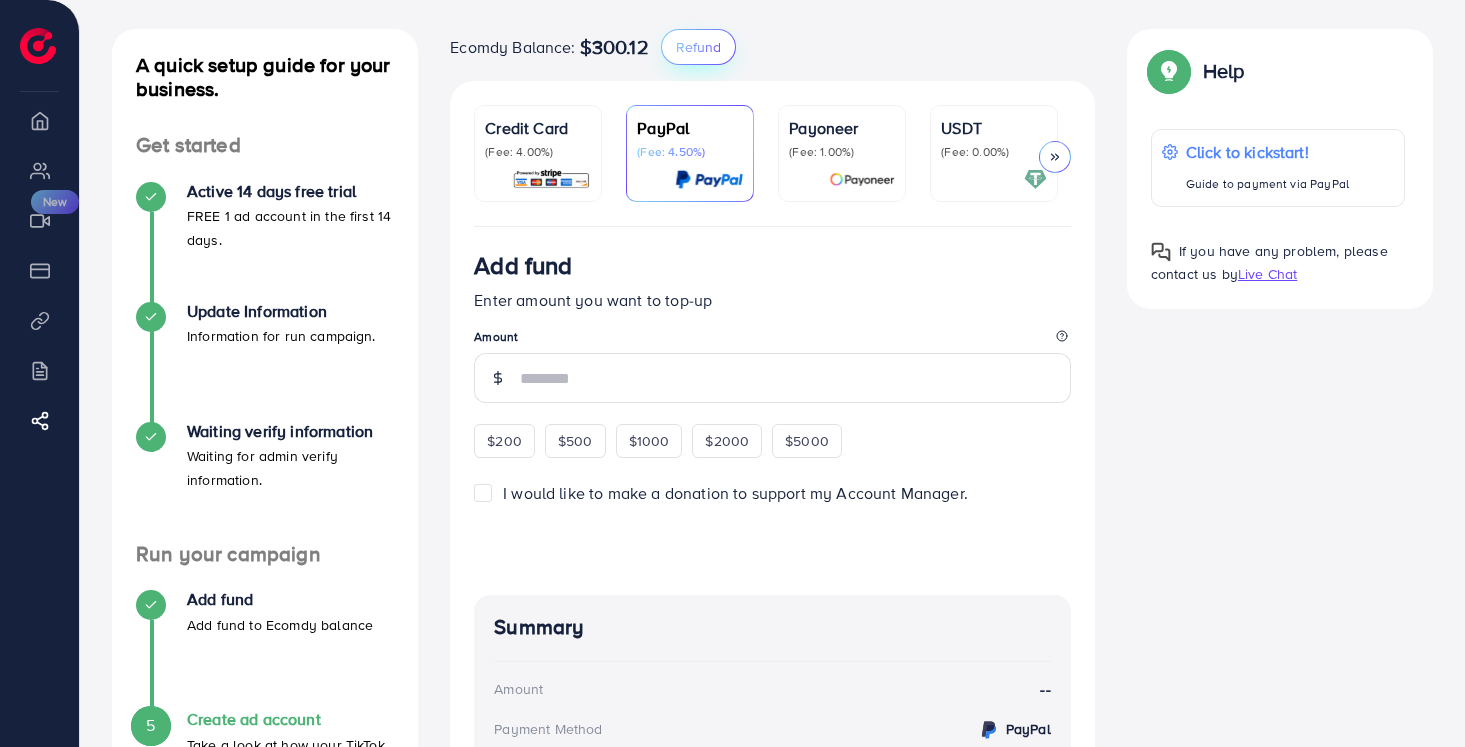 click on "Refund" at bounding box center (698, 47) 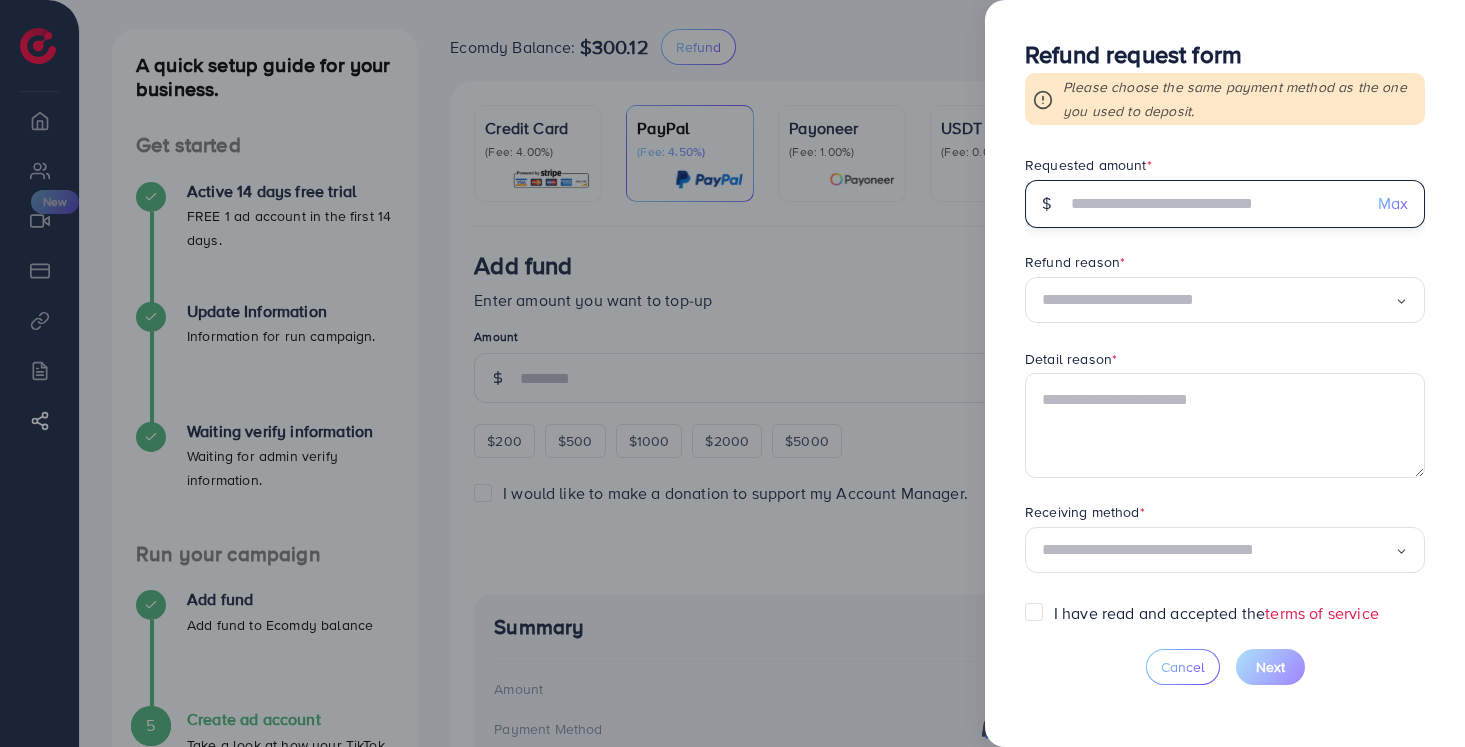 click at bounding box center [1214, 204] 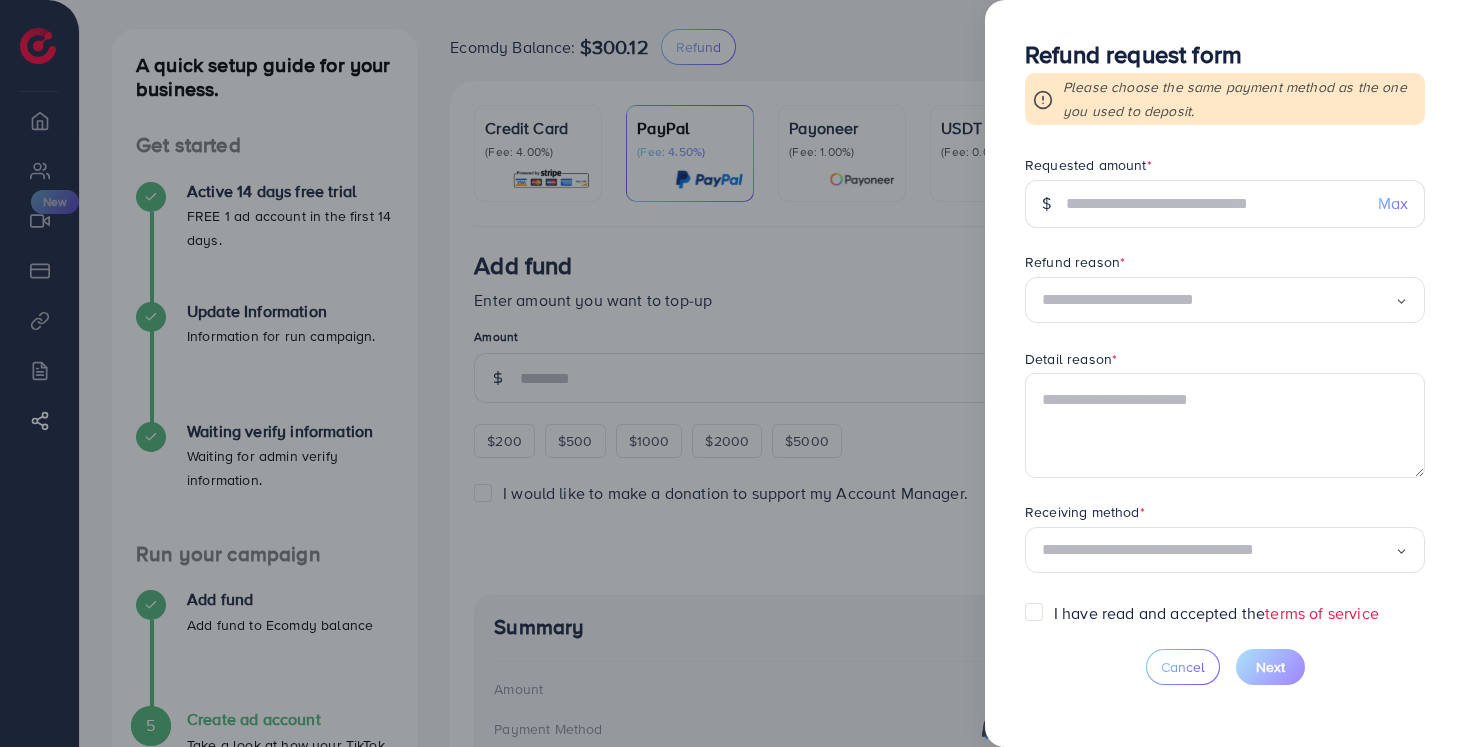 click on "Max" at bounding box center [1393, 203] 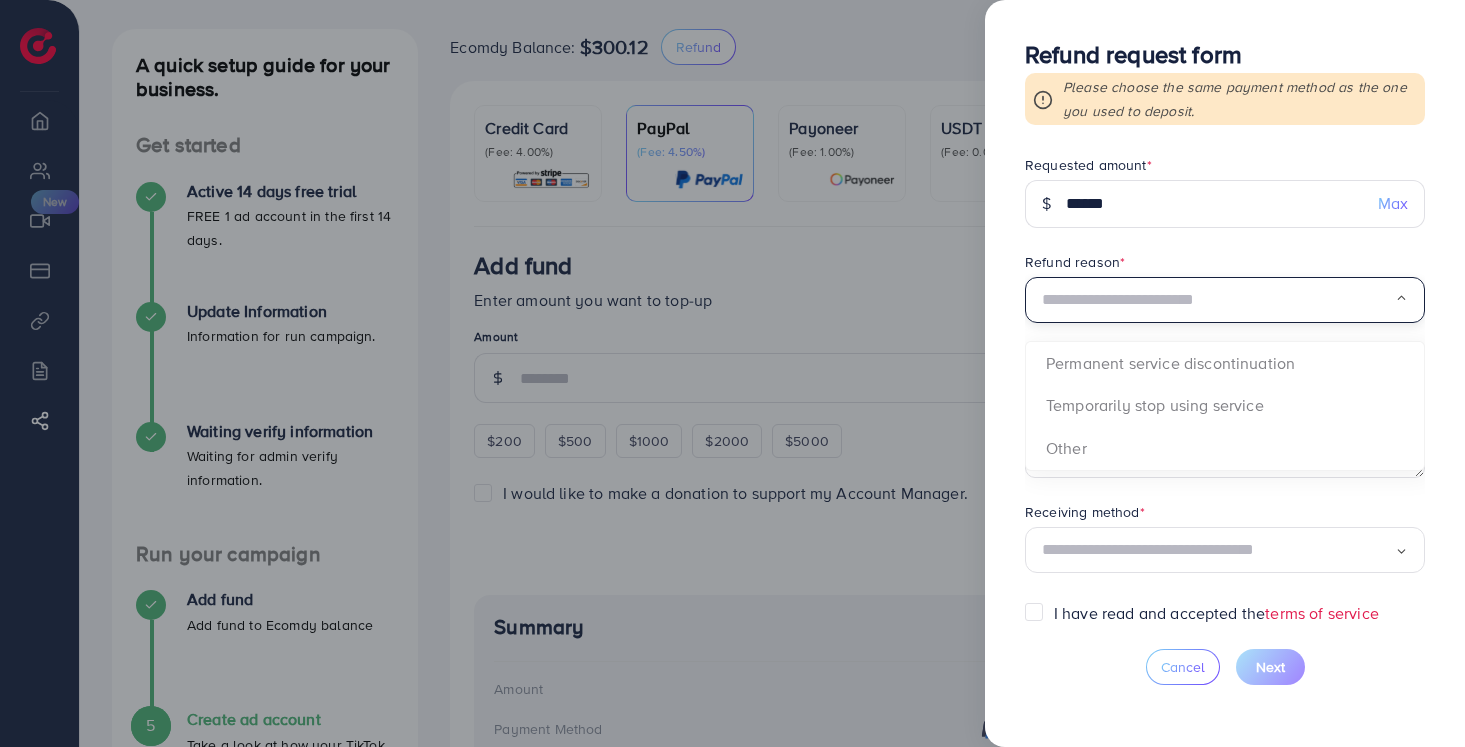 click at bounding box center (1218, 300) 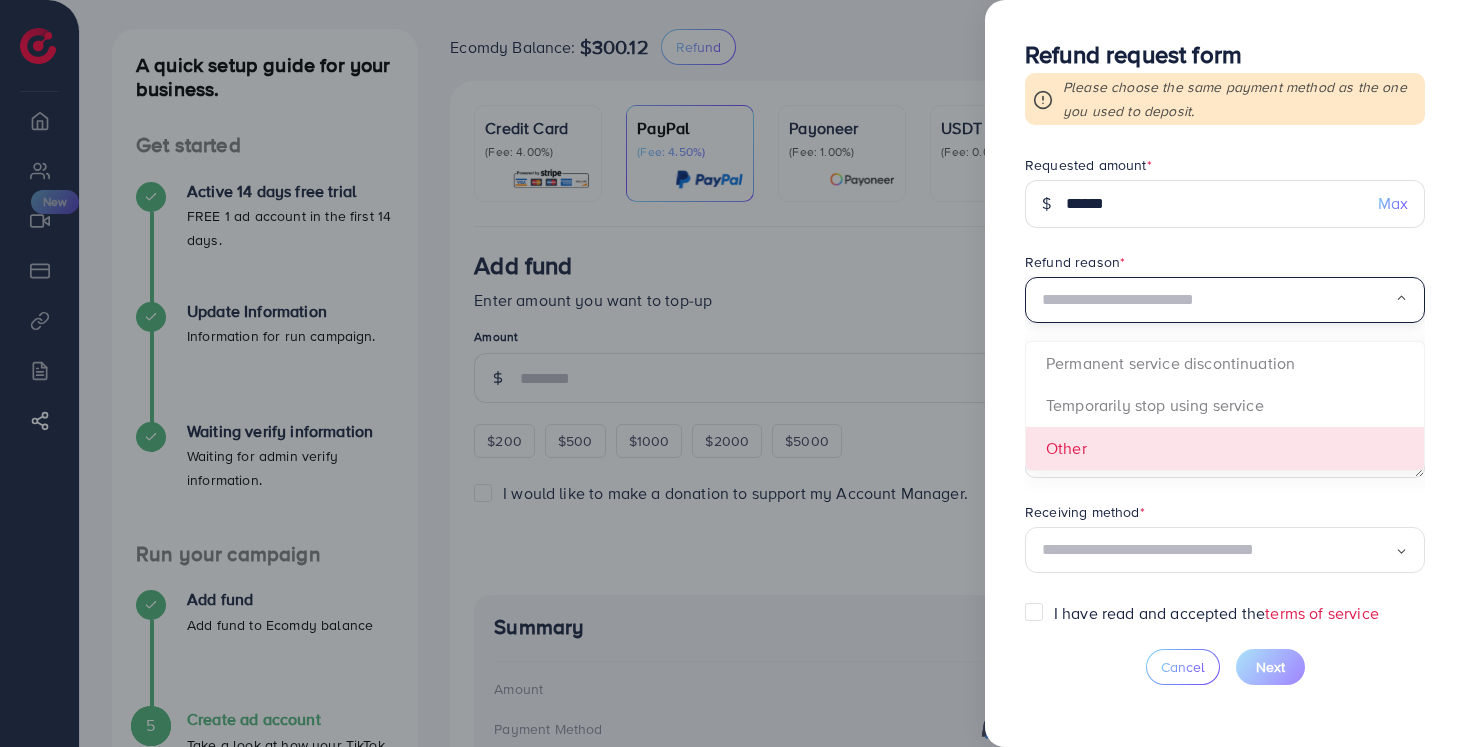 click on "Requested amount  * $ ******  Max   Refund reason  *           Loading...
Permanent service discontinuation
Temporarily stop using service
Other
Detail reason  *  Receiving method  *           Loading..." at bounding box center [1225, 378] 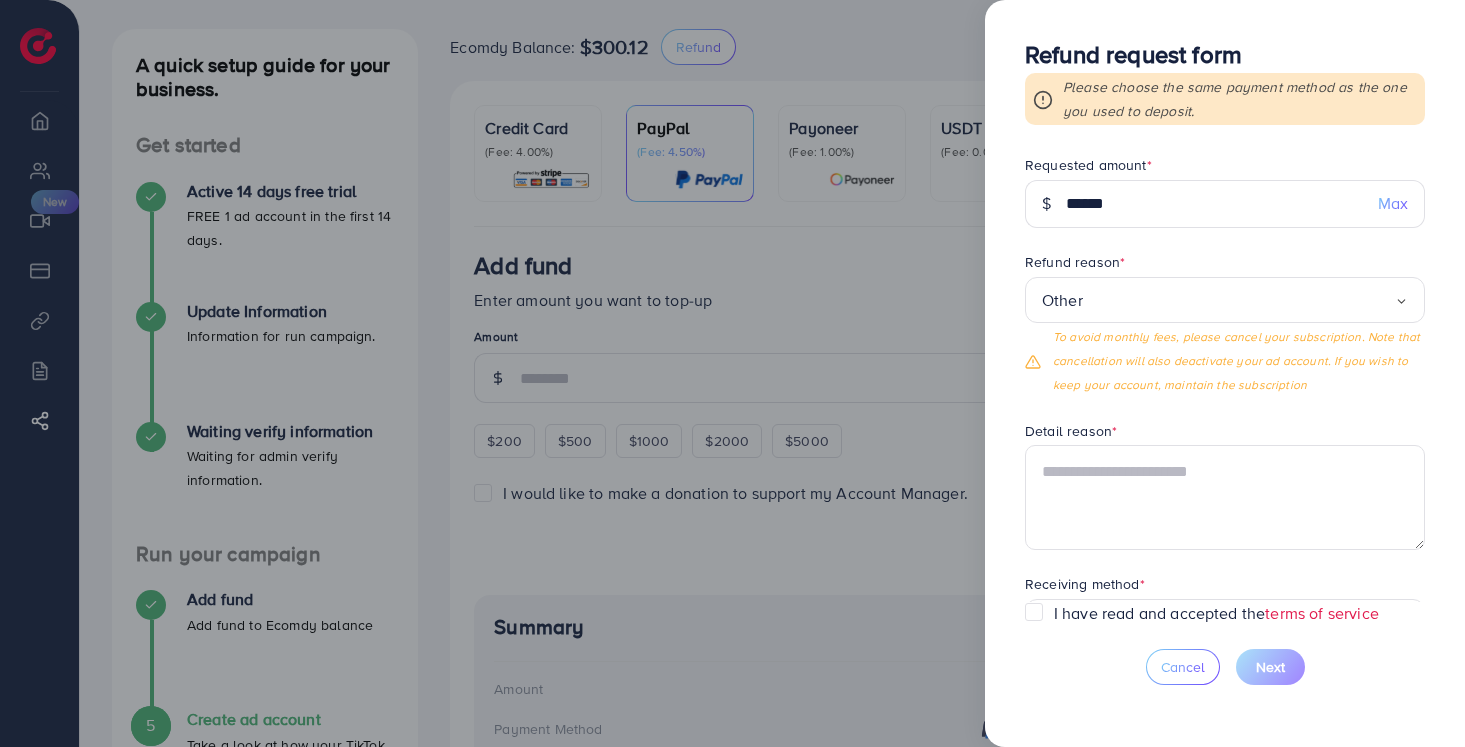 scroll, scrollTop: 68, scrollLeft: 0, axis: vertical 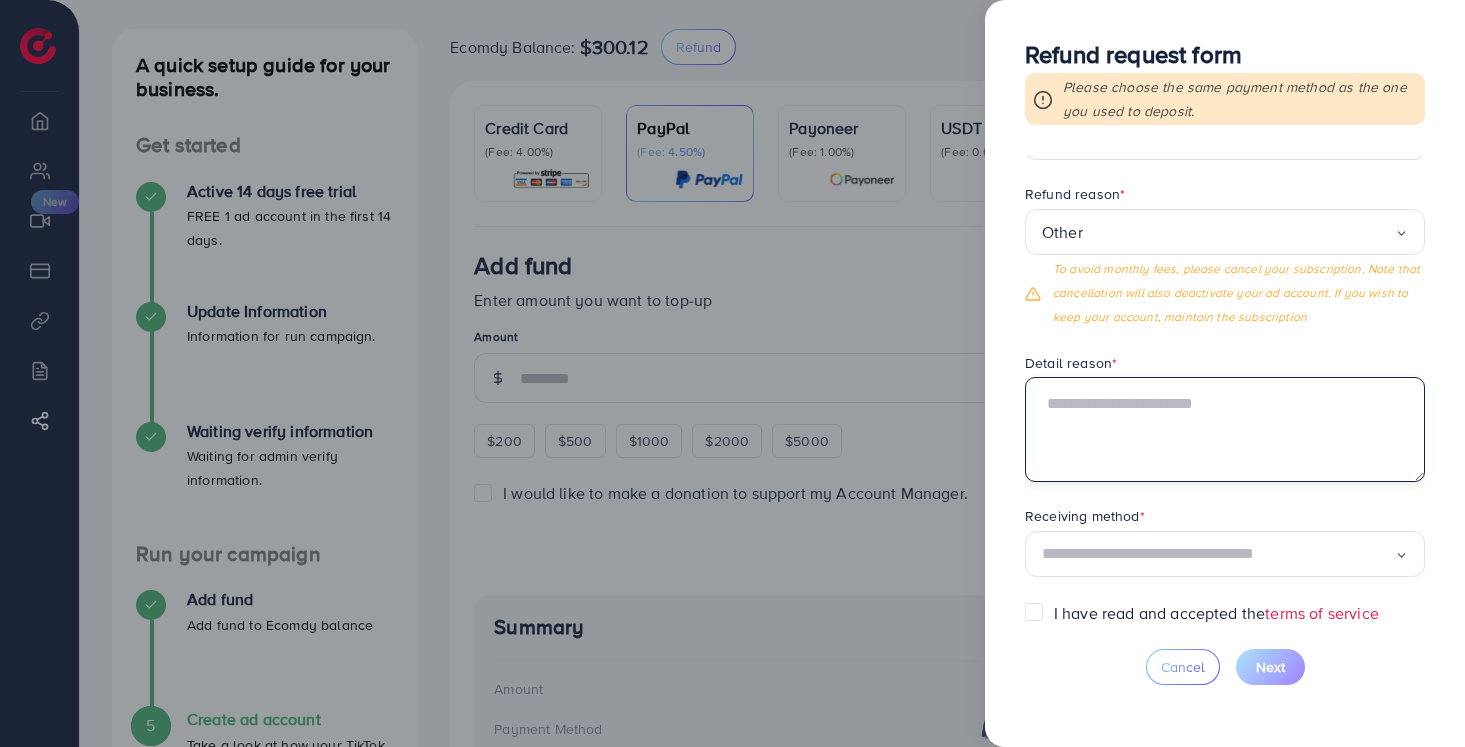 click at bounding box center (1225, 429) 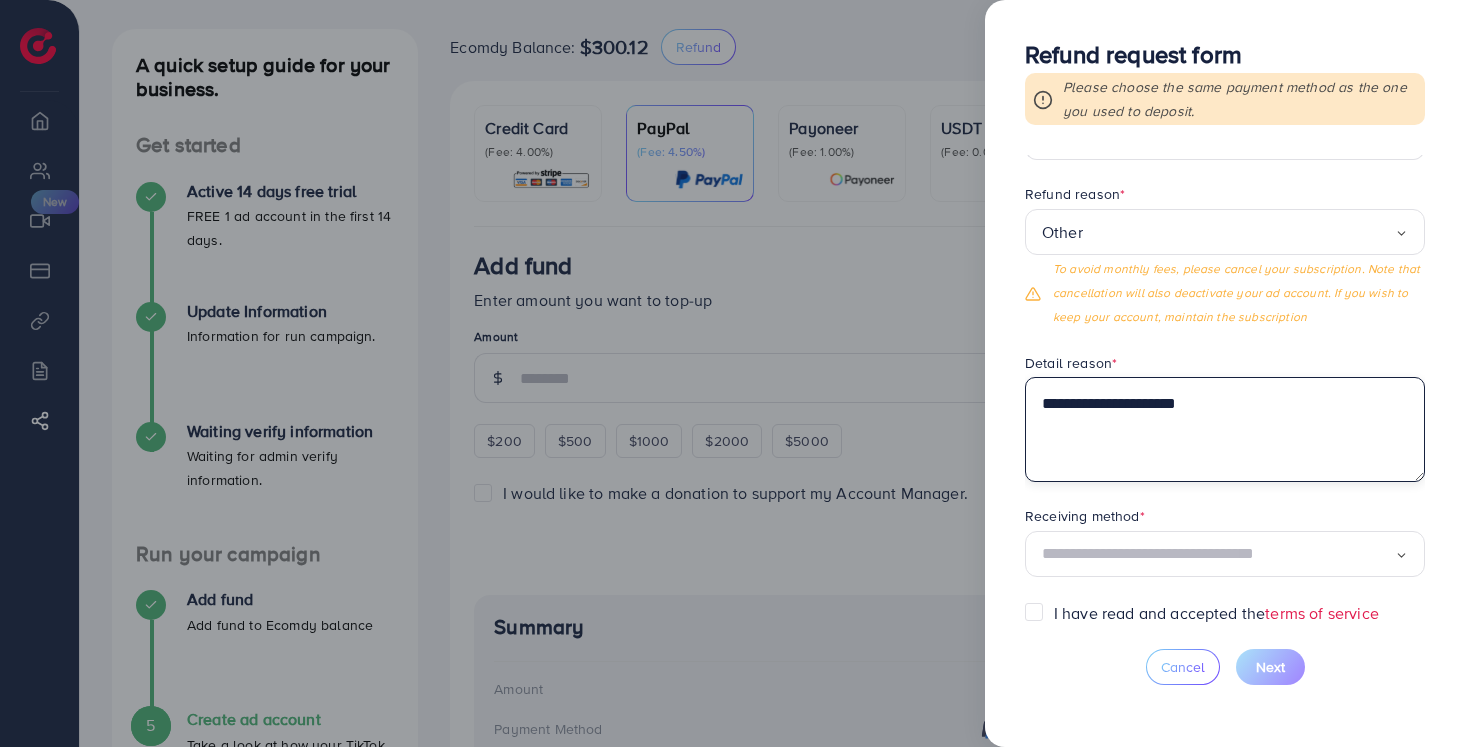type on "**********" 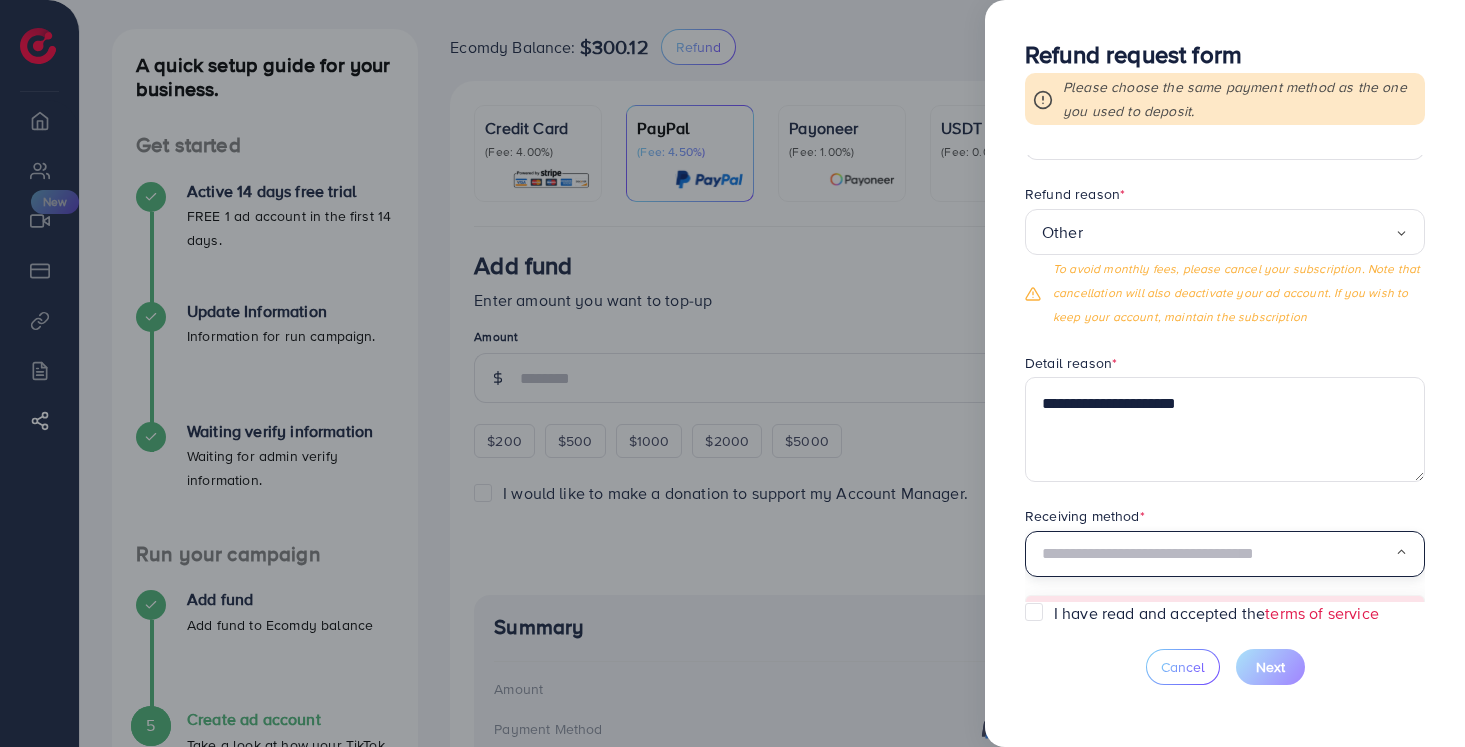 click at bounding box center (1218, 554) 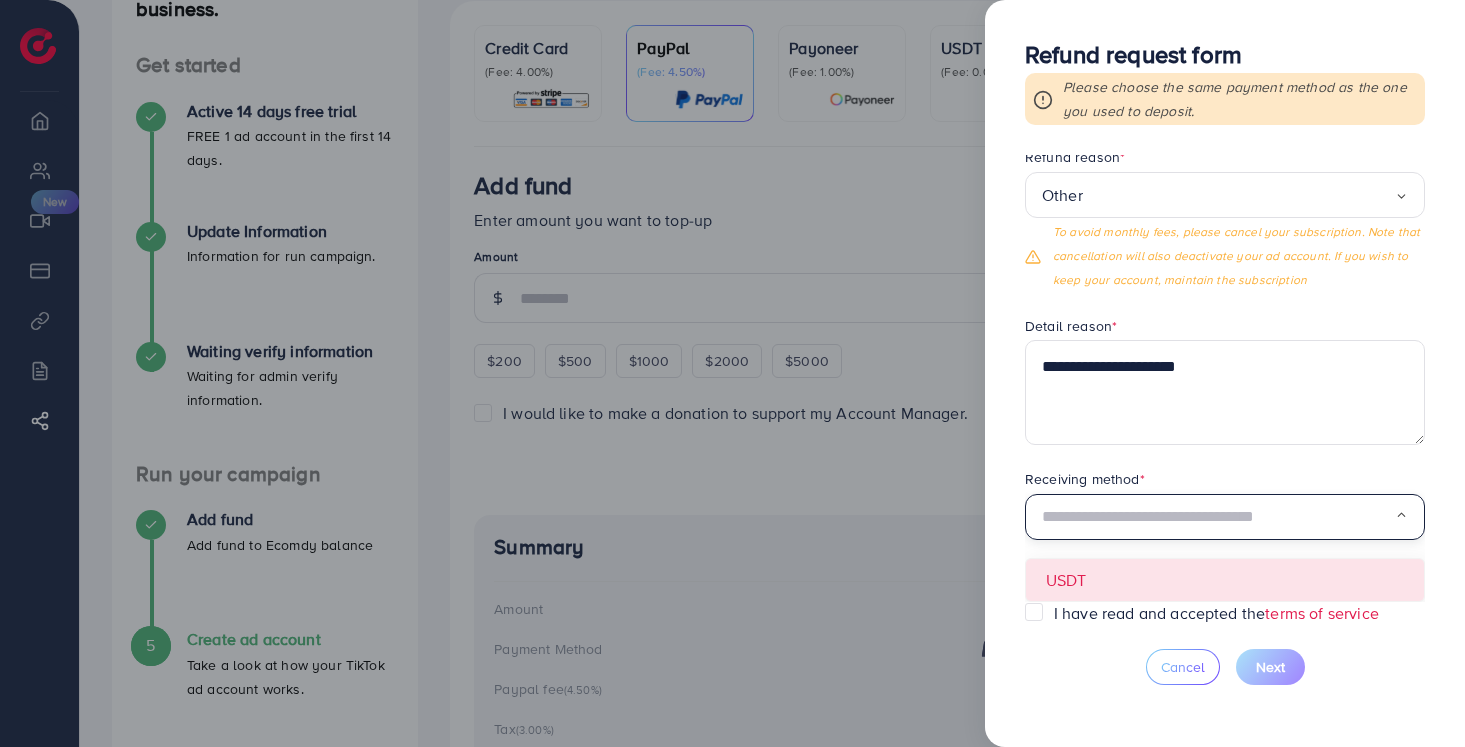scroll, scrollTop: 190, scrollLeft: 0, axis: vertical 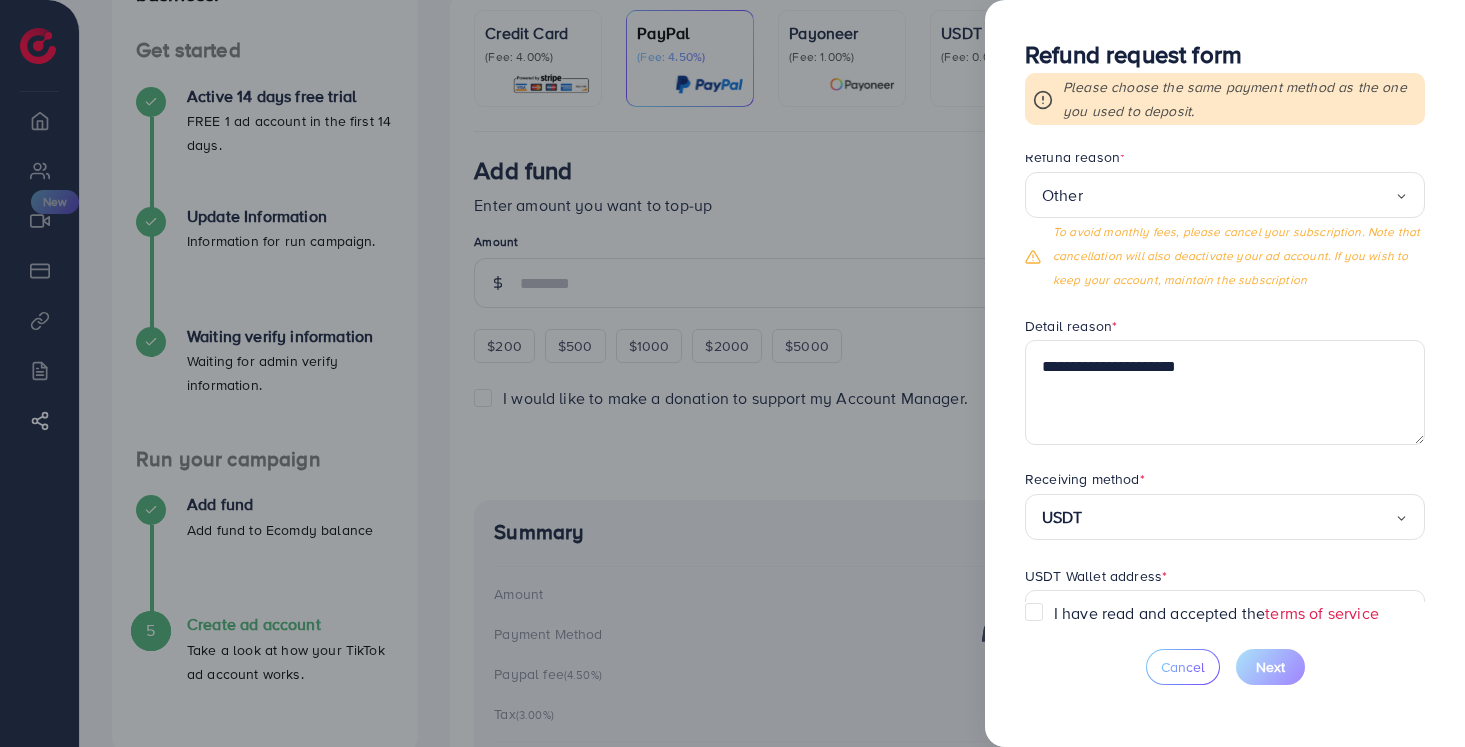click on "**********" at bounding box center [1225, 378] 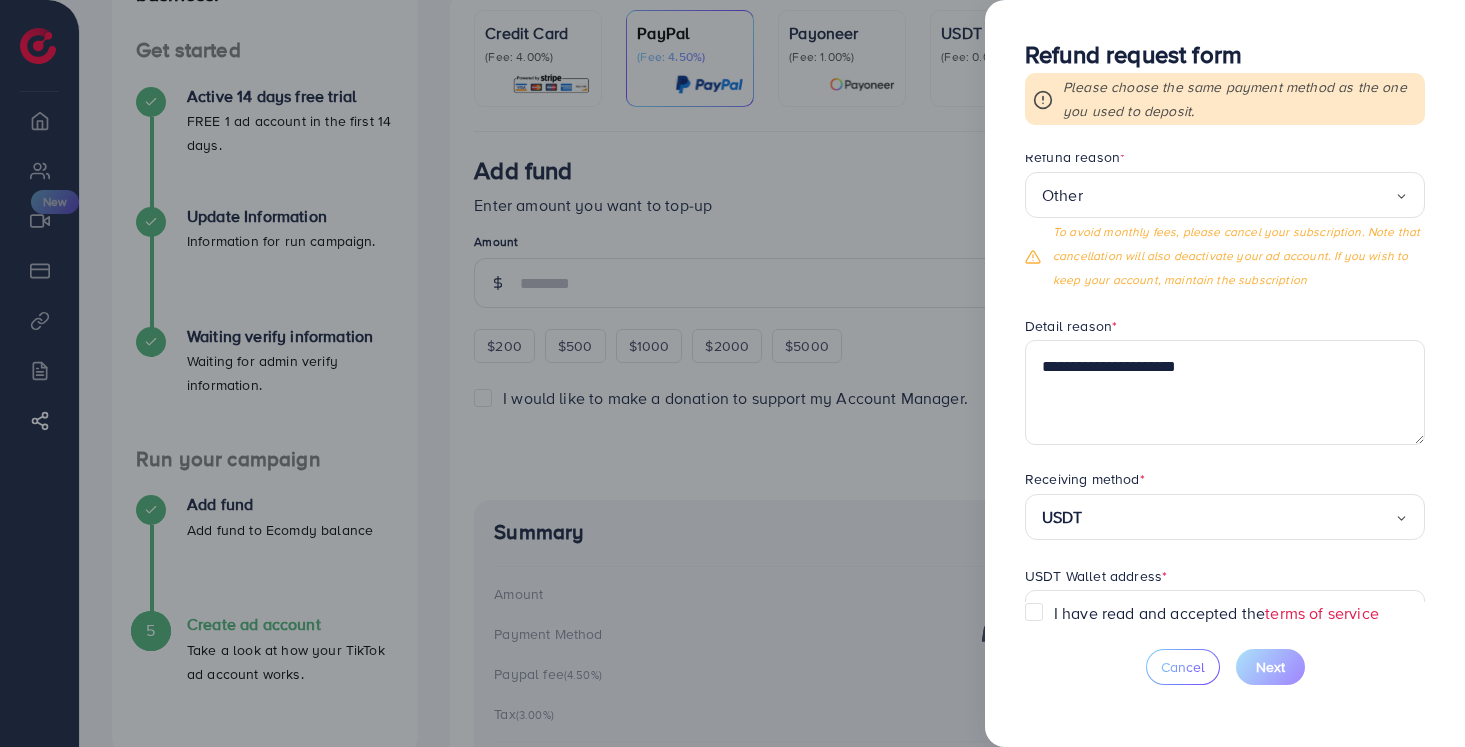 click on "I have read and accepted the  terms of service" at bounding box center (1216, 613) 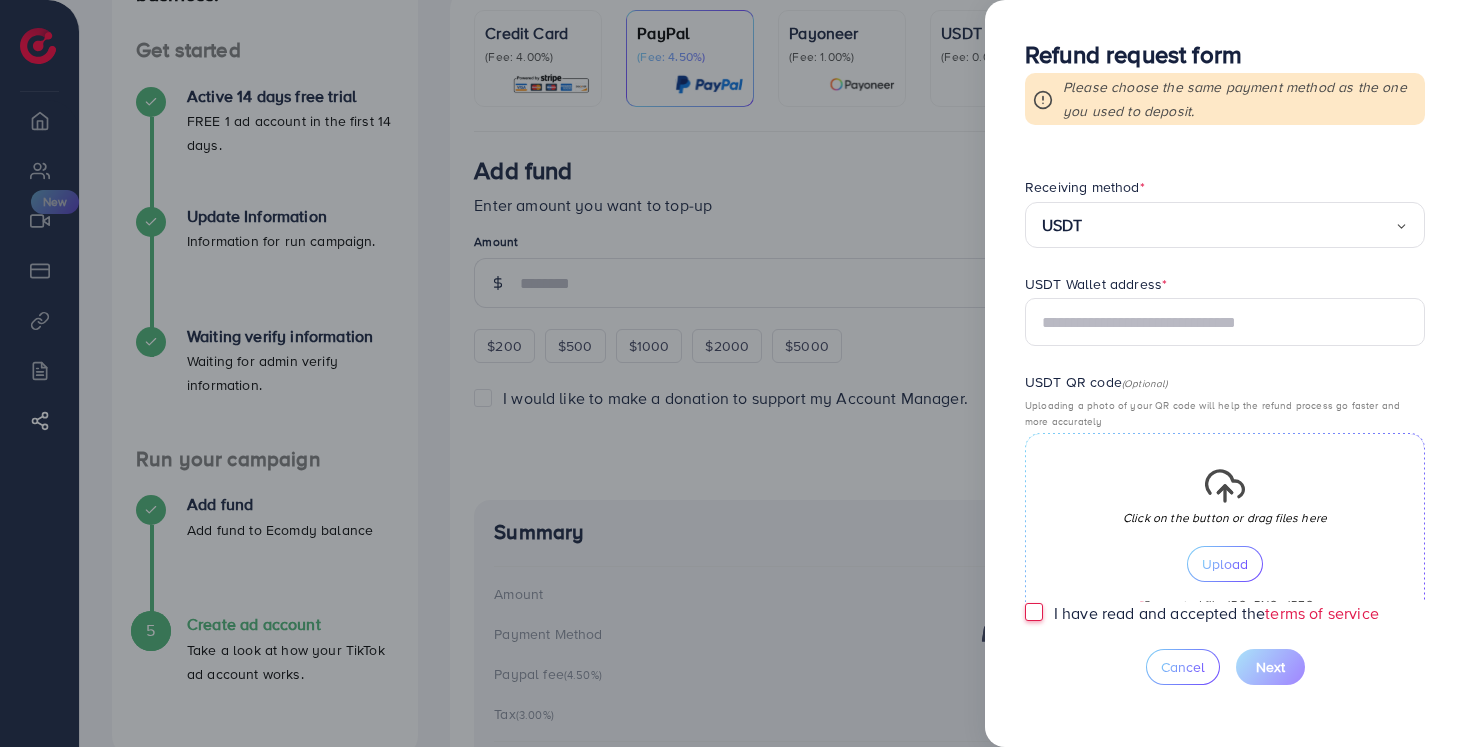 scroll, scrollTop: 392, scrollLeft: 0, axis: vertical 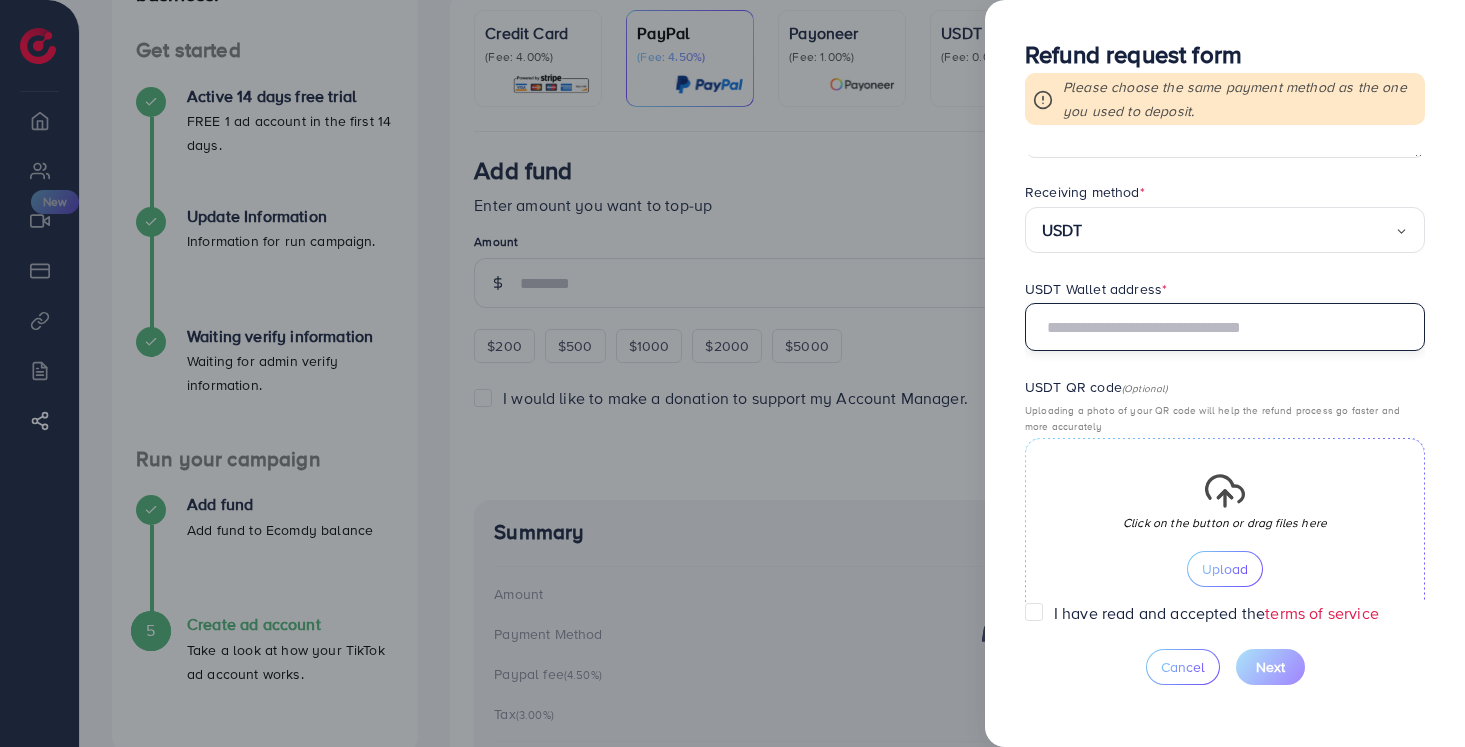 click at bounding box center [1225, 327] 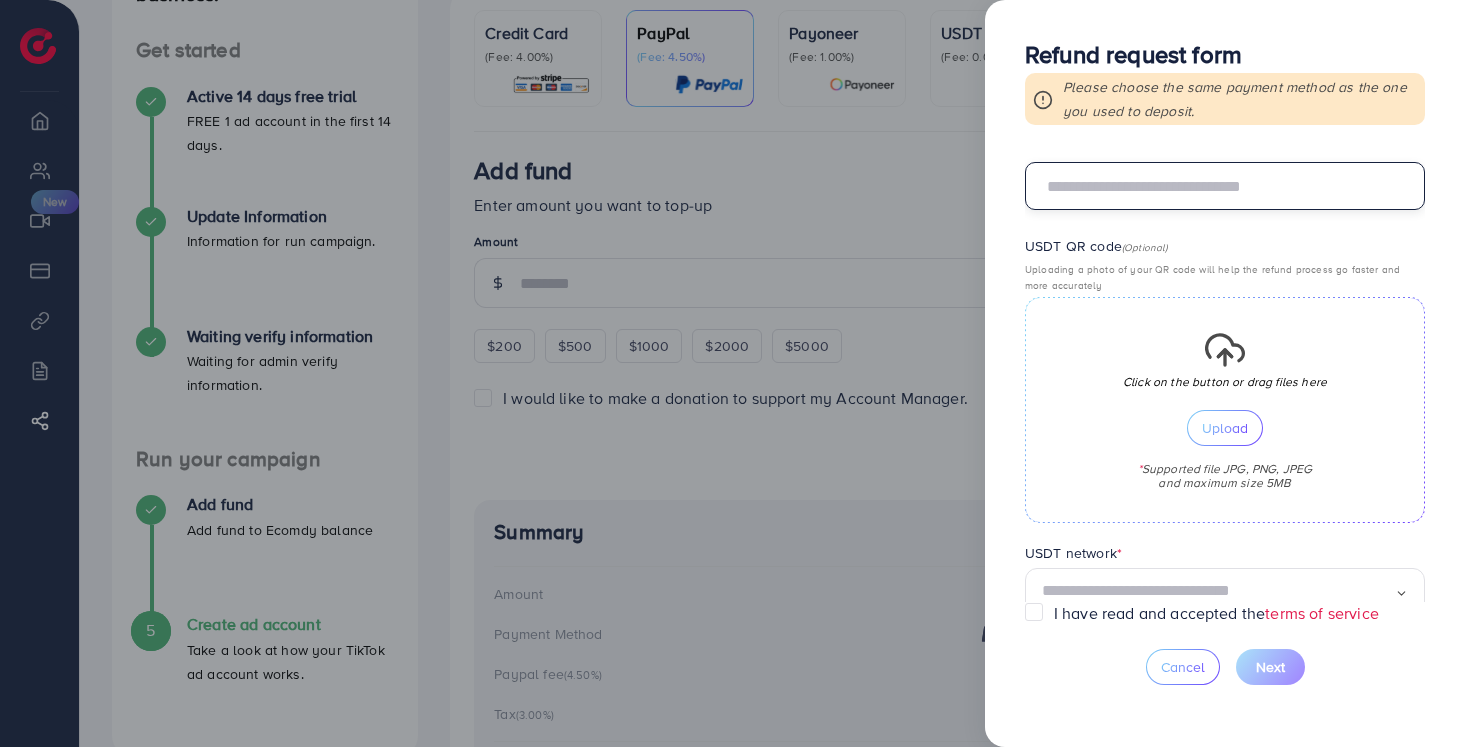 scroll, scrollTop: 571, scrollLeft: 0, axis: vertical 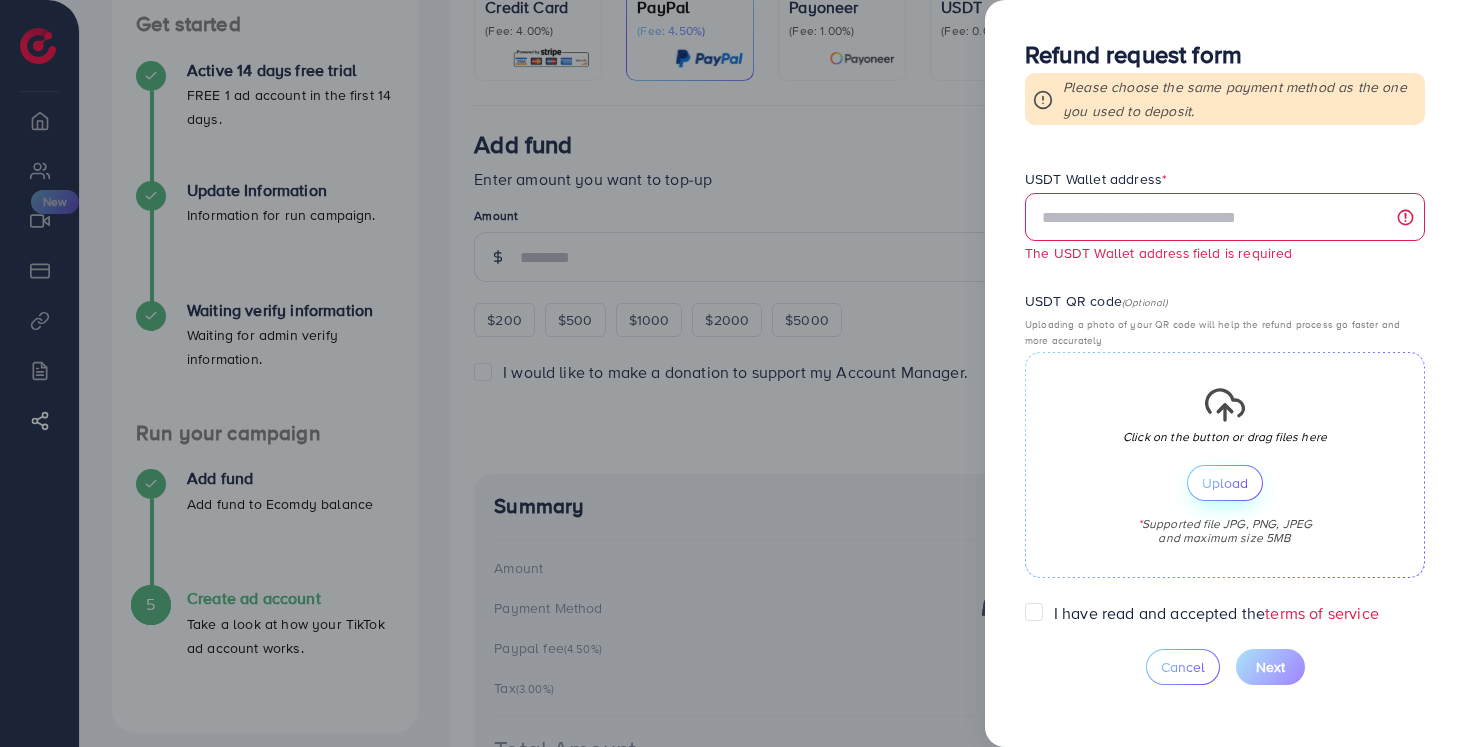 click on "Upload" at bounding box center (1225, 483) 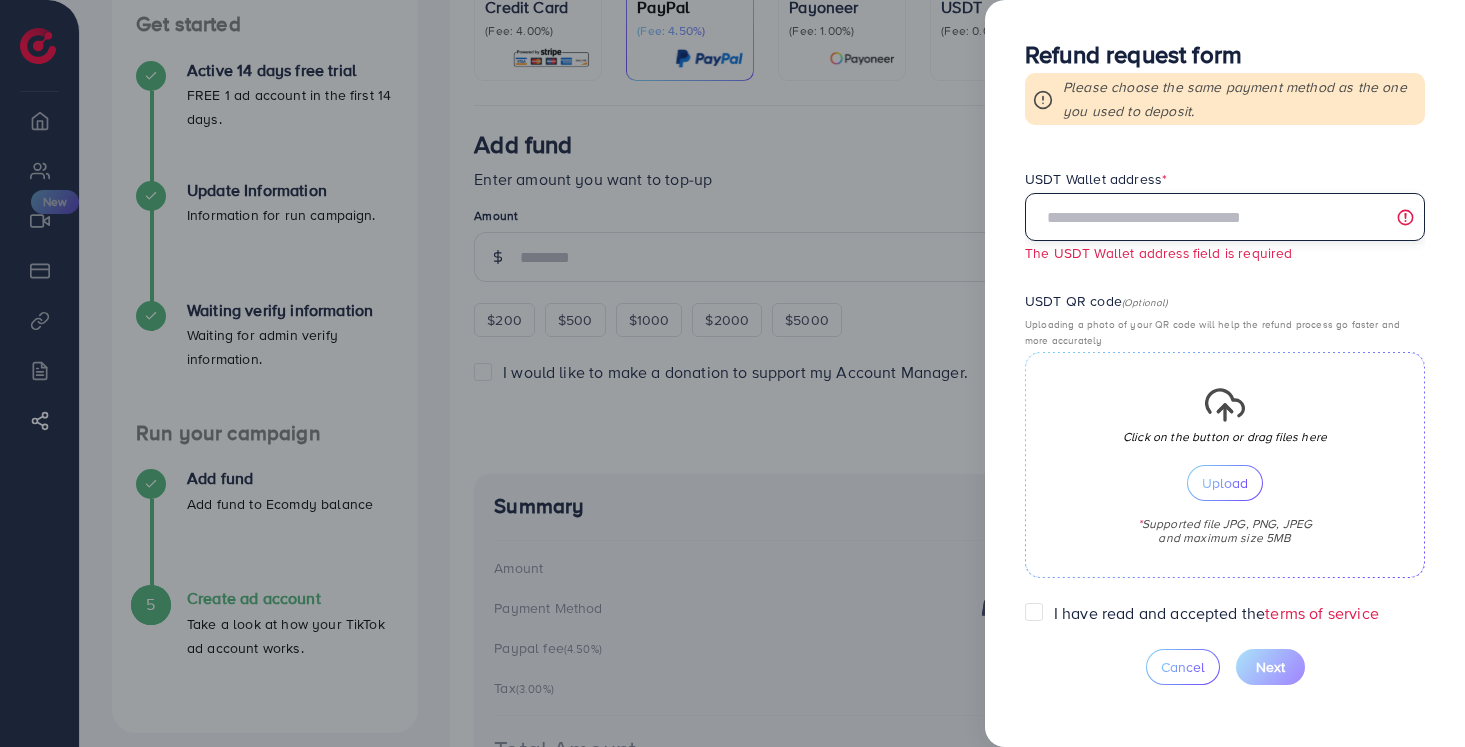 click at bounding box center (1225, 217) 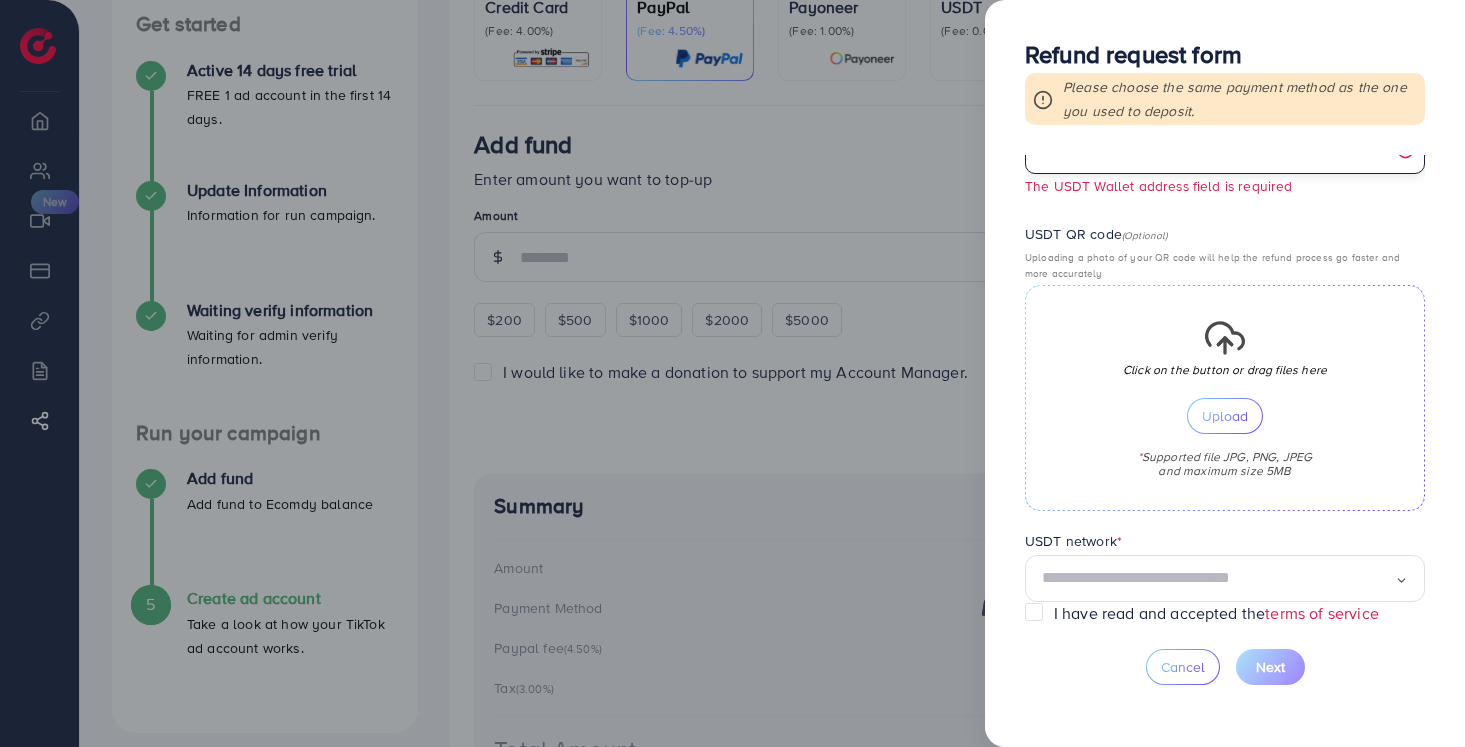 scroll, scrollTop: 595, scrollLeft: 0, axis: vertical 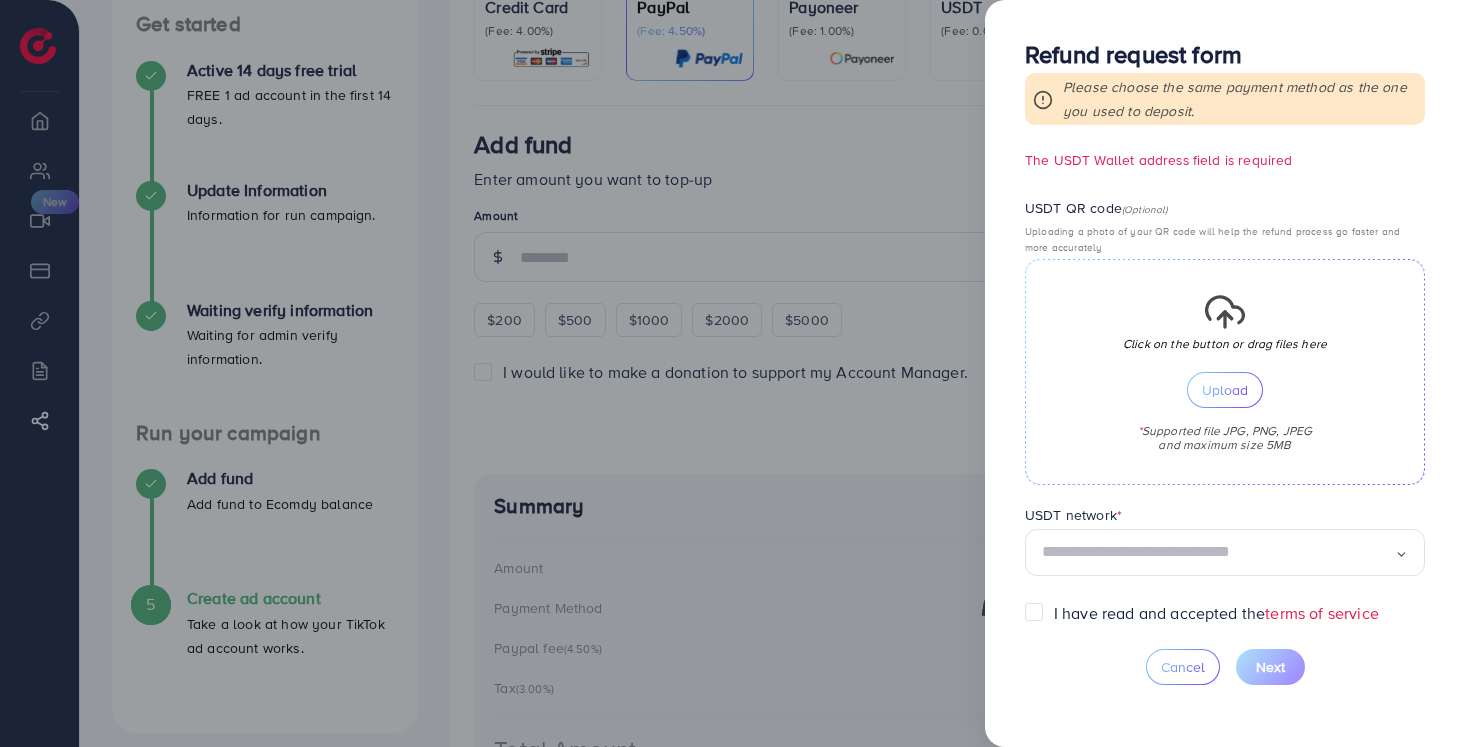 click at bounding box center (1218, 552) 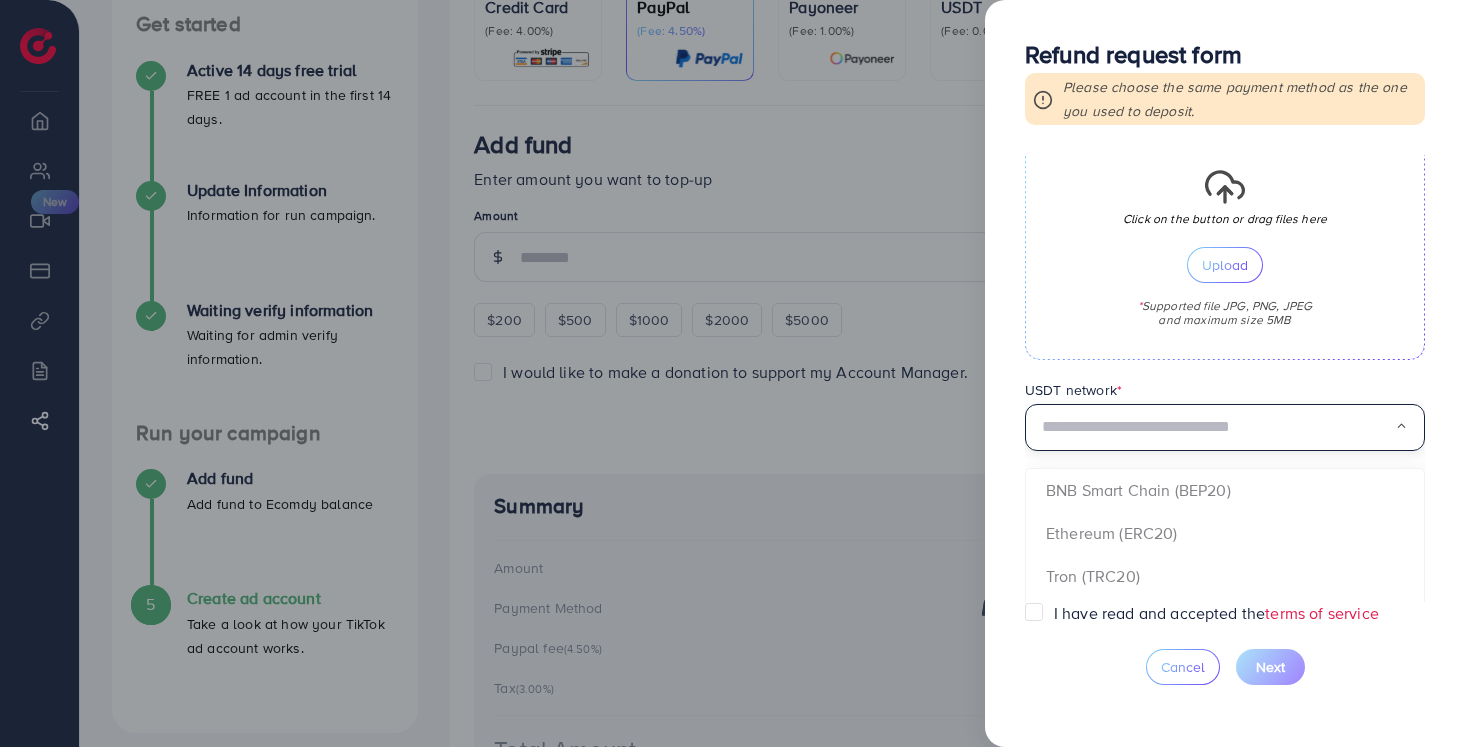scroll, scrollTop: 728, scrollLeft: 0, axis: vertical 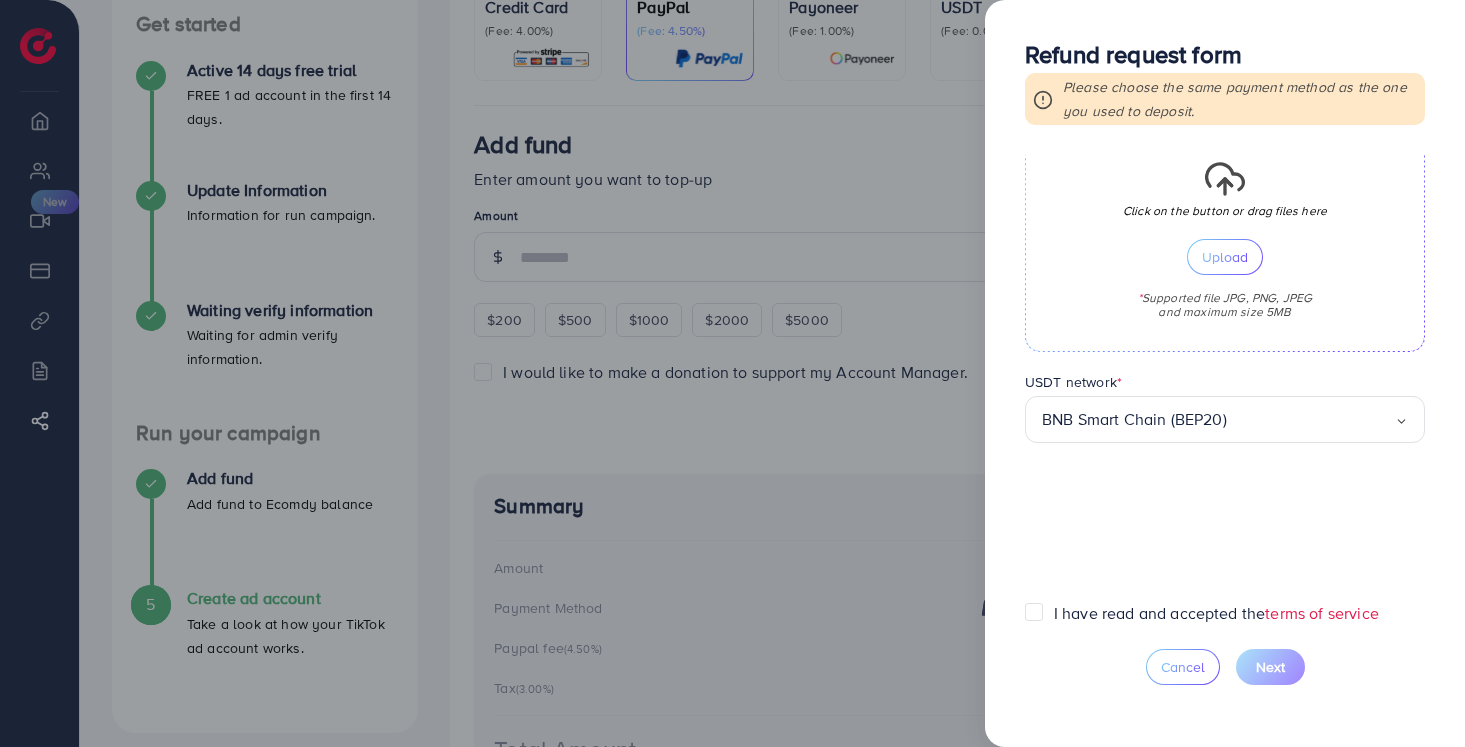 click on "**********" at bounding box center (1225, 378) 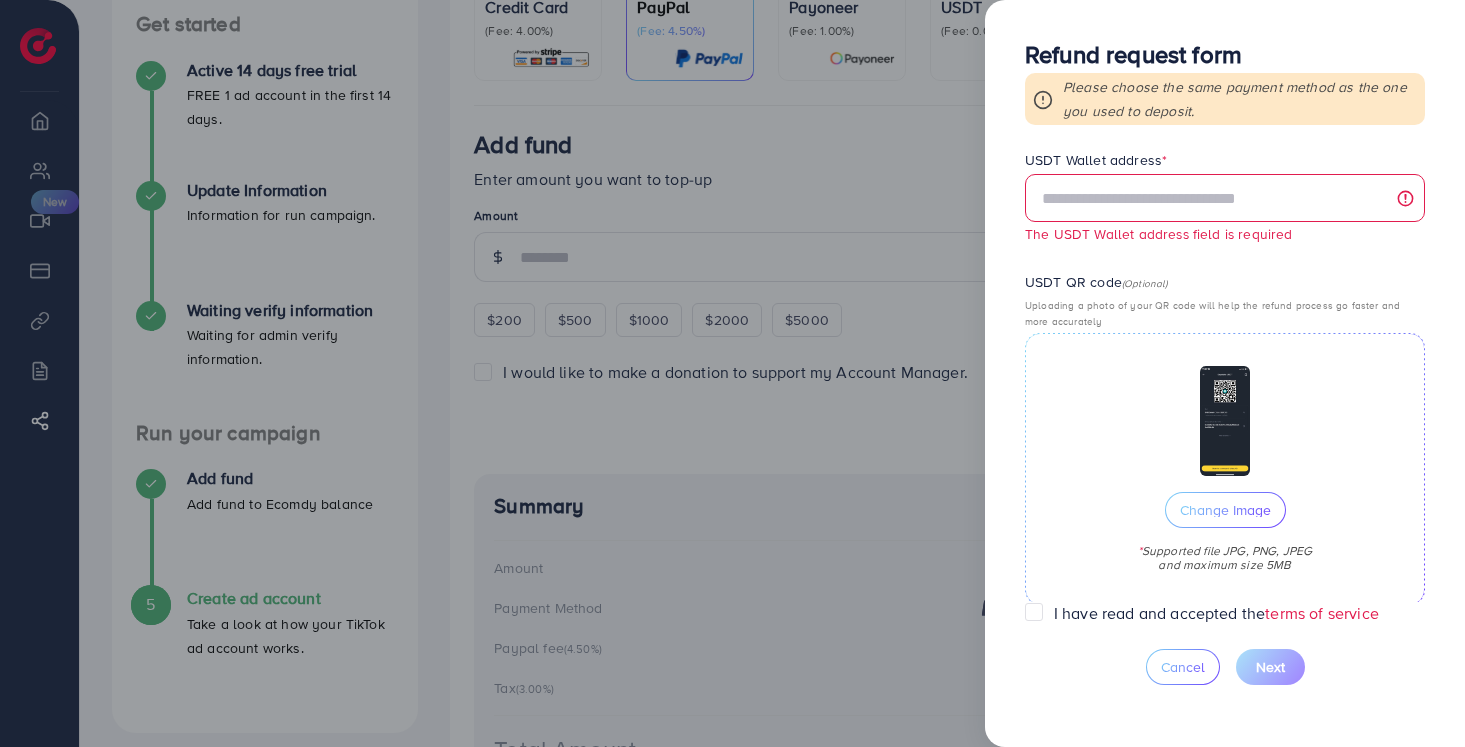 scroll, scrollTop: 641, scrollLeft: 0, axis: vertical 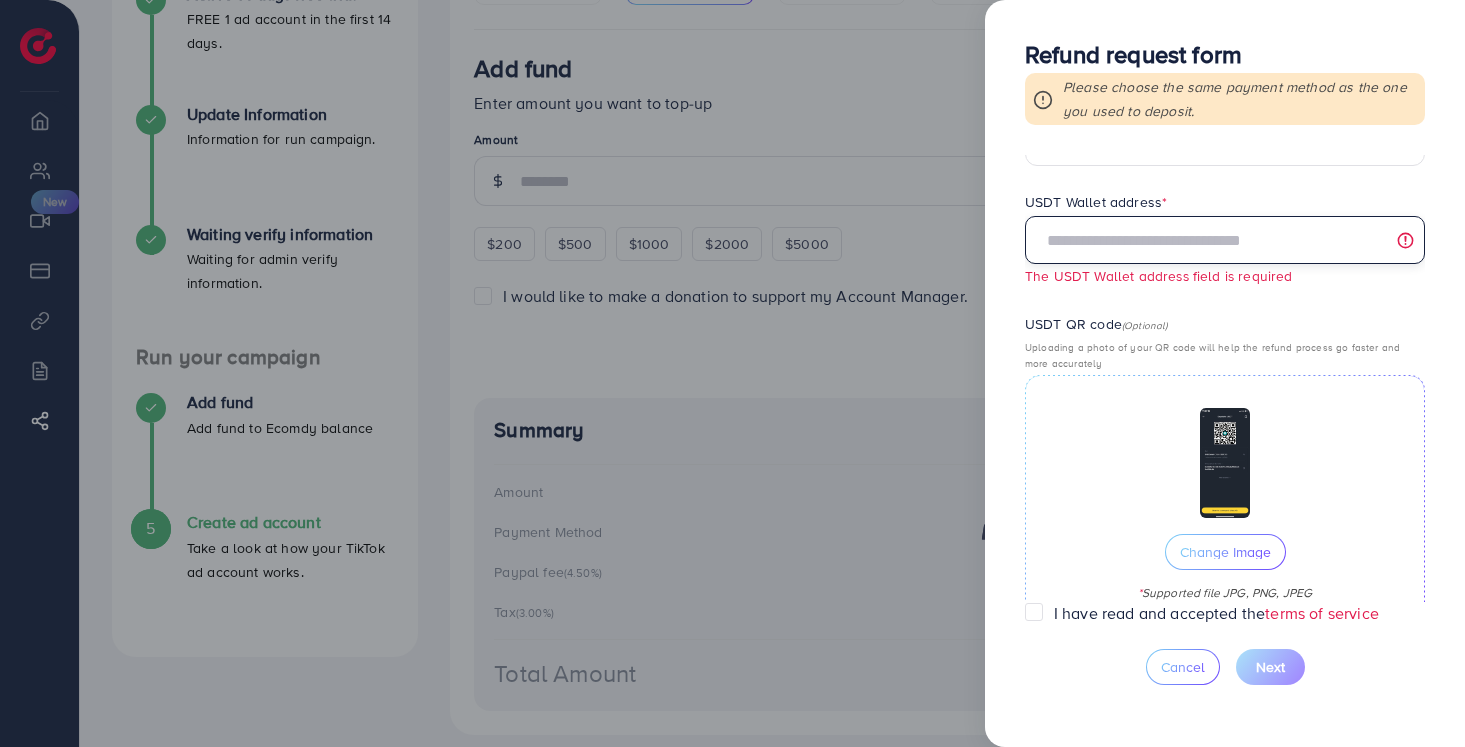click at bounding box center (1225, 240) 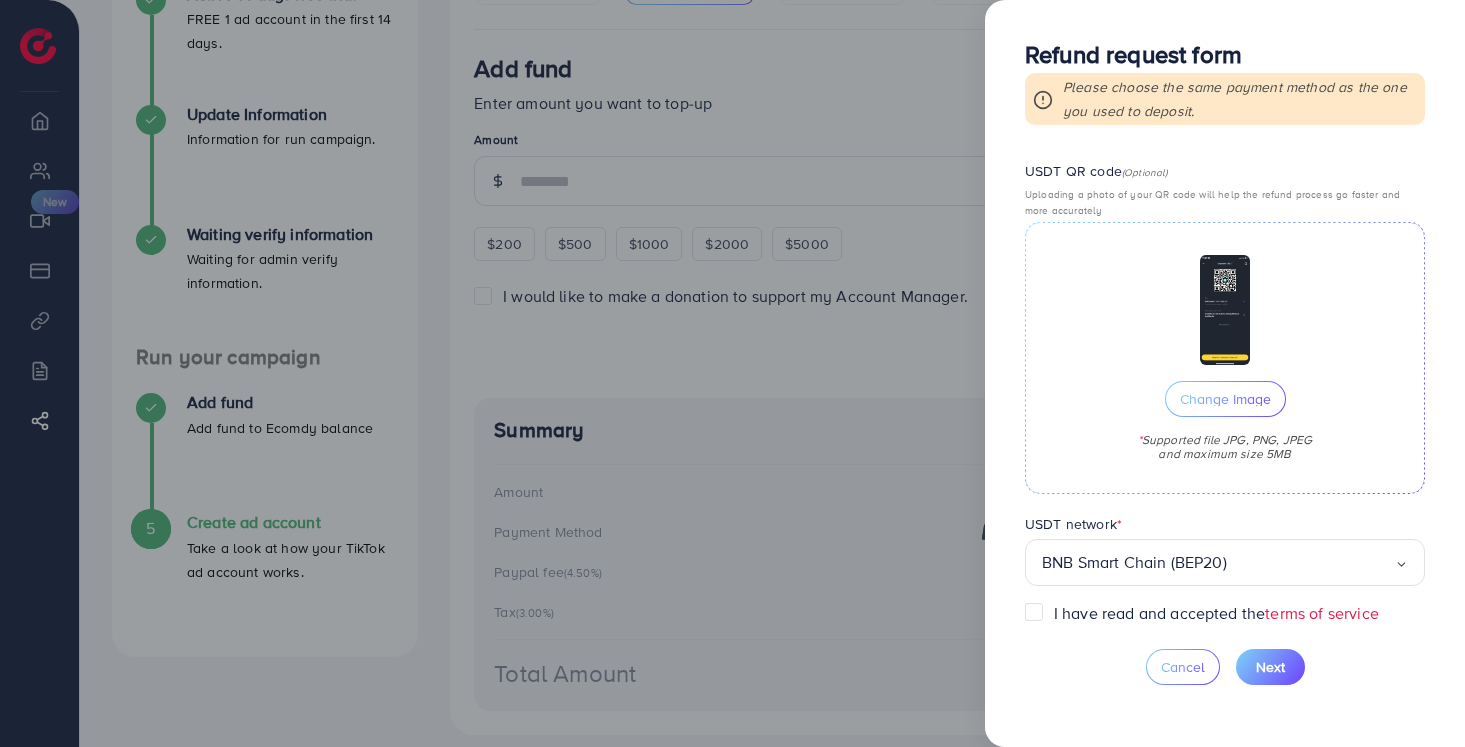 scroll, scrollTop: 617, scrollLeft: 0, axis: vertical 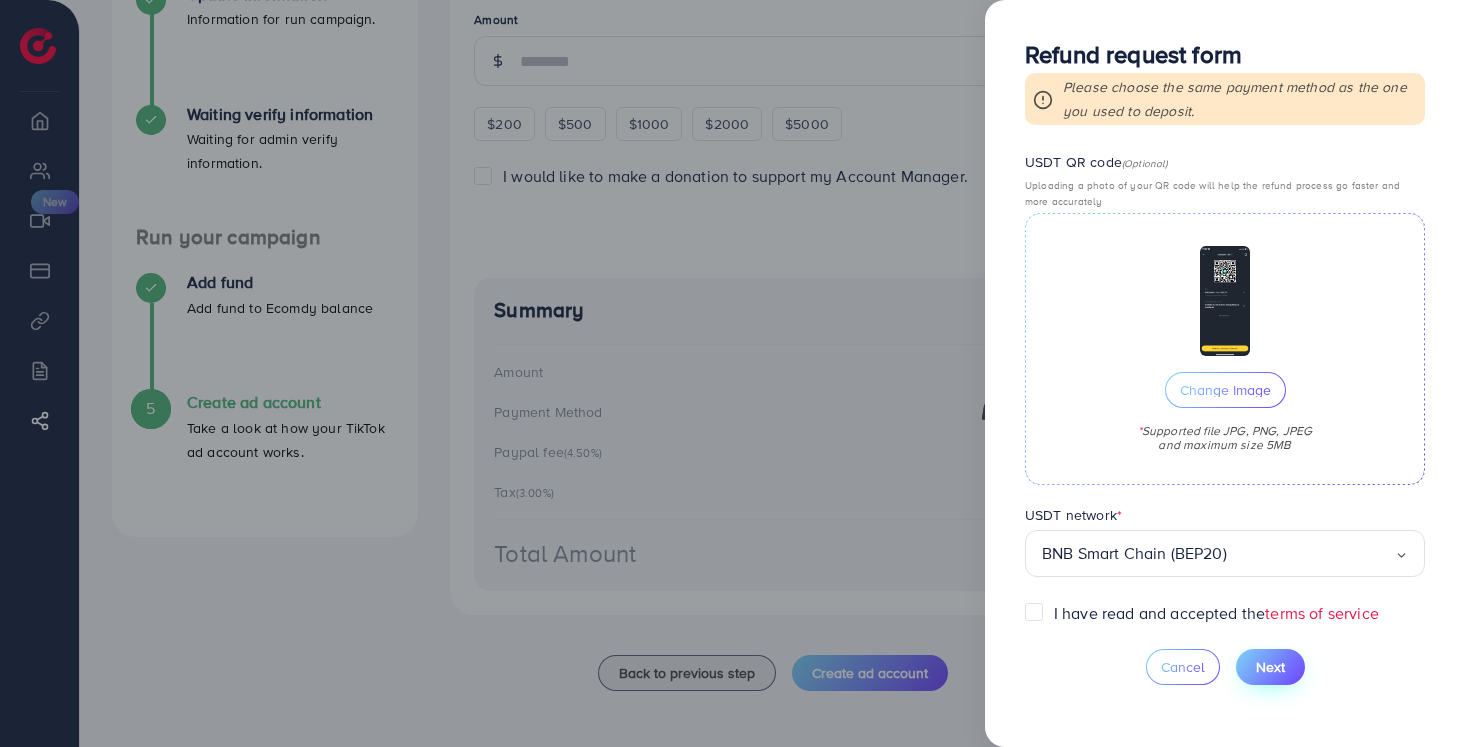 type on "**********" 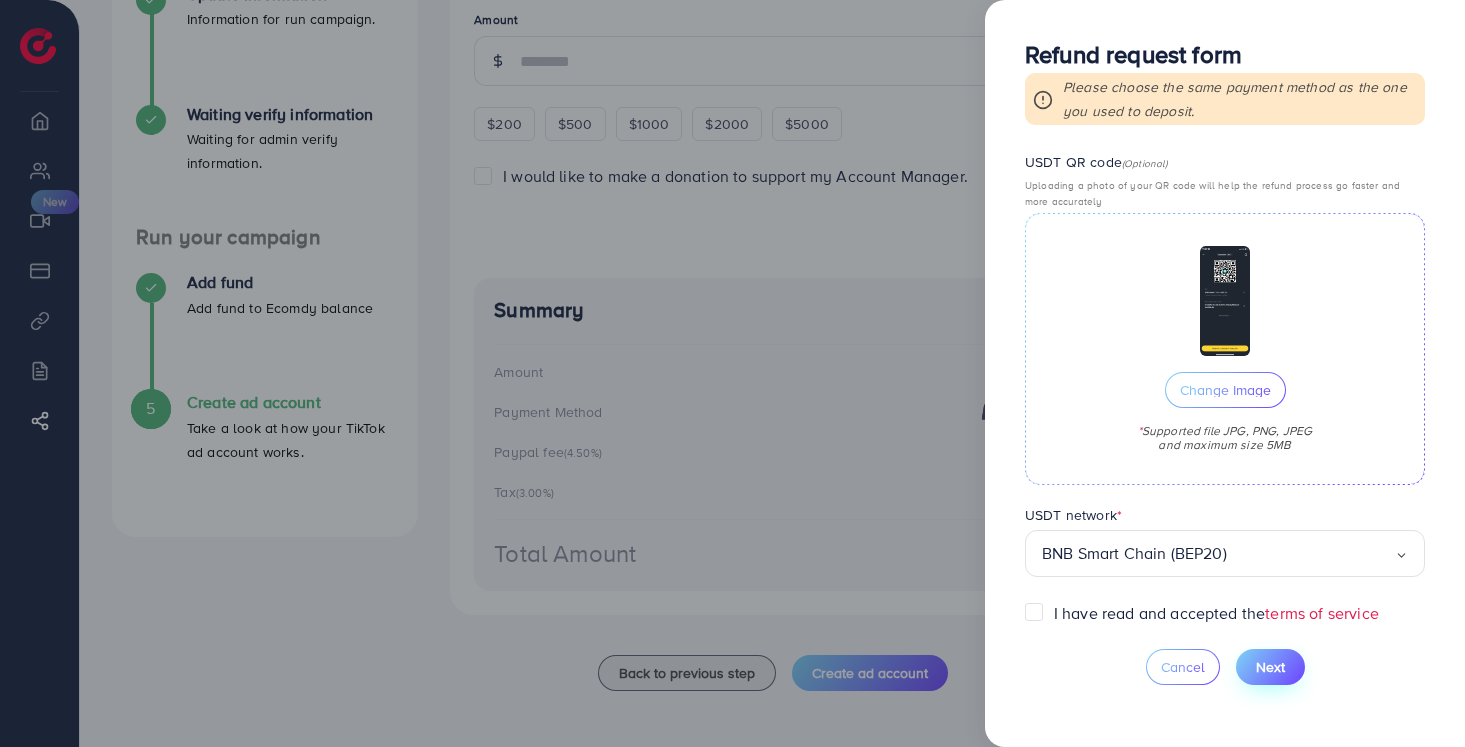 click on "Next" at bounding box center (1270, 667) 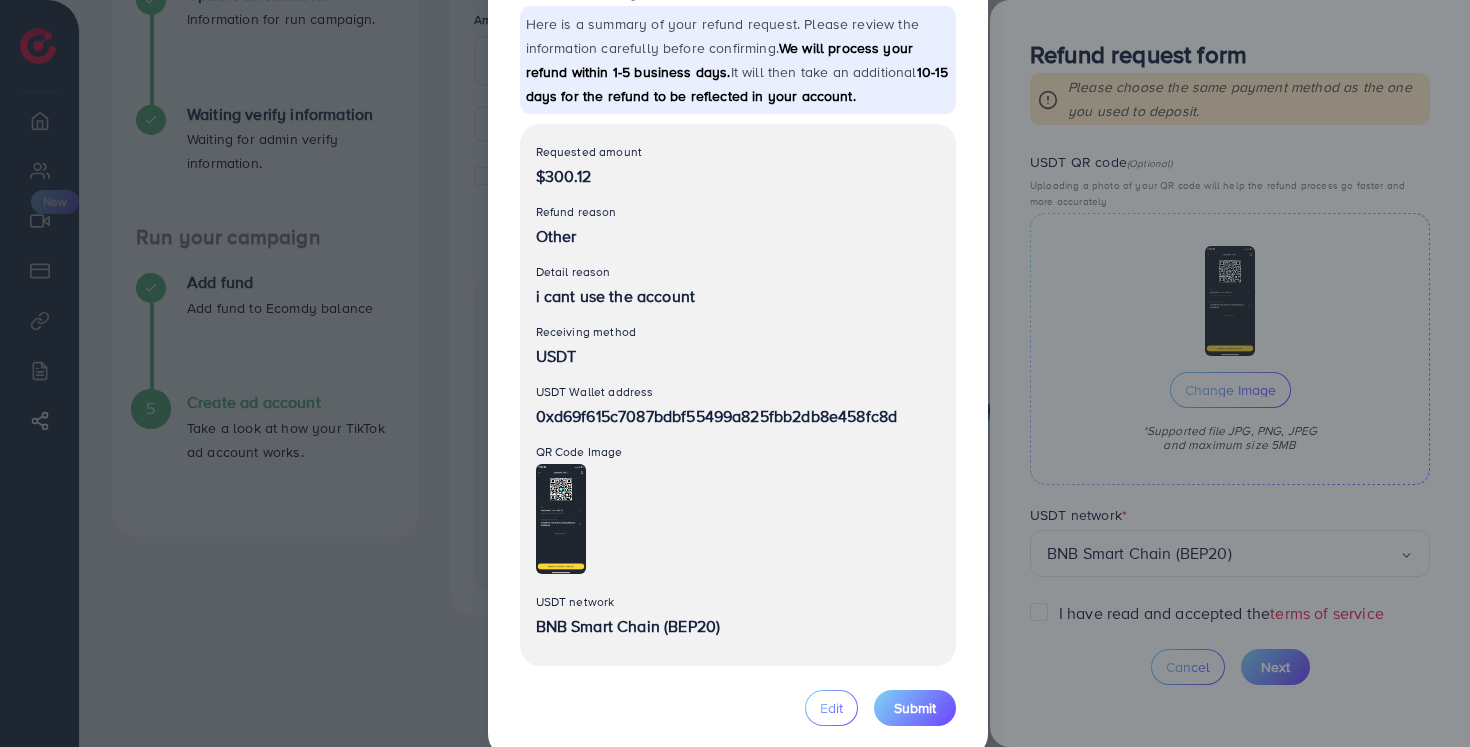 scroll, scrollTop: 126, scrollLeft: 0, axis: vertical 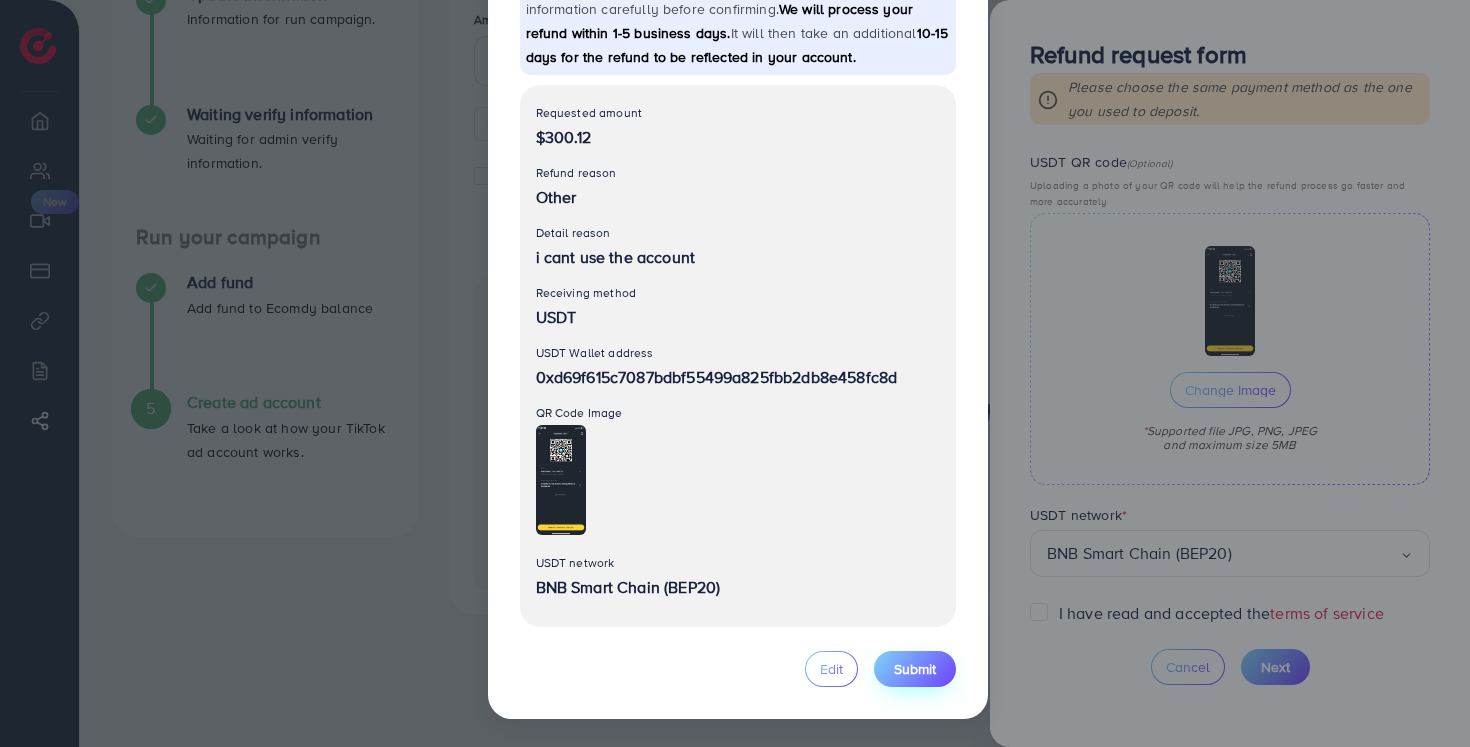 click on "Submit" at bounding box center (915, 669) 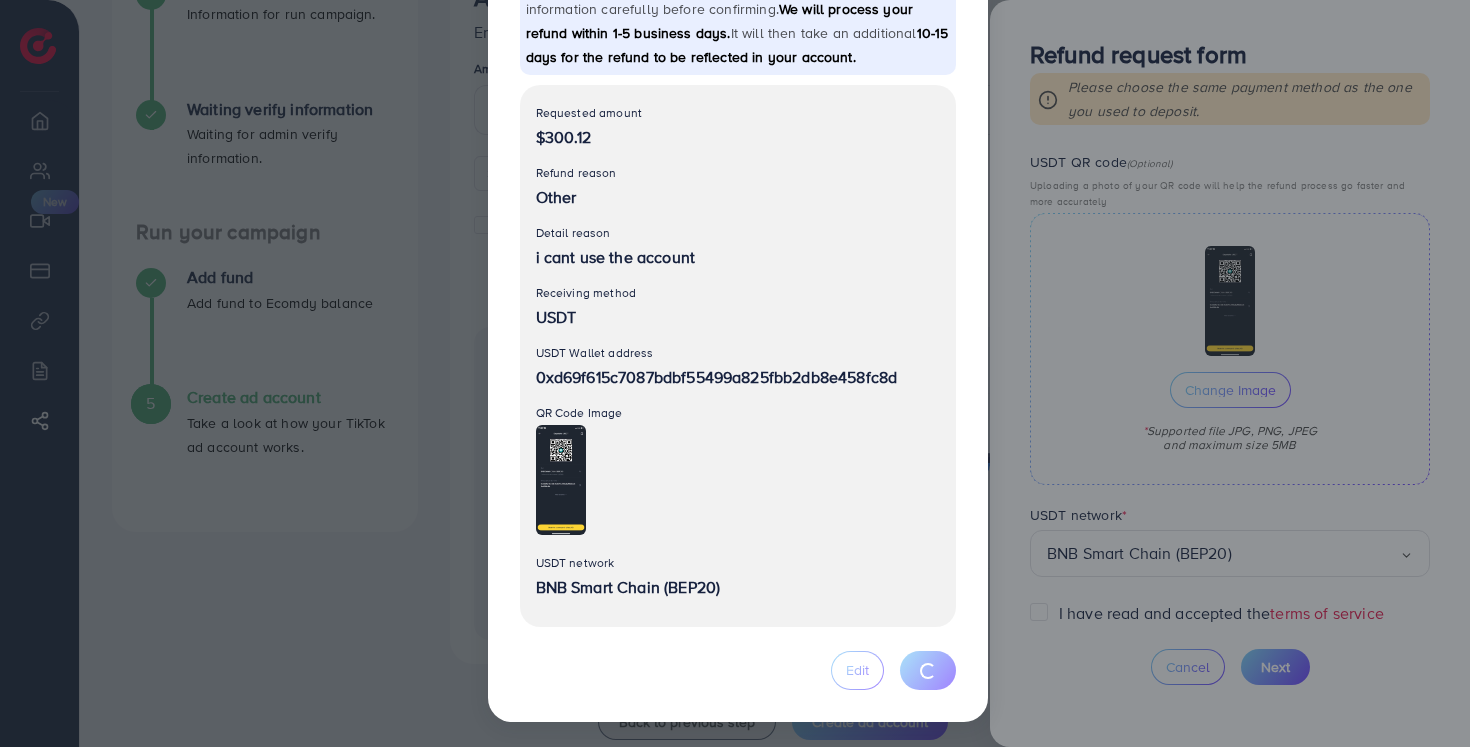 type 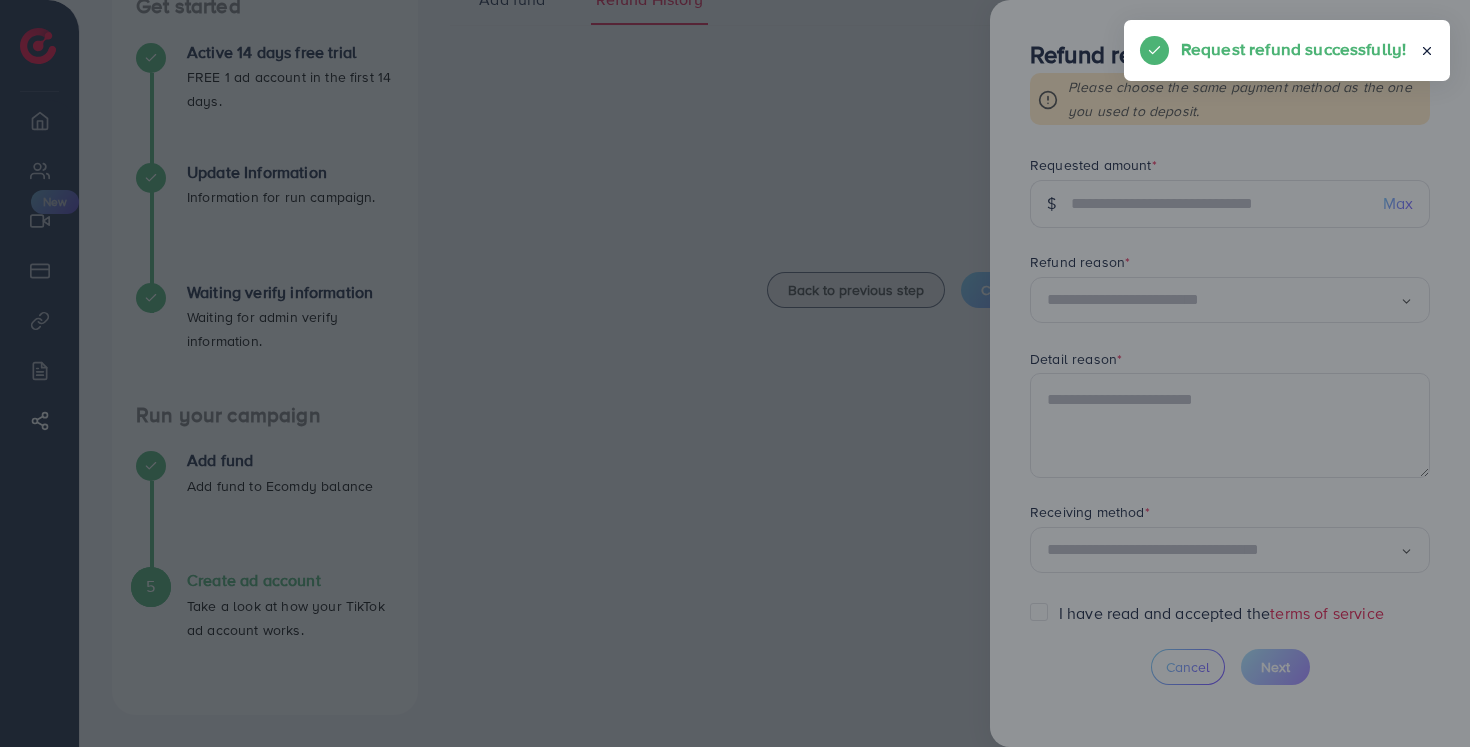 scroll, scrollTop: 0, scrollLeft: 0, axis: both 